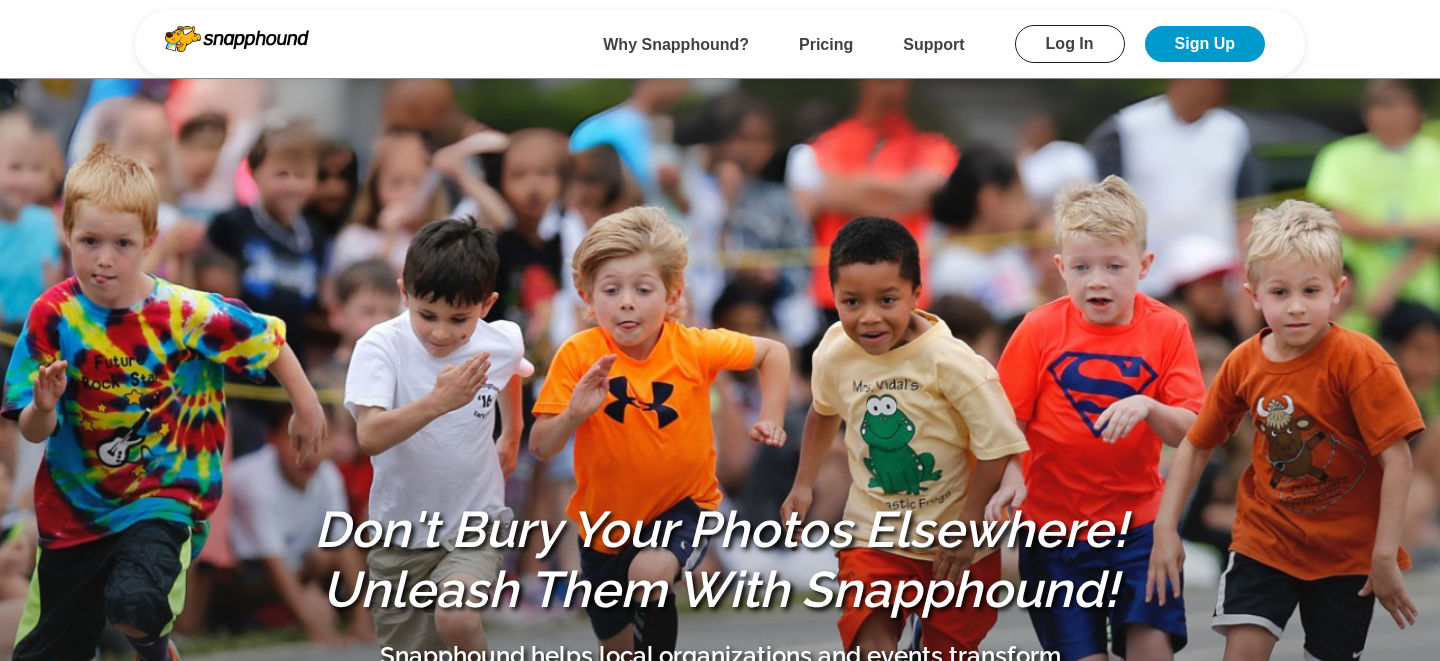 scroll, scrollTop: 0, scrollLeft: 0, axis: both 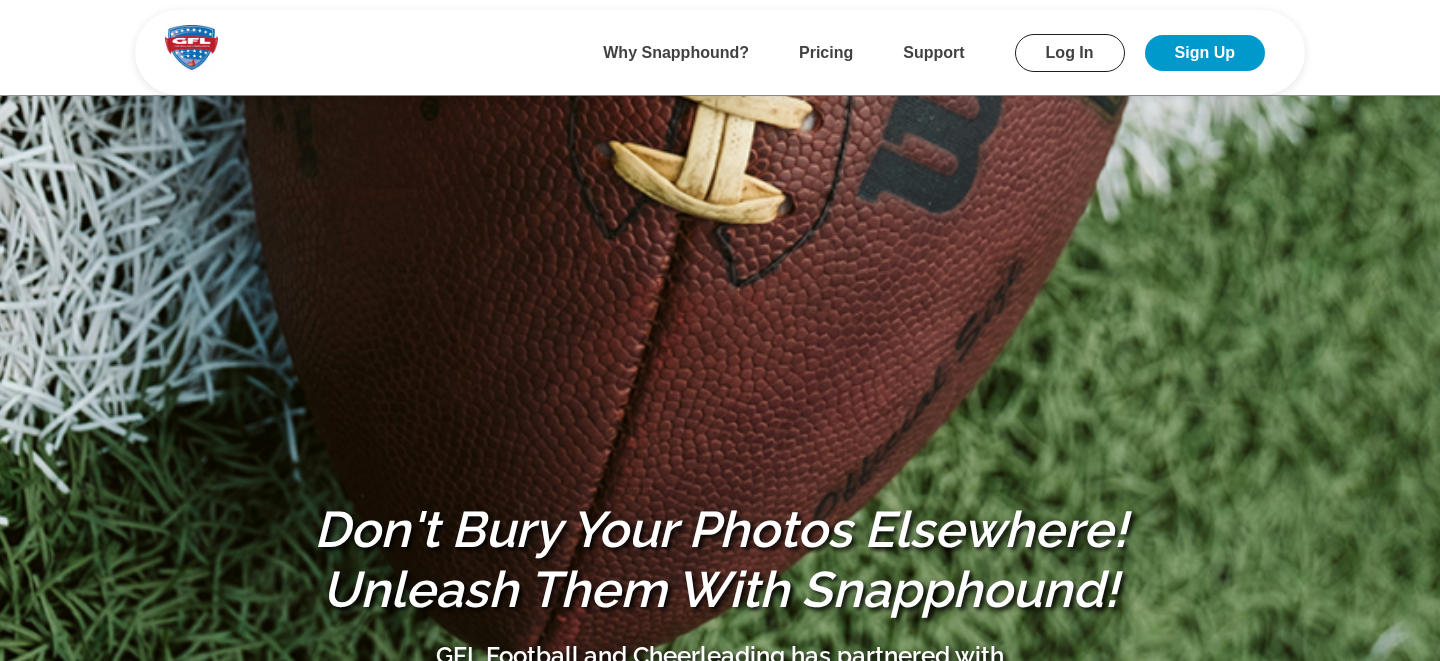 click on "Log In" at bounding box center [1070, 53] 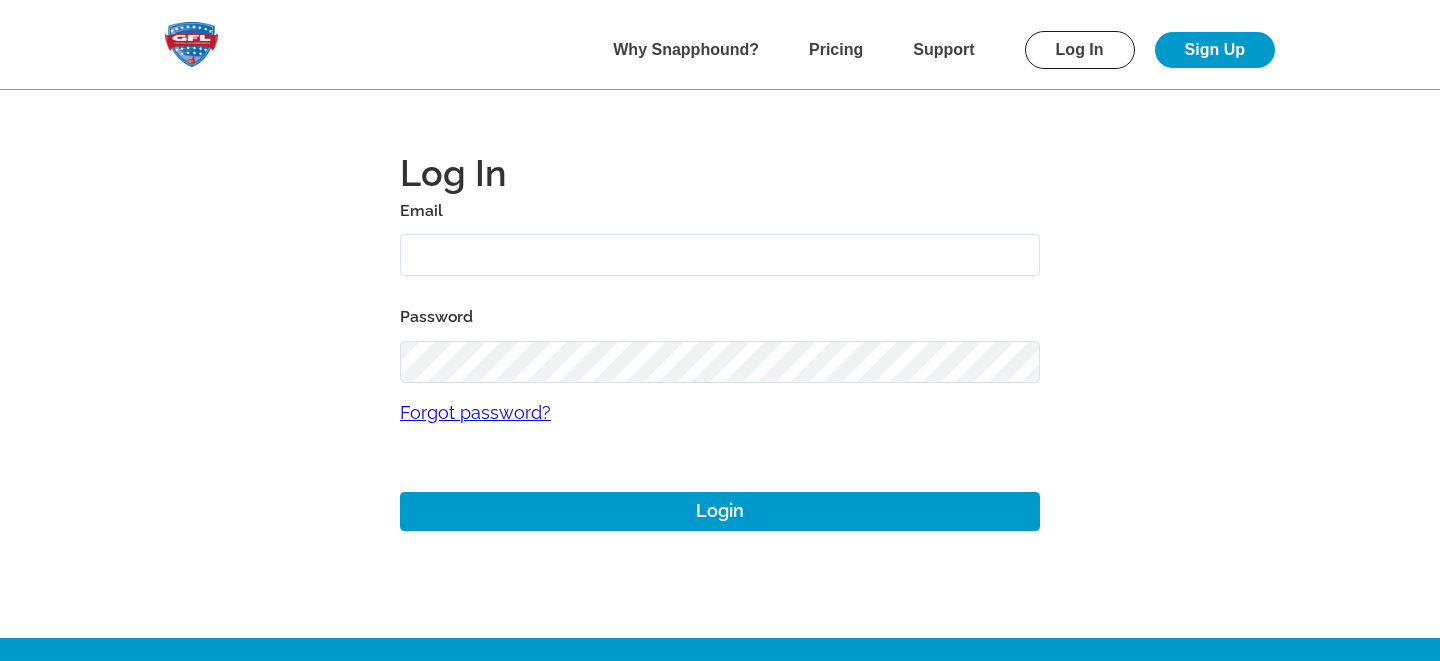 click at bounding box center [720, 255] 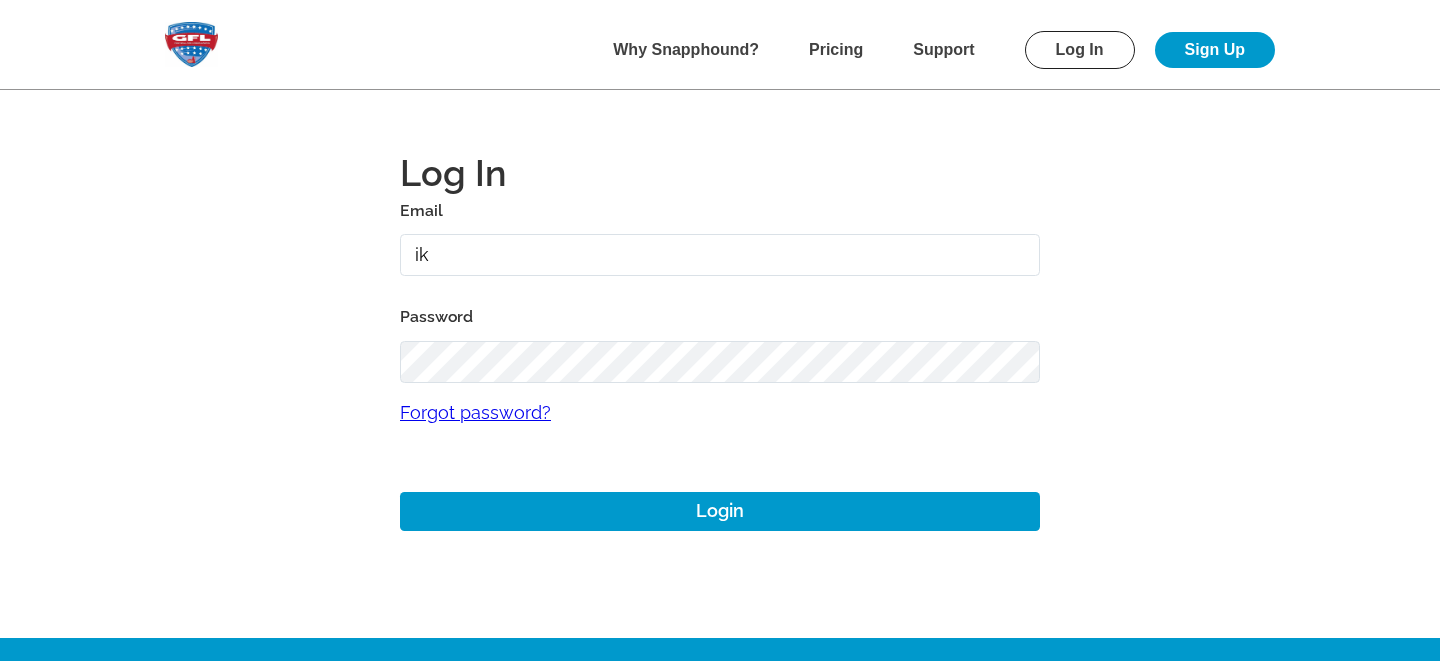 type on "i" 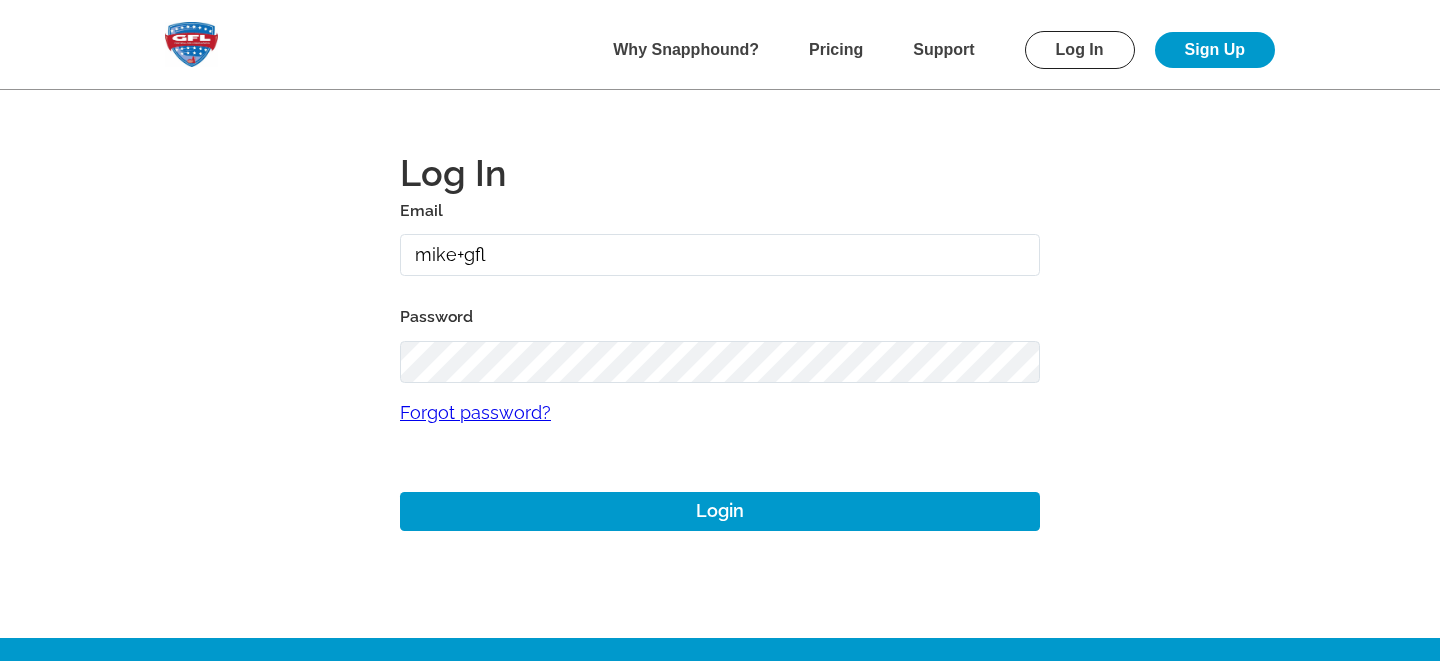 type on "mike+gfl@snapphound.com" 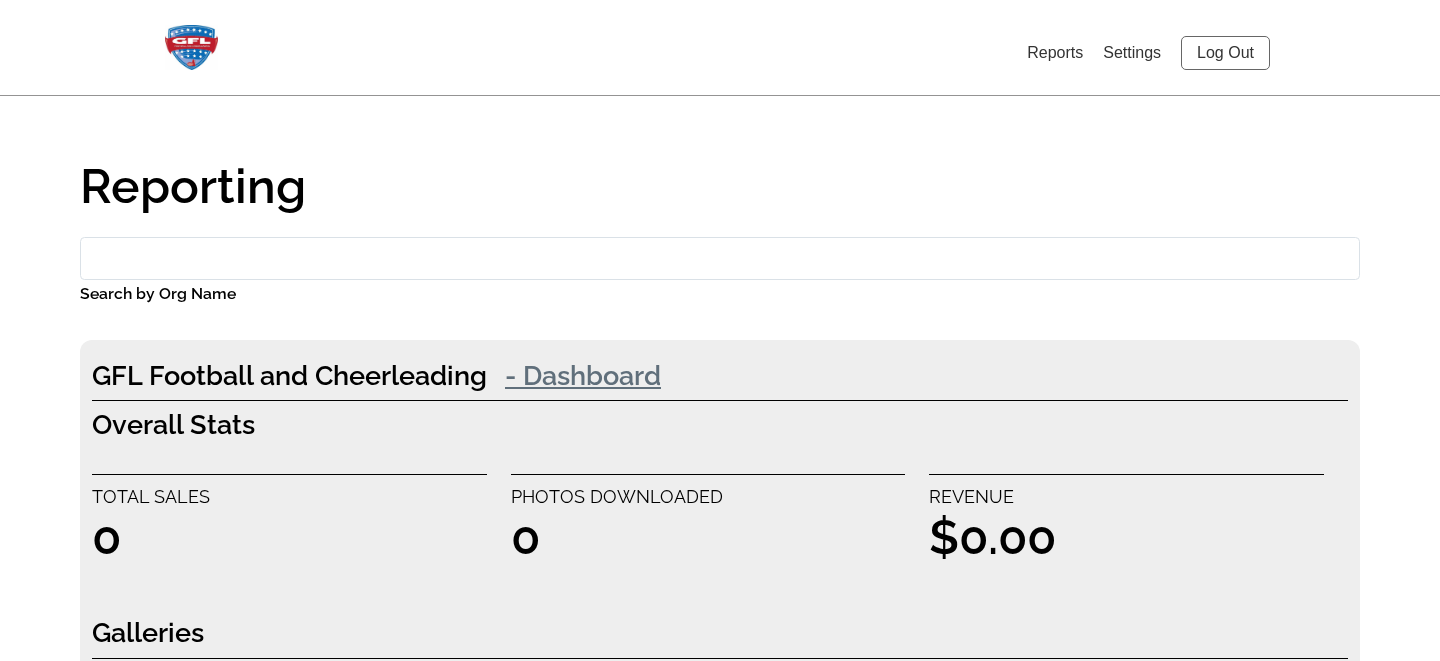 click on "- Dashboard" at bounding box center [583, 375] 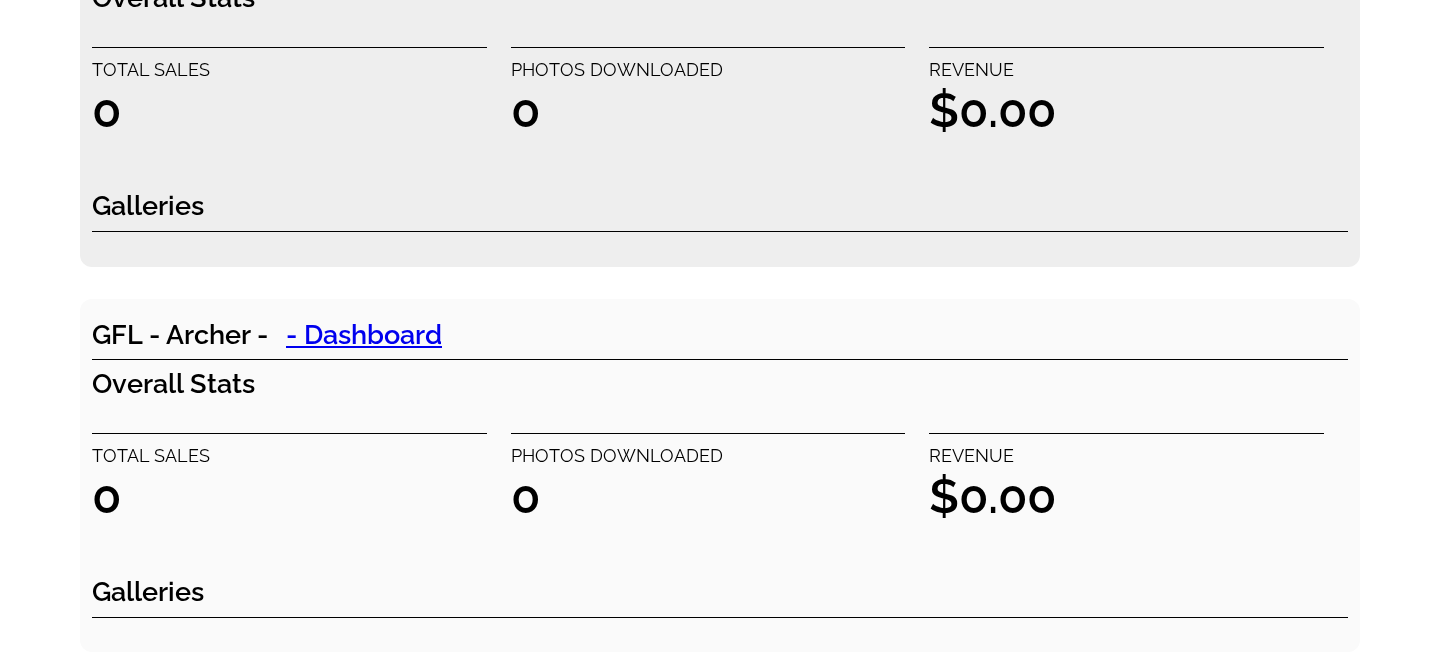 scroll, scrollTop: 432, scrollLeft: 0, axis: vertical 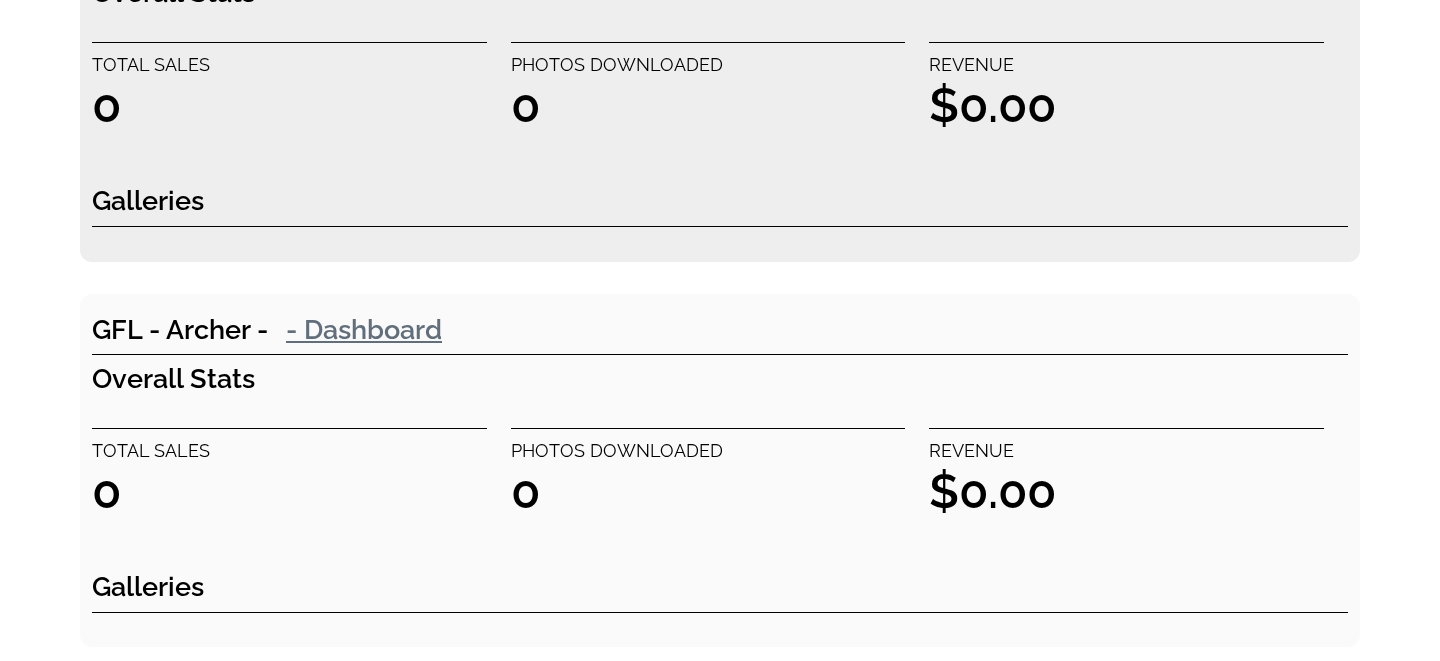click on "- Dashboard" at bounding box center (364, 329) 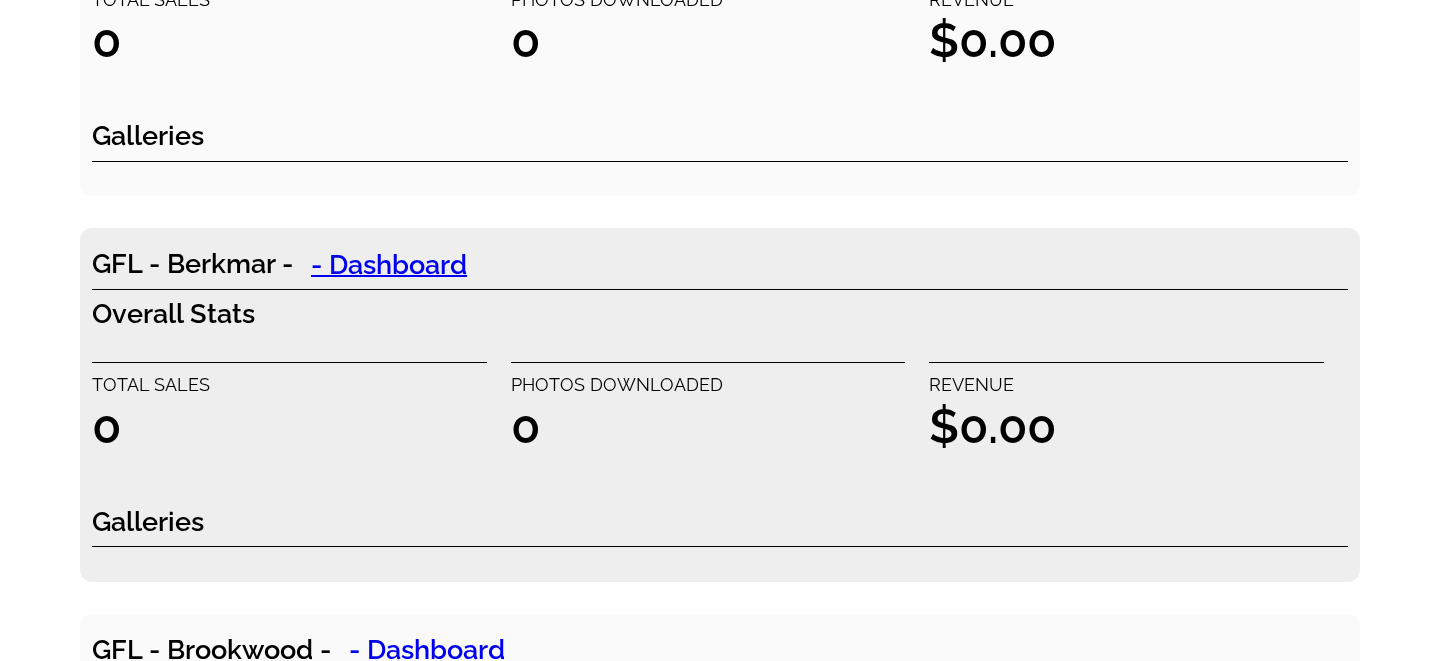 scroll, scrollTop: 939, scrollLeft: 0, axis: vertical 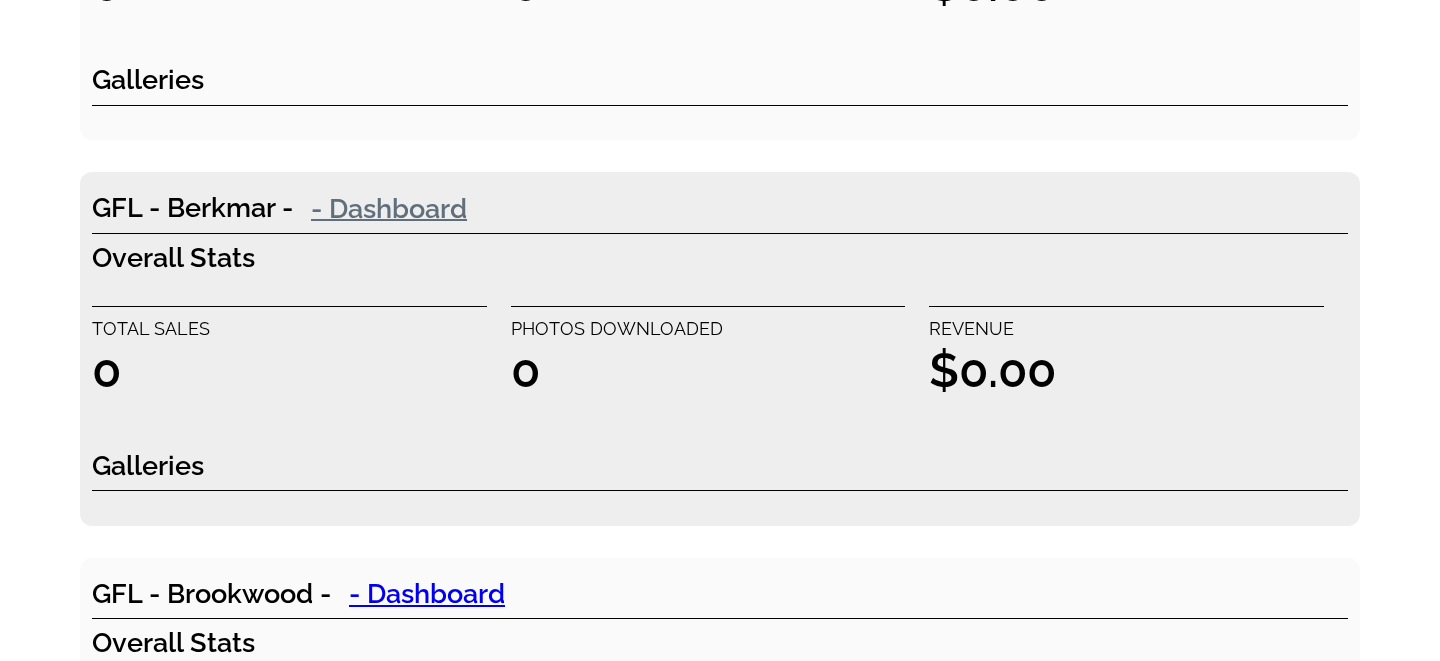 click on "- Dashboard" at bounding box center (389, 208) 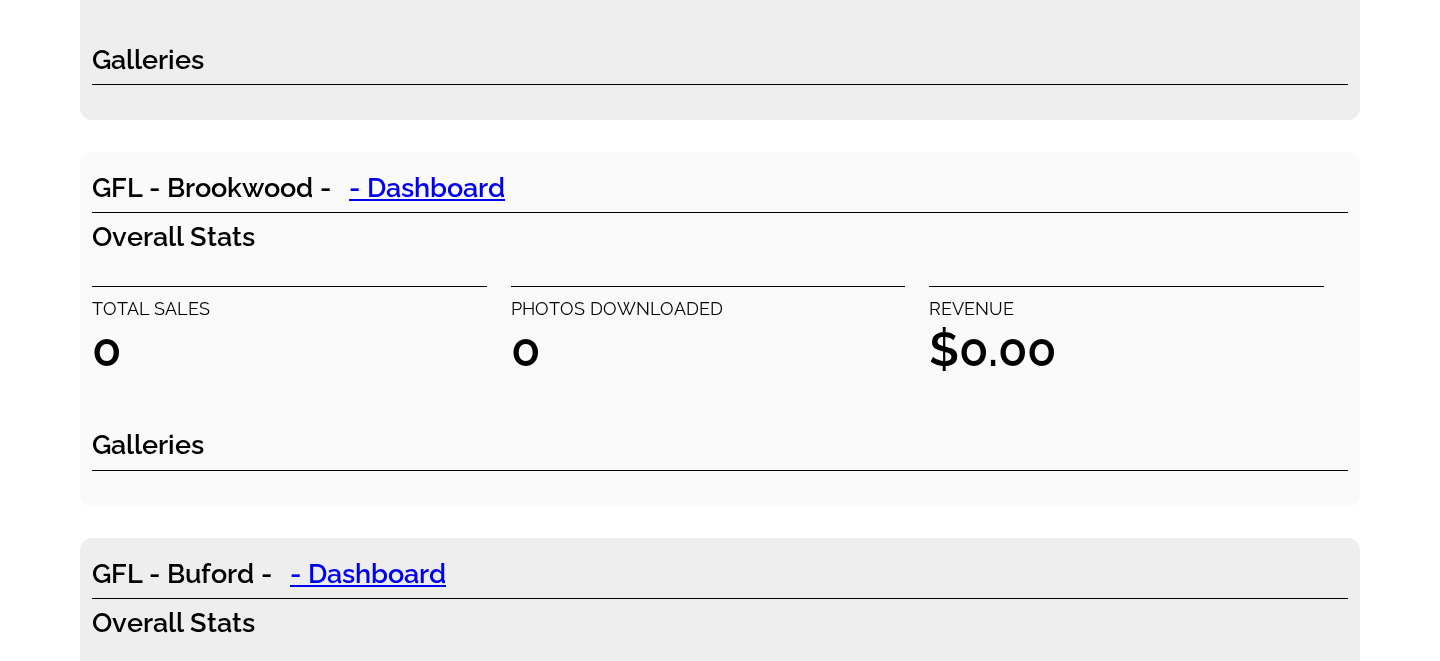scroll, scrollTop: 1346, scrollLeft: 0, axis: vertical 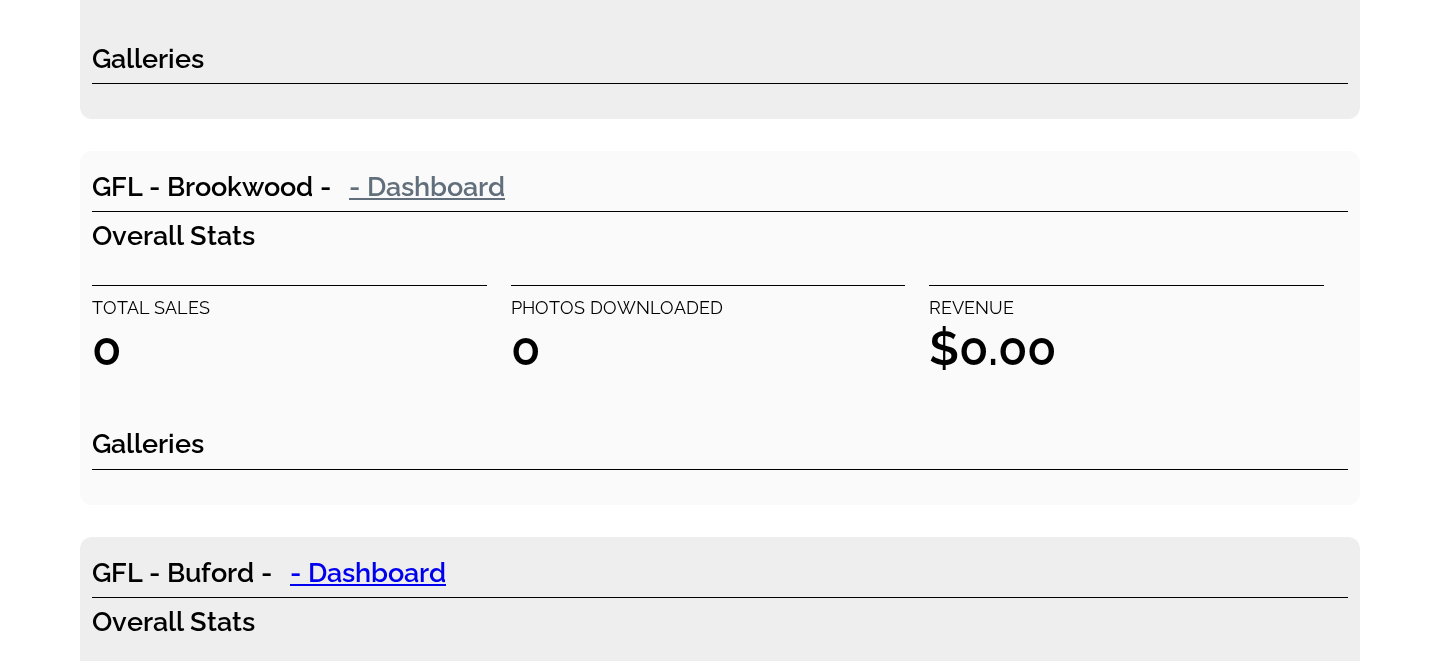 click on "- Dashboard" at bounding box center (427, 186) 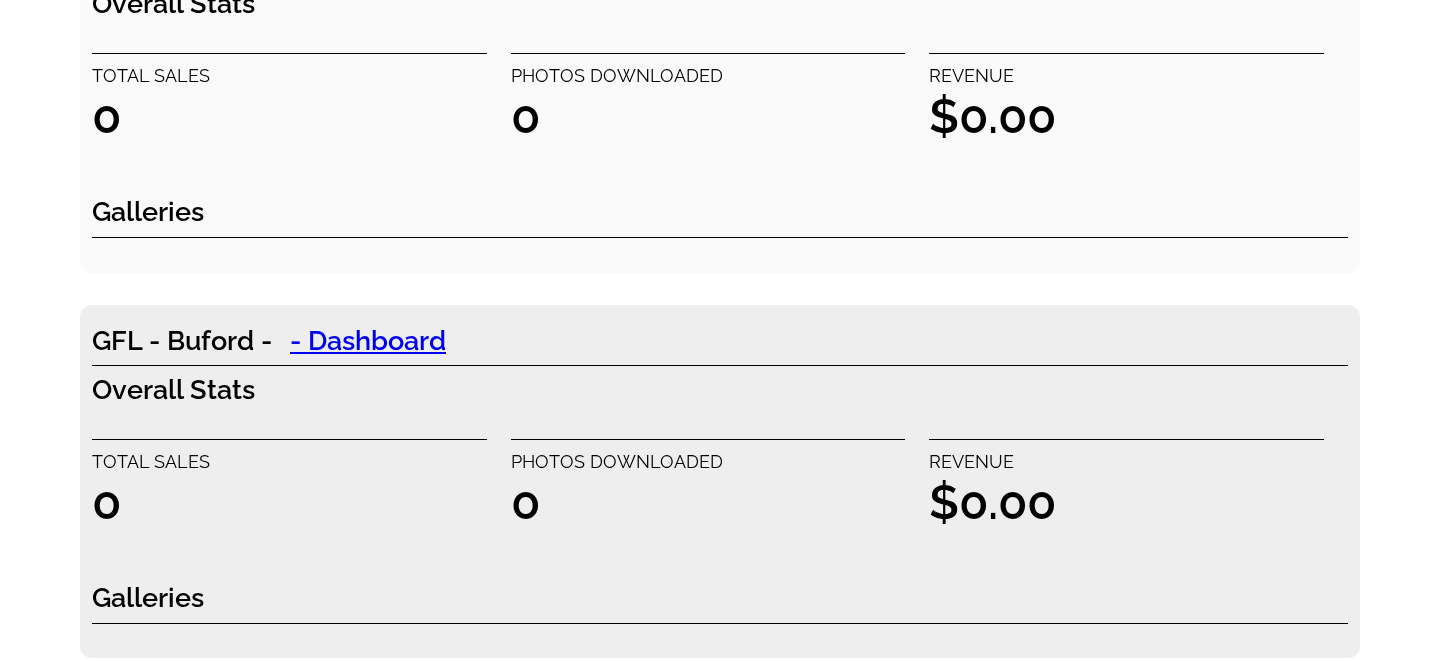 scroll, scrollTop: 1581, scrollLeft: 0, axis: vertical 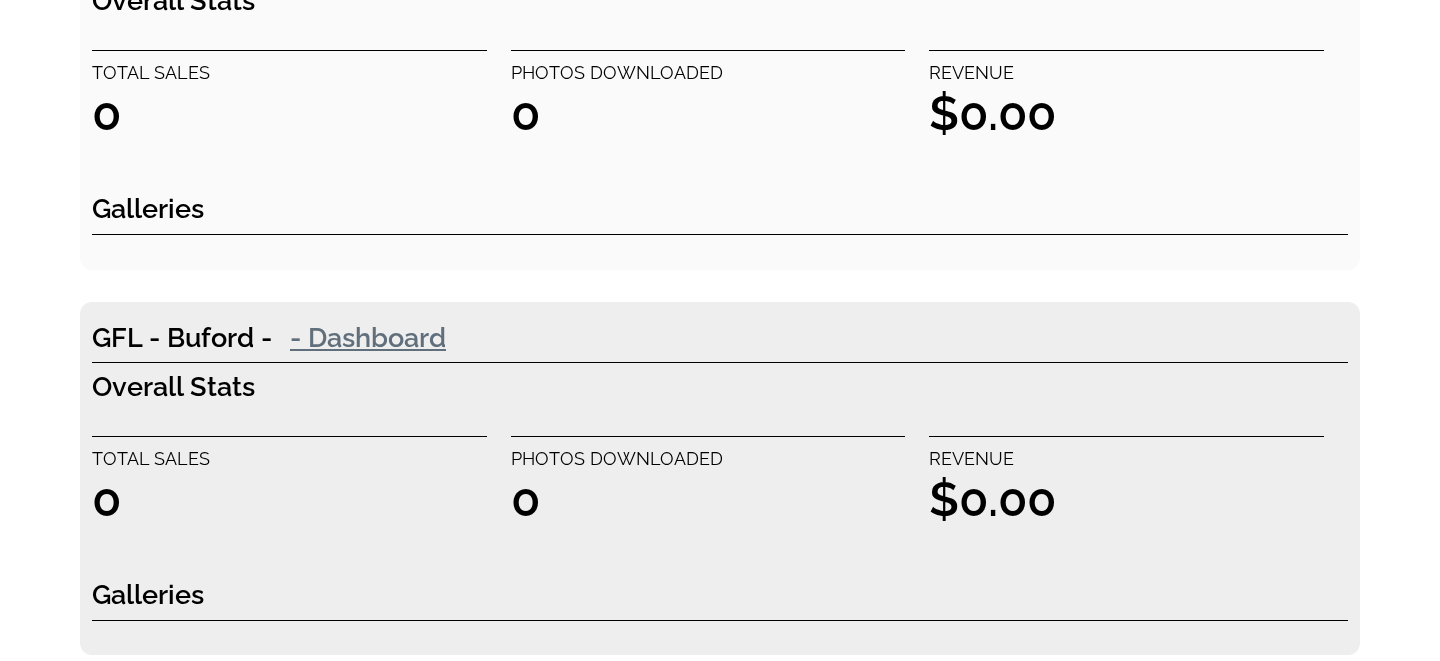 click on "- Dashboard" at bounding box center [368, 337] 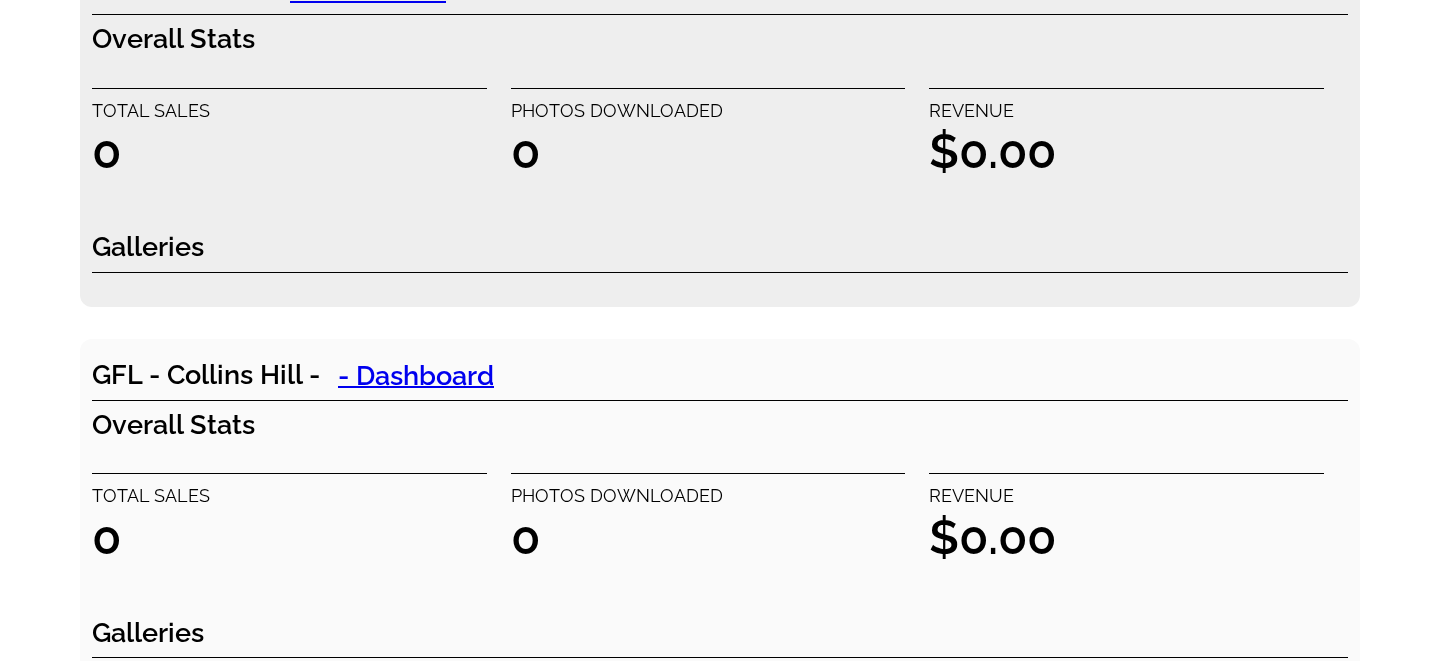 scroll, scrollTop: 1983, scrollLeft: 0, axis: vertical 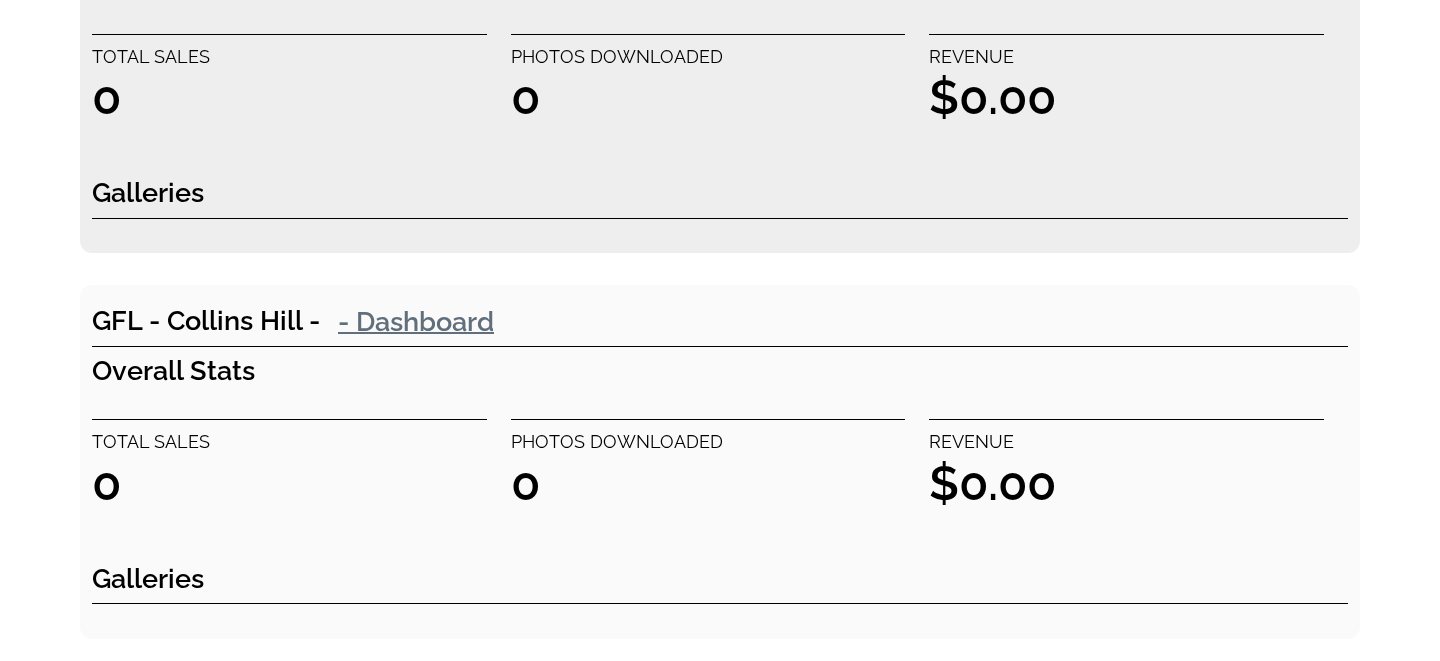 click on "- Dashboard" at bounding box center (416, 321) 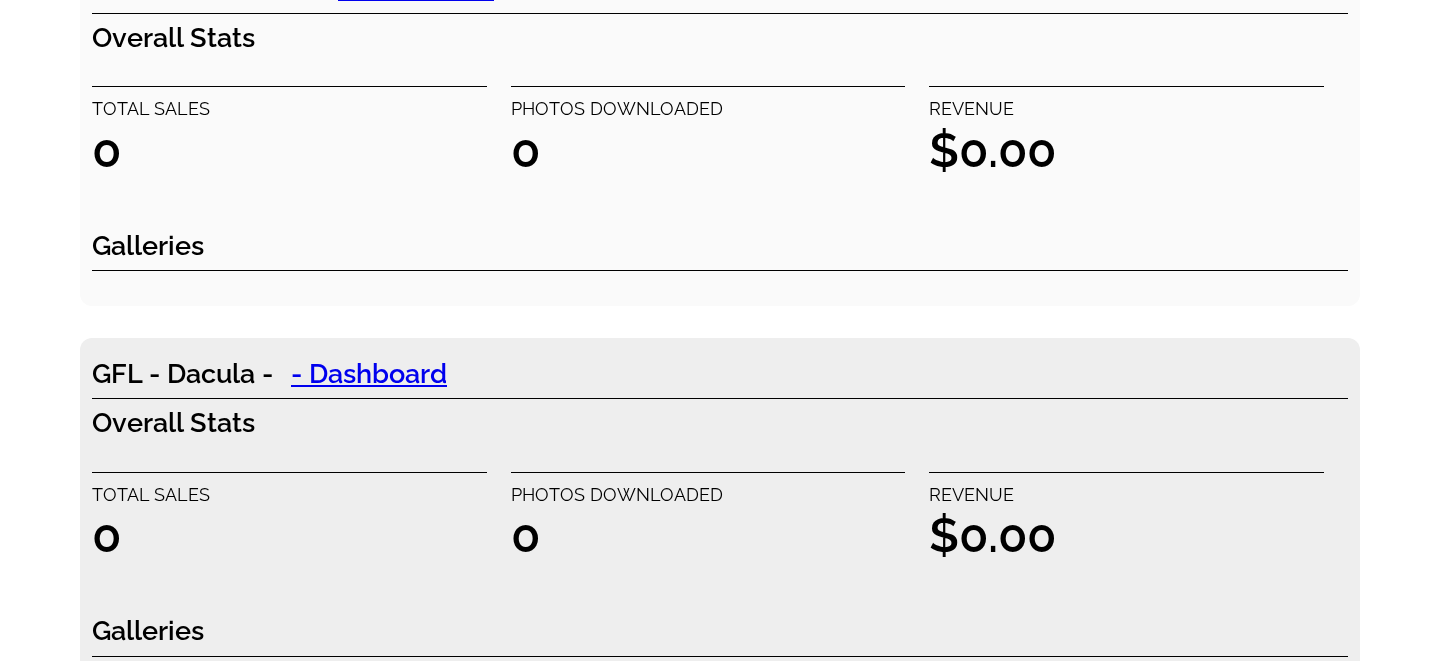 scroll, scrollTop: 2335, scrollLeft: 0, axis: vertical 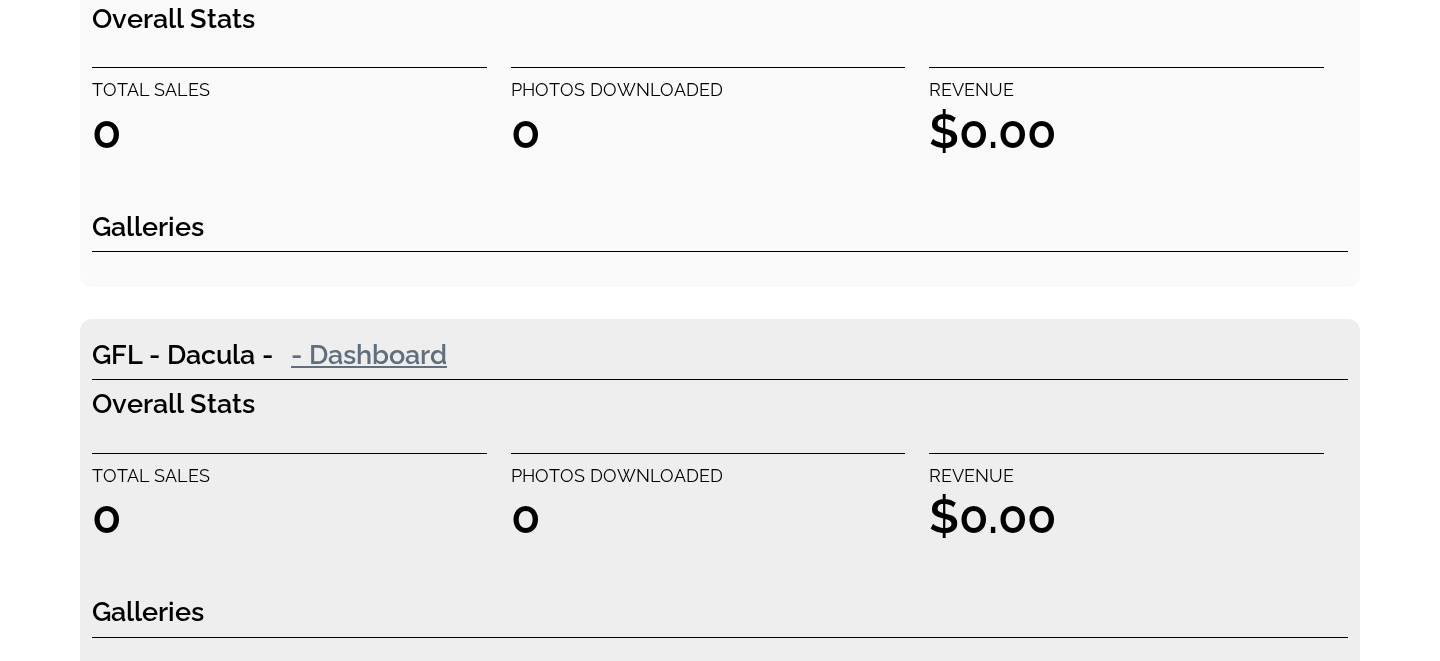 click on "- Dashboard" at bounding box center (369, 354) 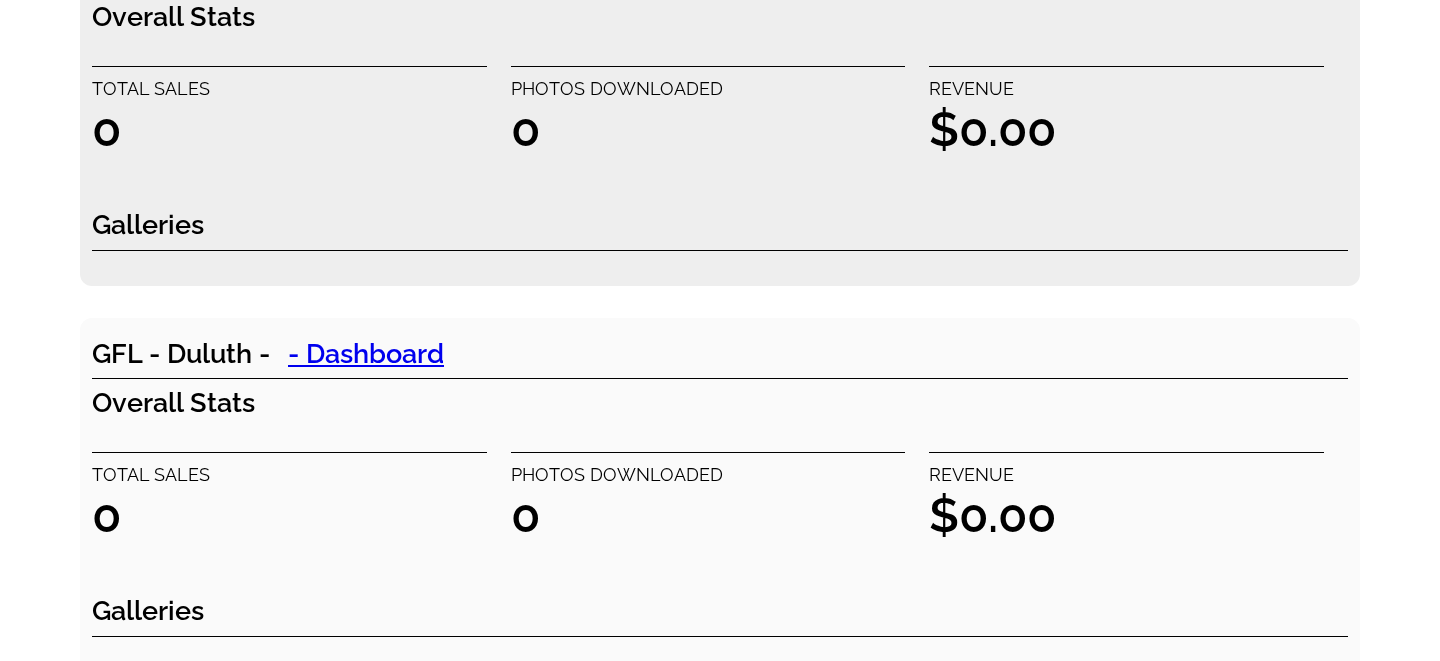scroll, scrollTop: 2744, scrollLeft: 0, axis: vertical 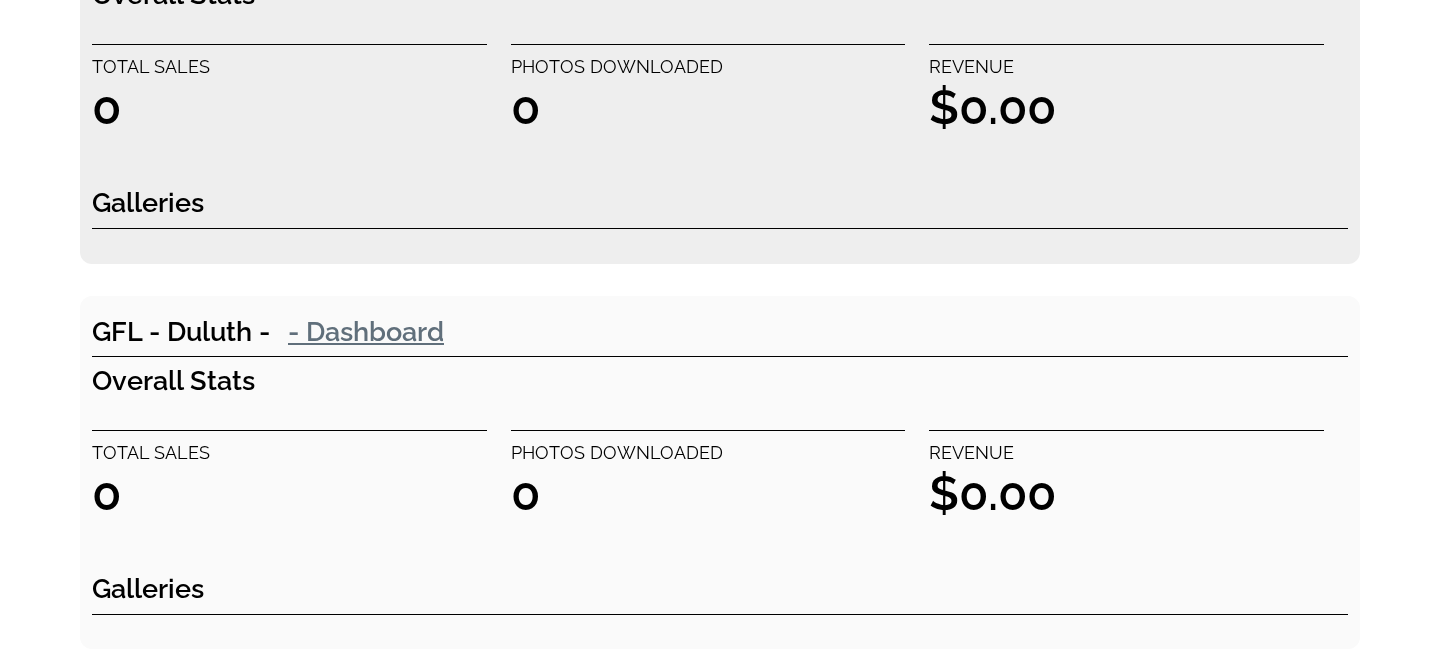 click on "- Dashboard" at bounding box center [366, 331] 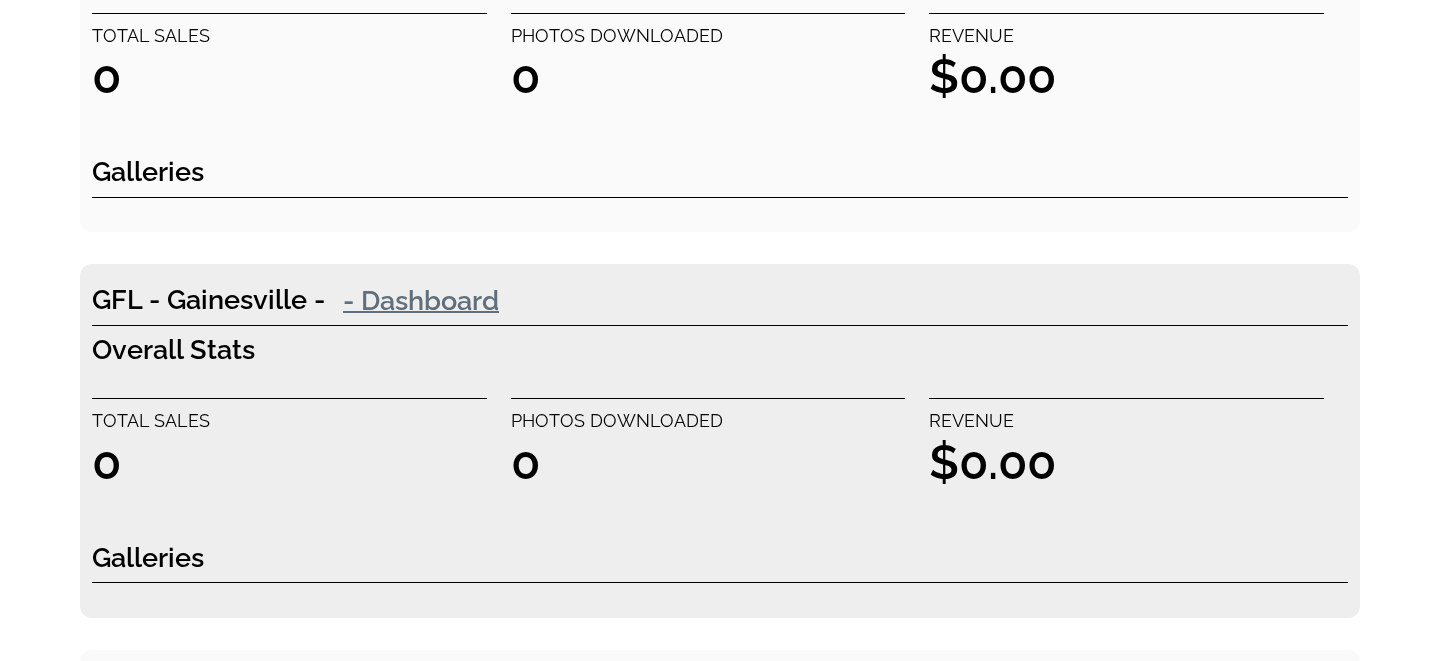 scroll, scrollTop: 3173, scrollLeft: 0, axis: vertical 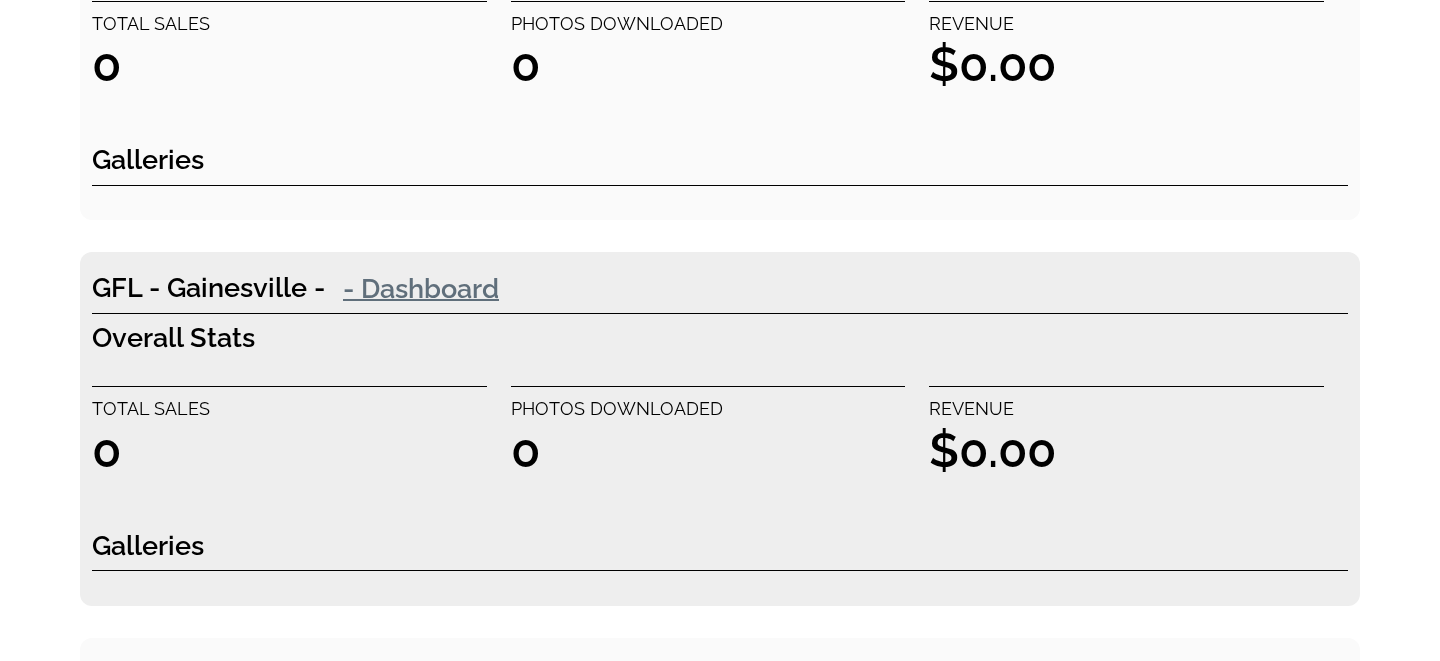 click on "- Dashboard" at bounding box center [421, 288] 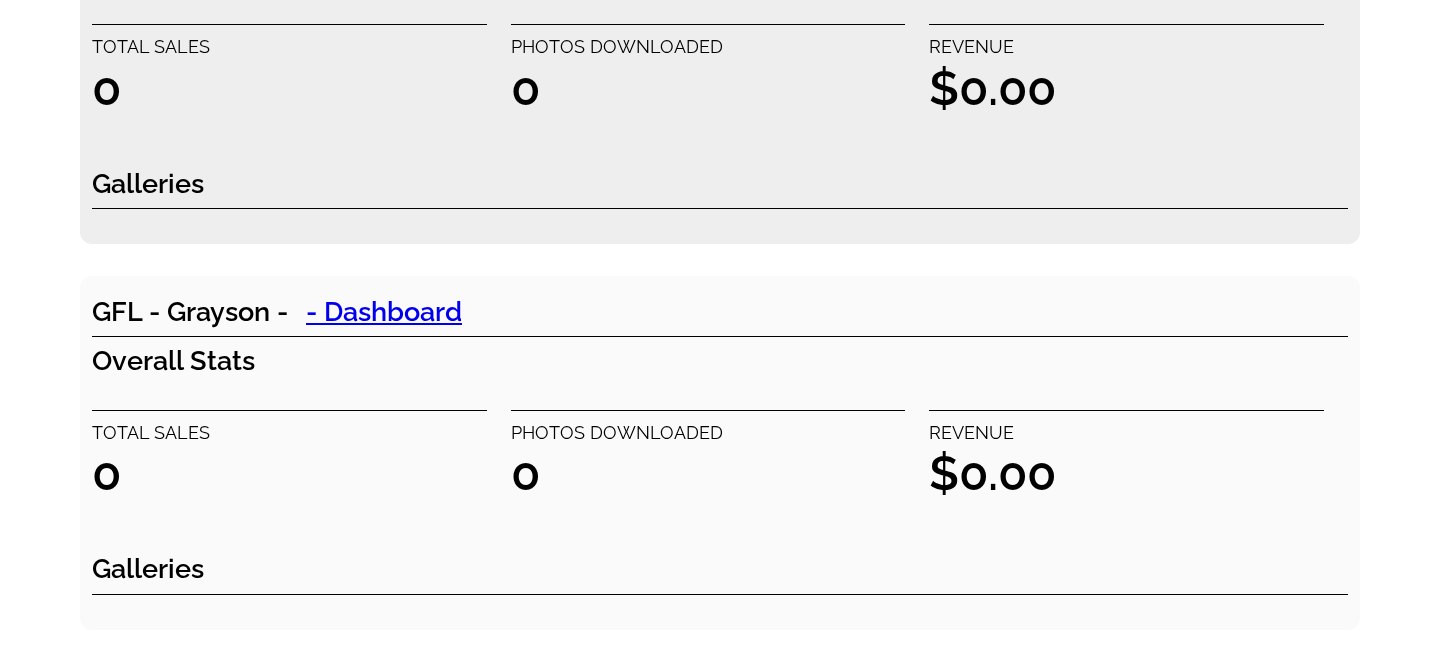 scroll, scrollTop: 3540, scrollLeft: 0, axis: vertical 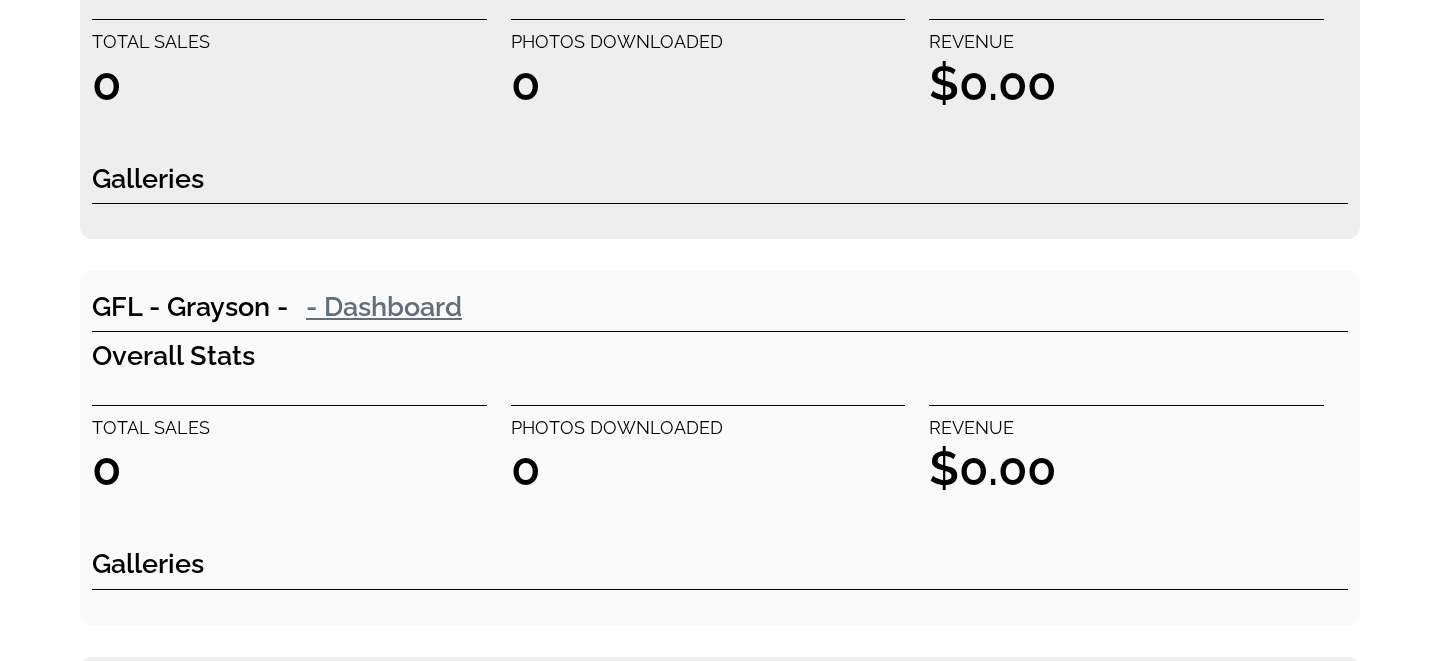 click on "- Dashboard" at bounding box center (384, 306) 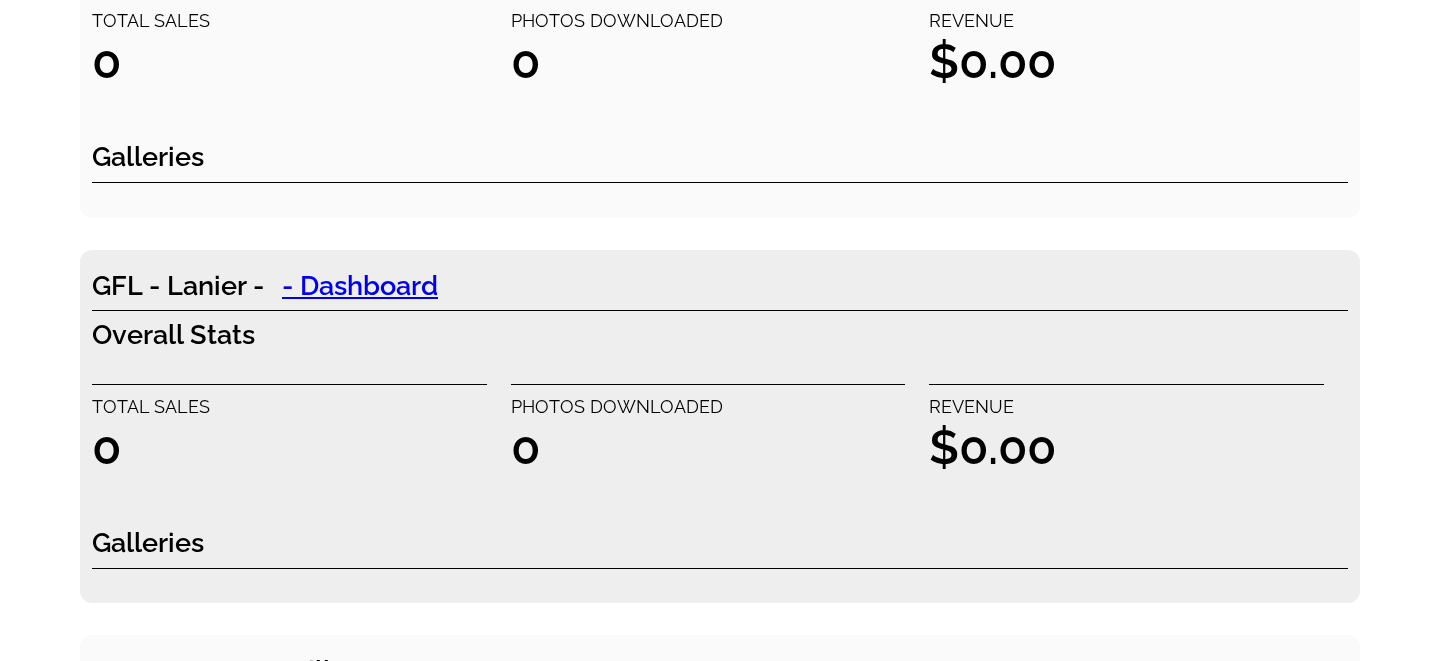 scroll, scrollTop: 3951, scrollLeft: 0, axis: vertical 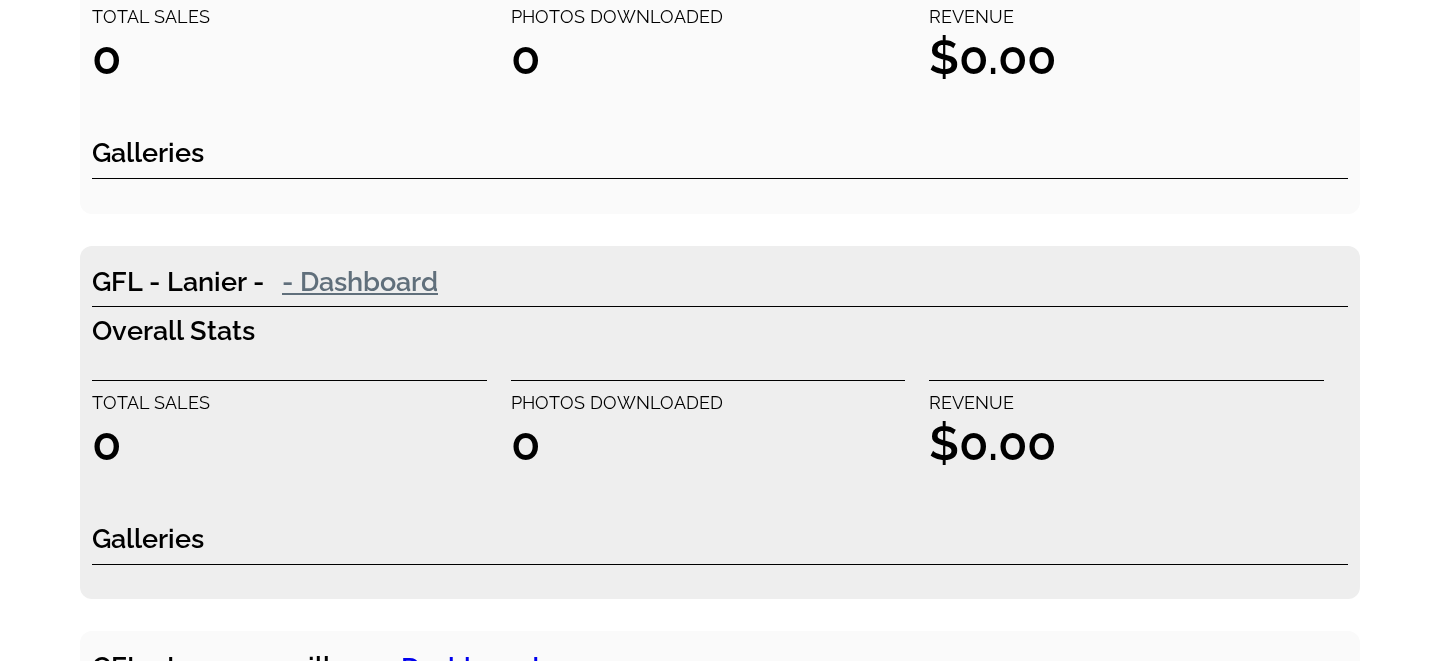 click on "- Dashboard" at bounding box center (360, 281) 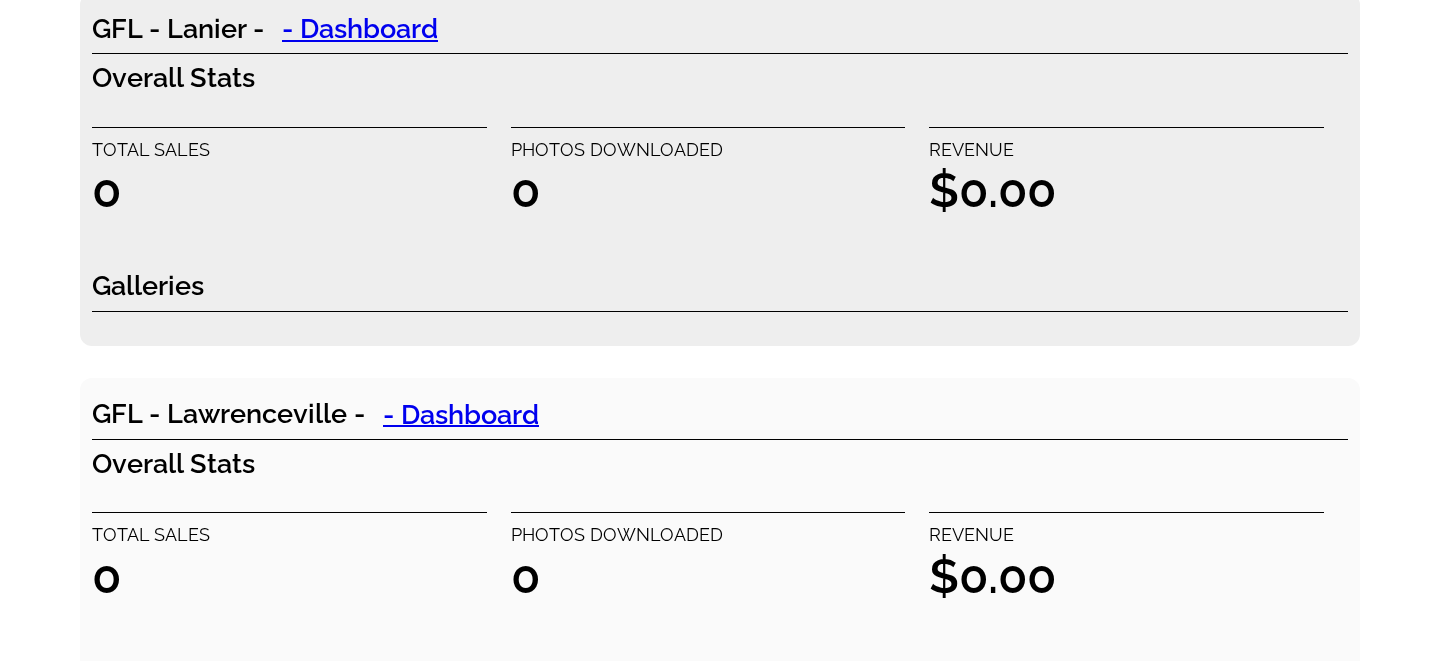scroll, scrollTop: 4390, scrollLeft: 0, axis: vertical 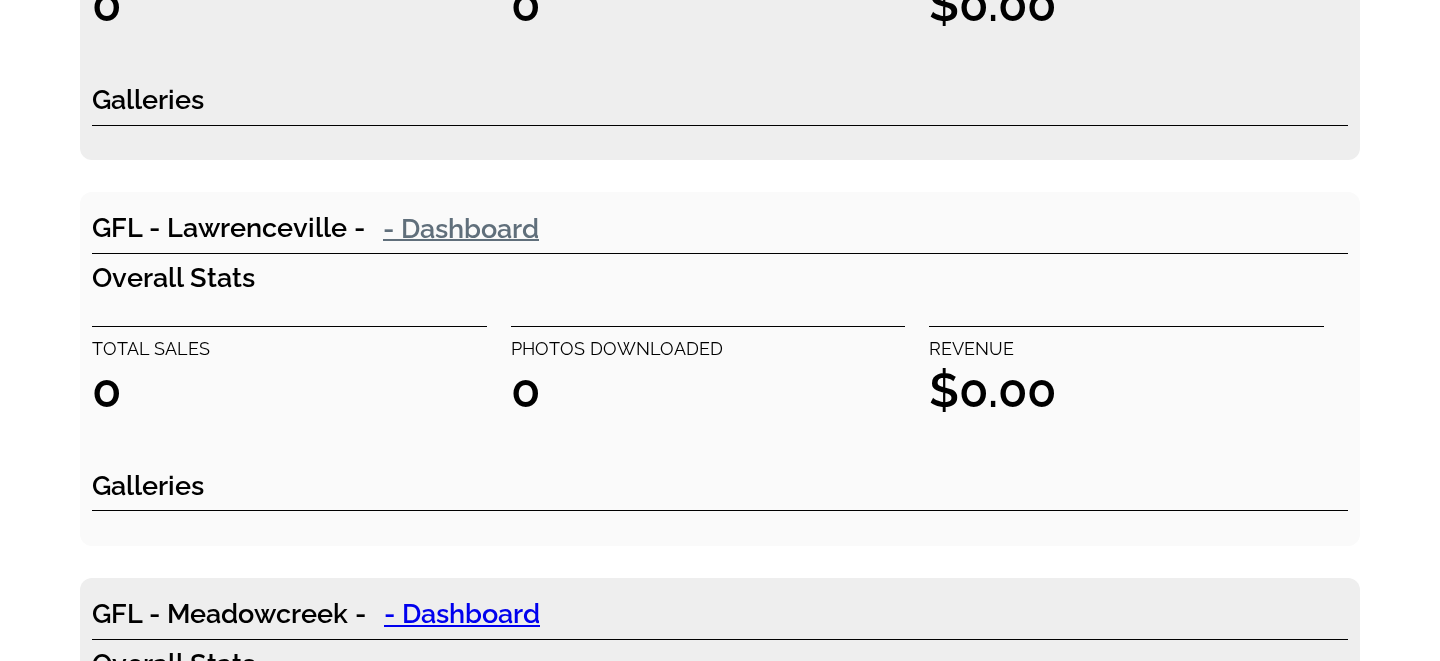 click on "- Dashboard" at bounding box center [461, 228] 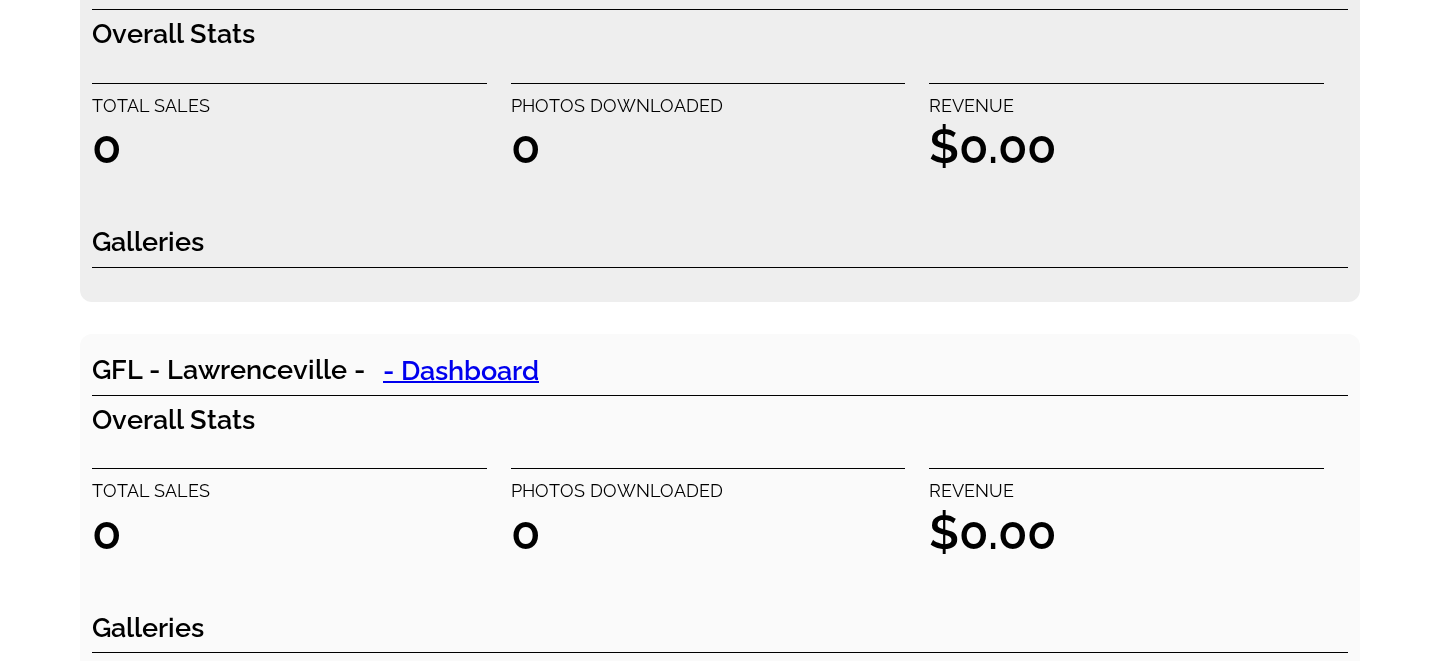 scroll, scrollTop: 4613, scrollLeft: 0, axis: vertical 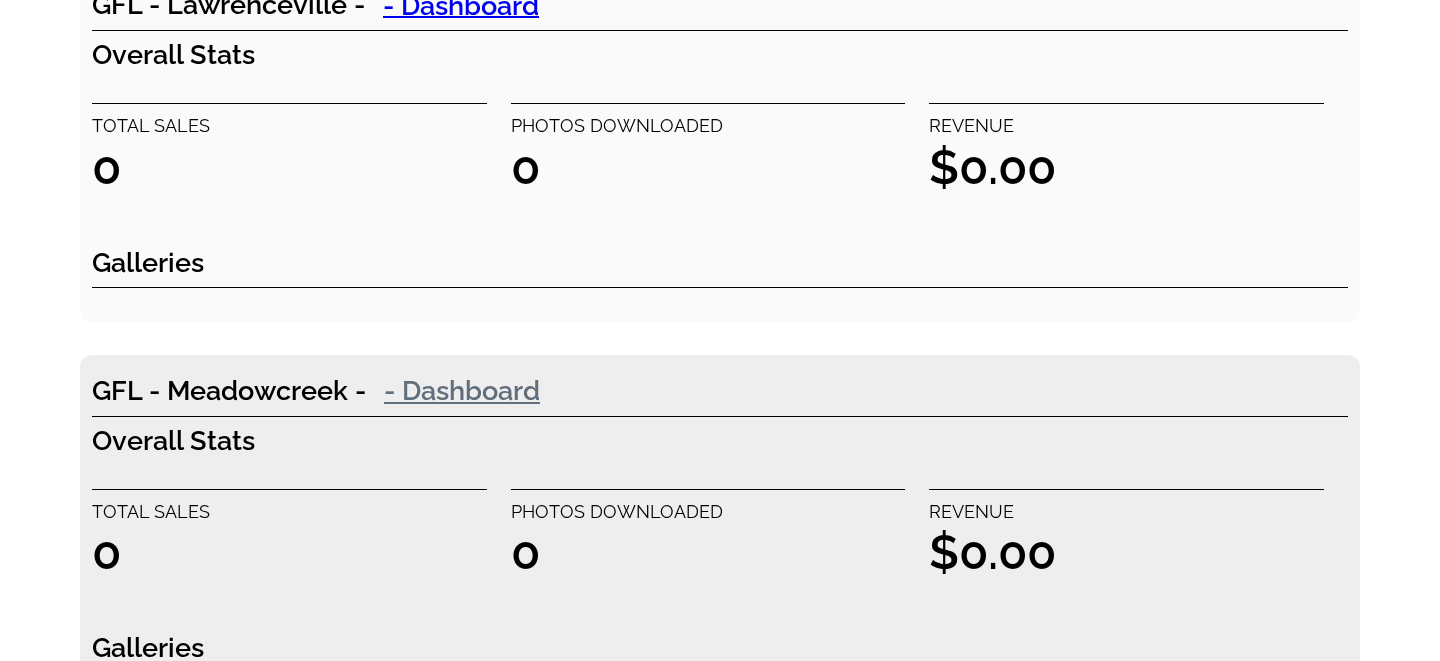click on "- Dashboard" at bounding box center [462, 390] 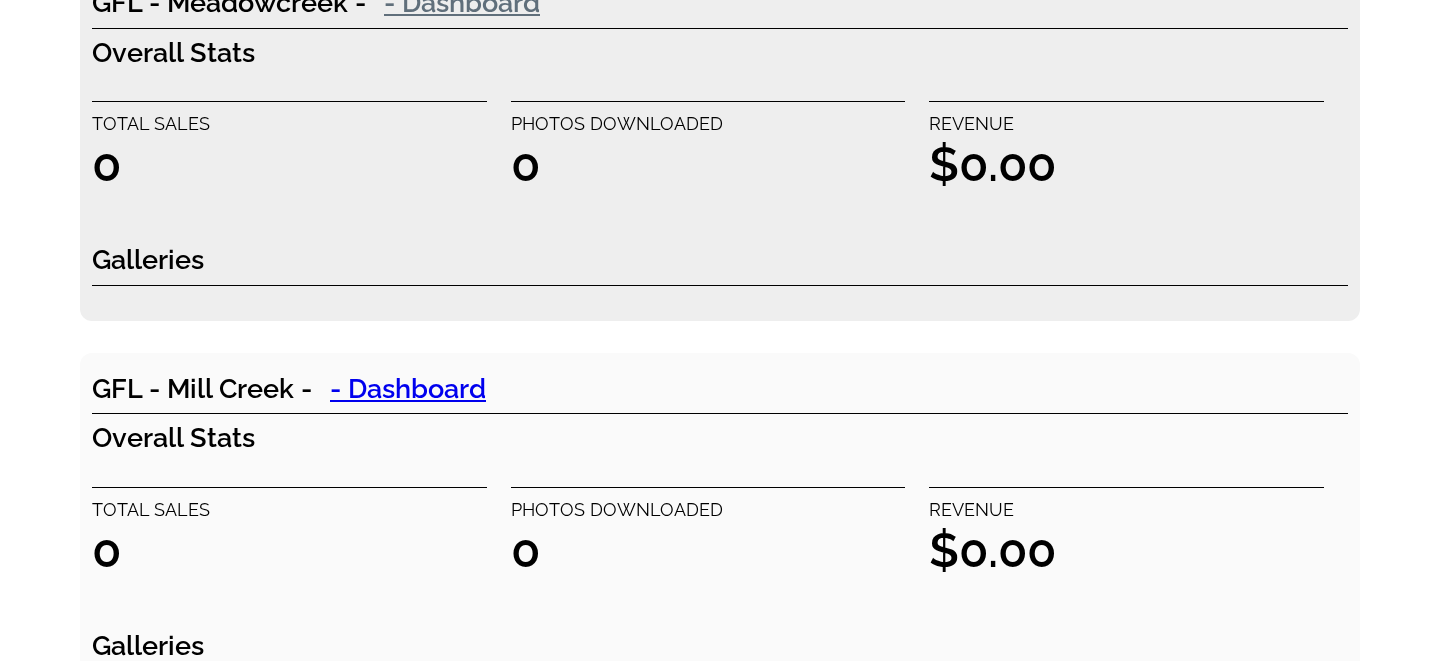 scroll, scrollTop: 5008, scrollLeft: 0, axis: vertical 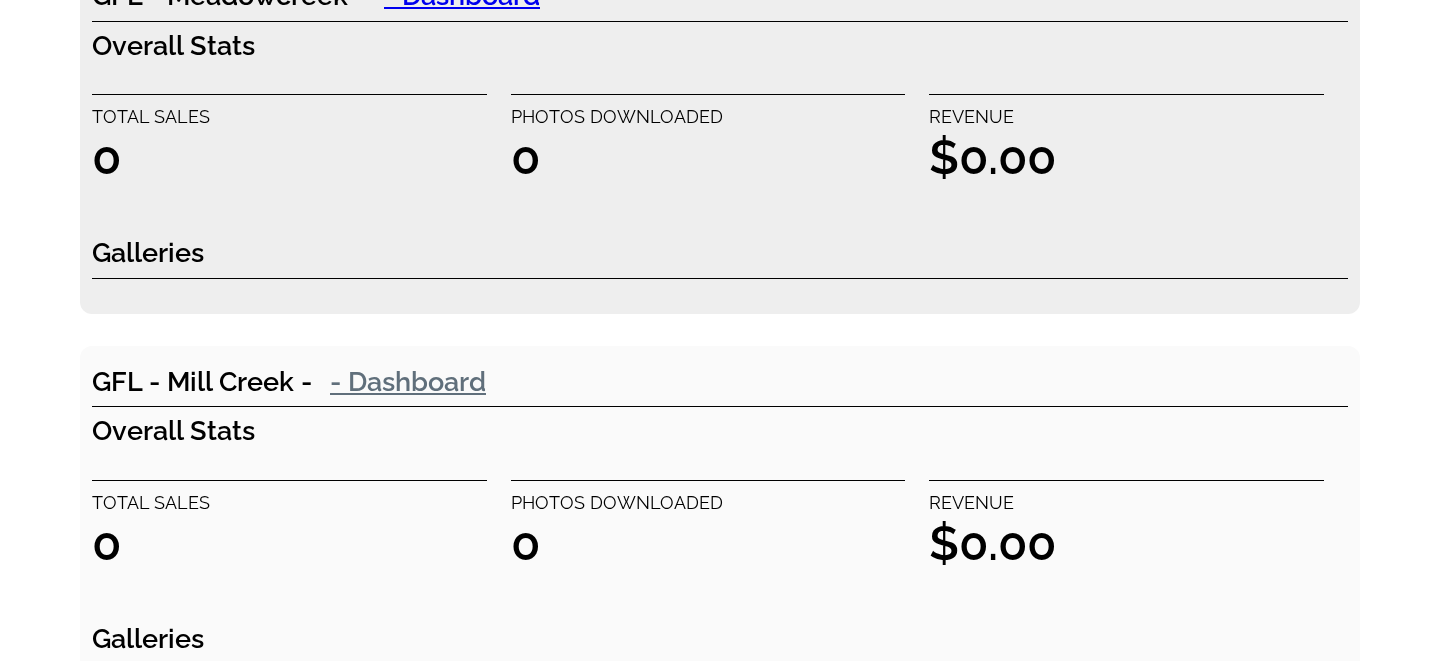 click on "- Dashboard" at bounding box center (408, 381) 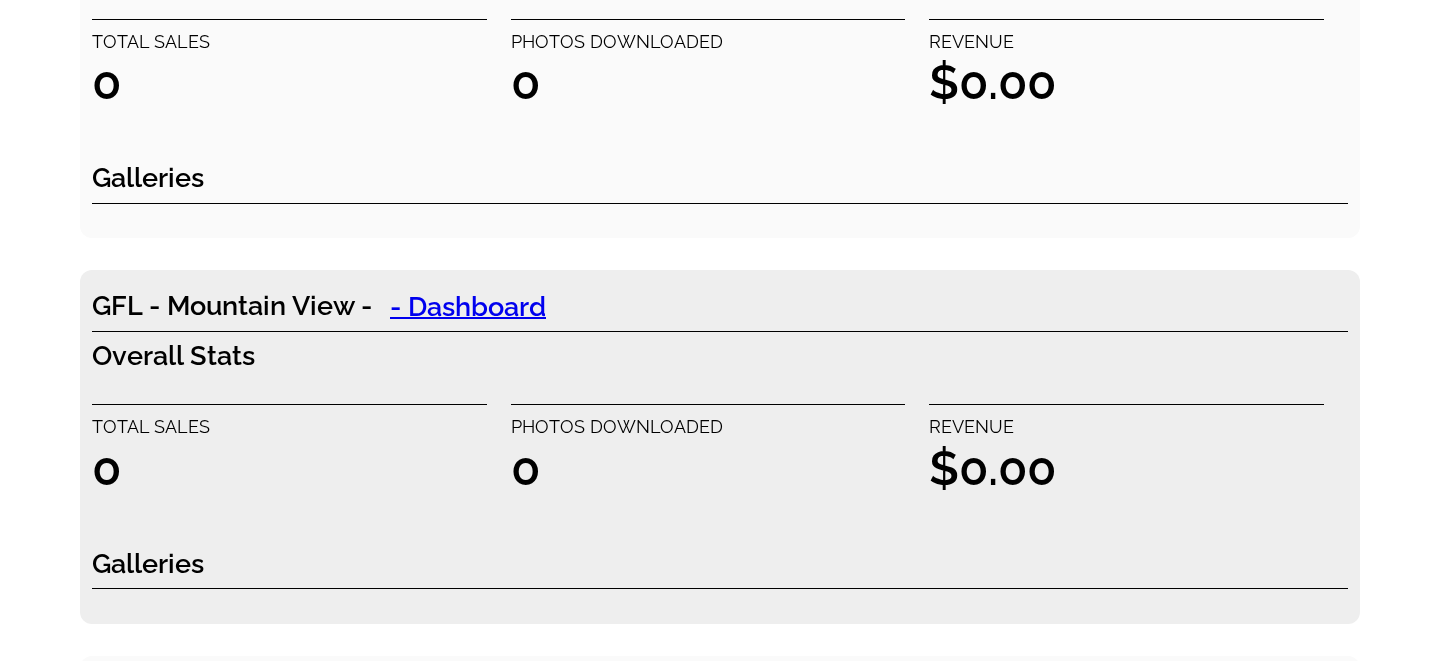 scroll, scrollTop: 5475, scrollLeft: 0, axis: vertical 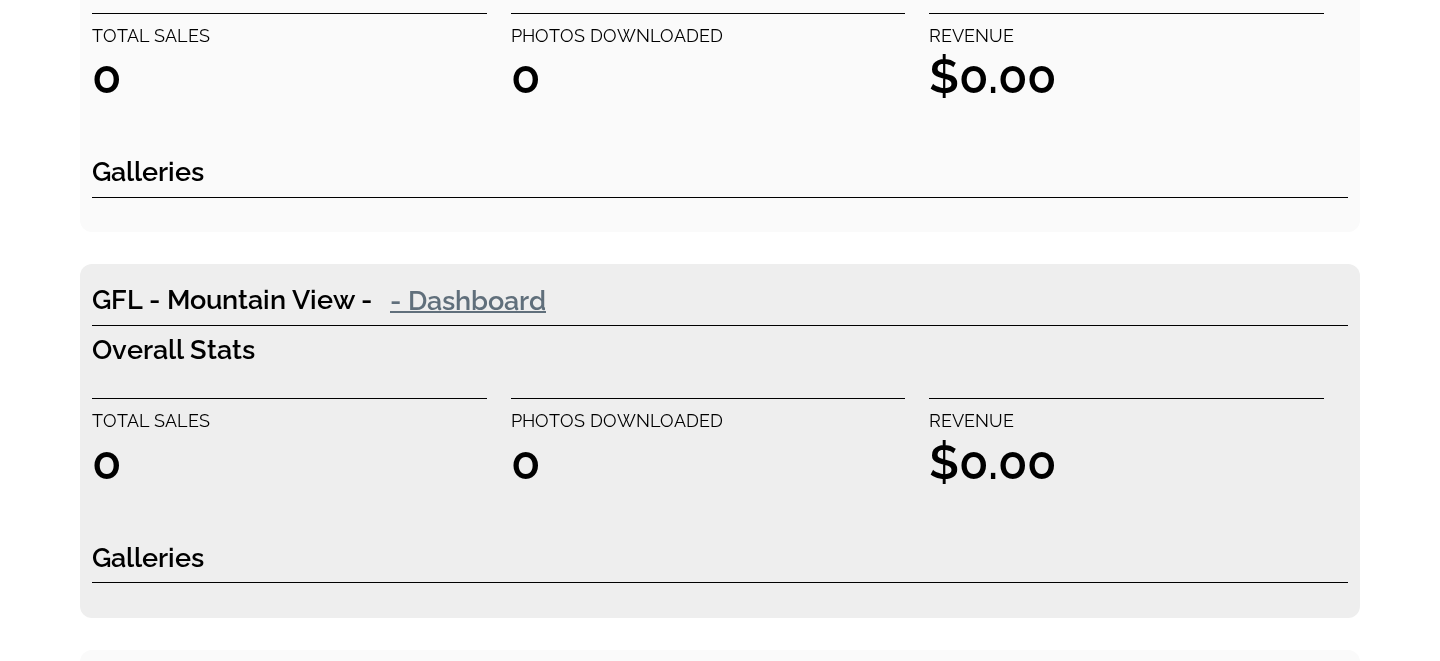 click on "- Dashboard" at bounding box center (468, 300) 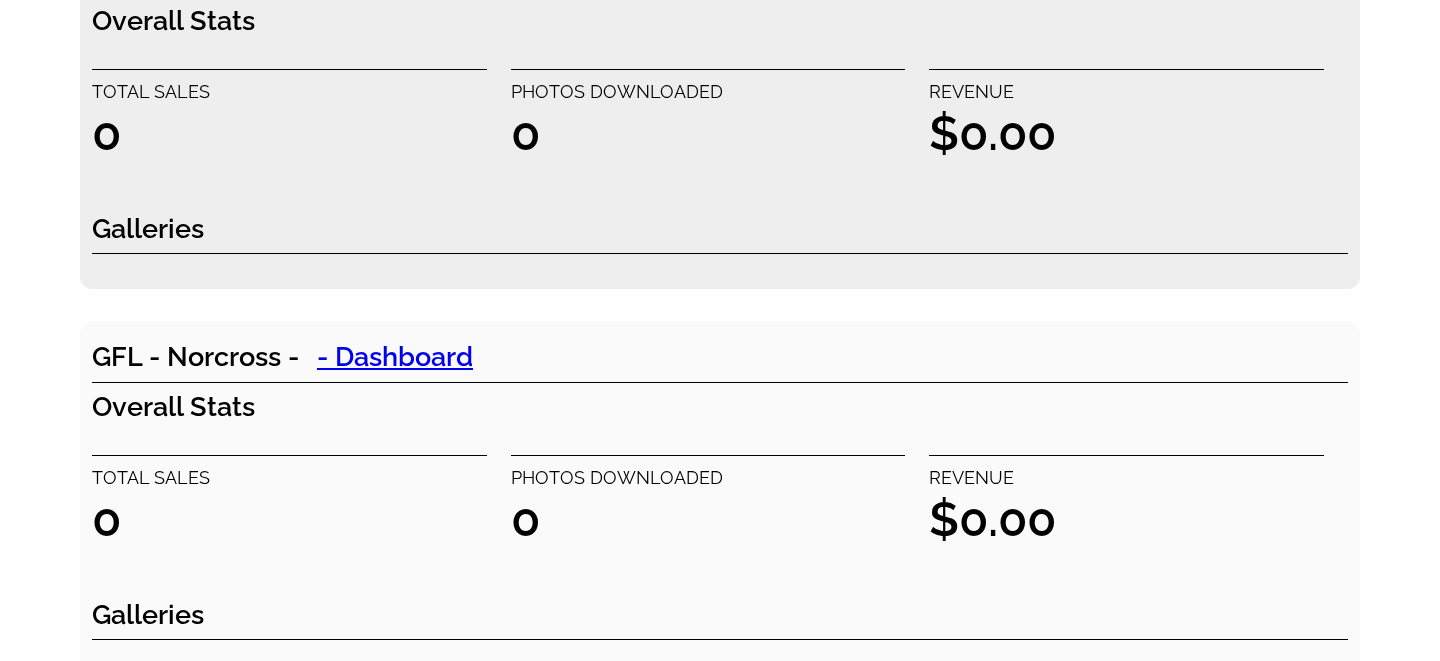 scroll, scrollTop: 5827, scrollLeft: 0, axis: vertical 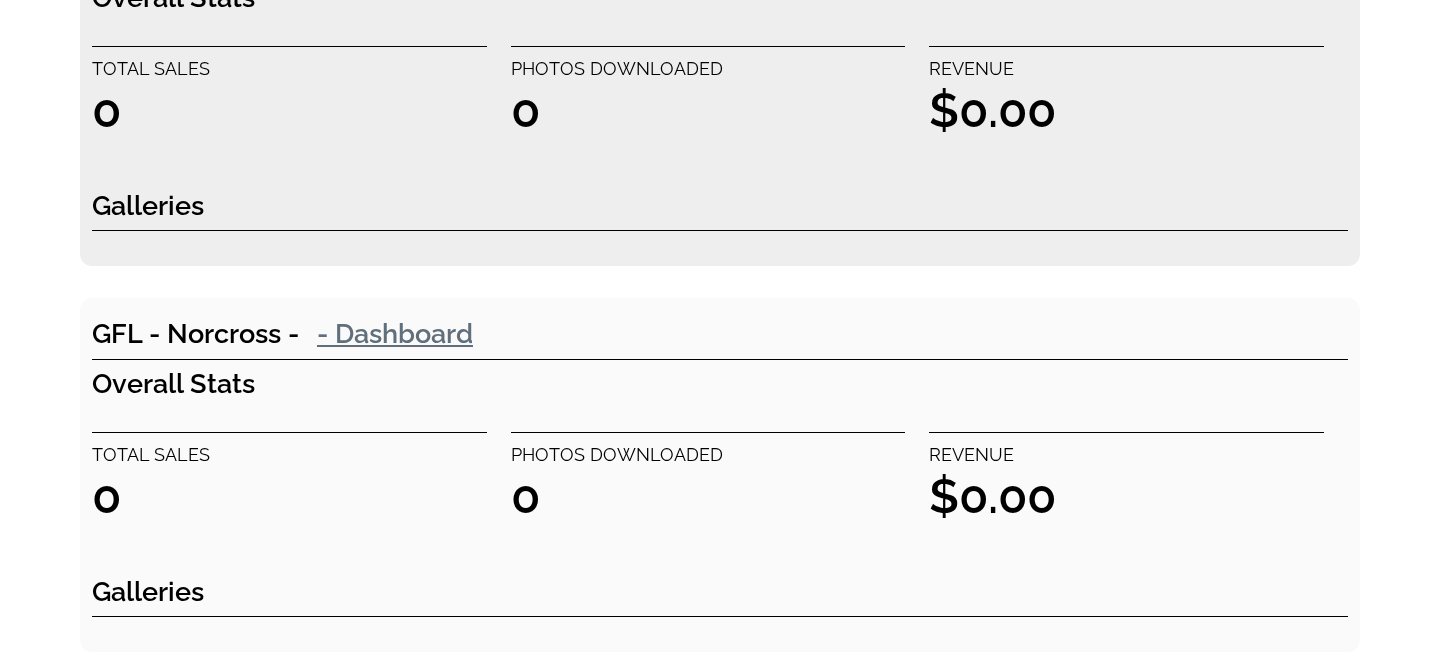 click on "- Dashboard" at bounding box center (395, 333) 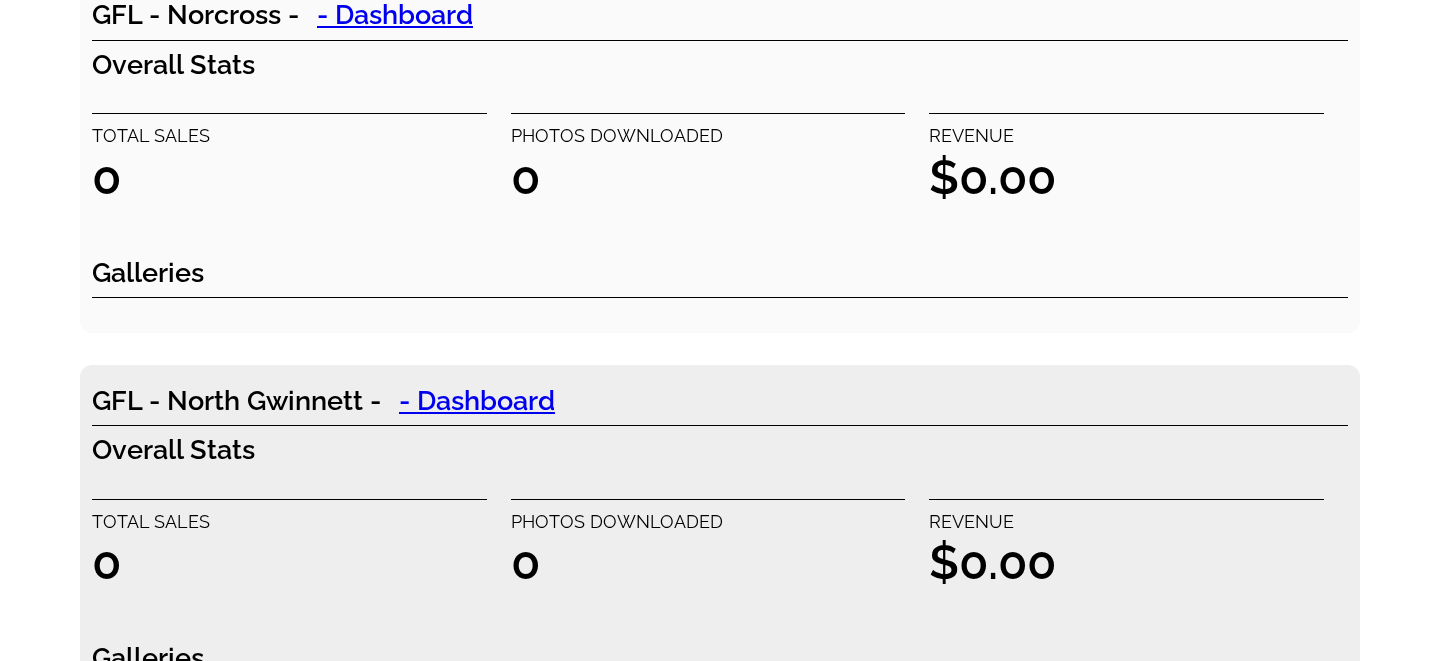 scroll, scrollTop: 6153, scrollLeft: 0, axis: vertical 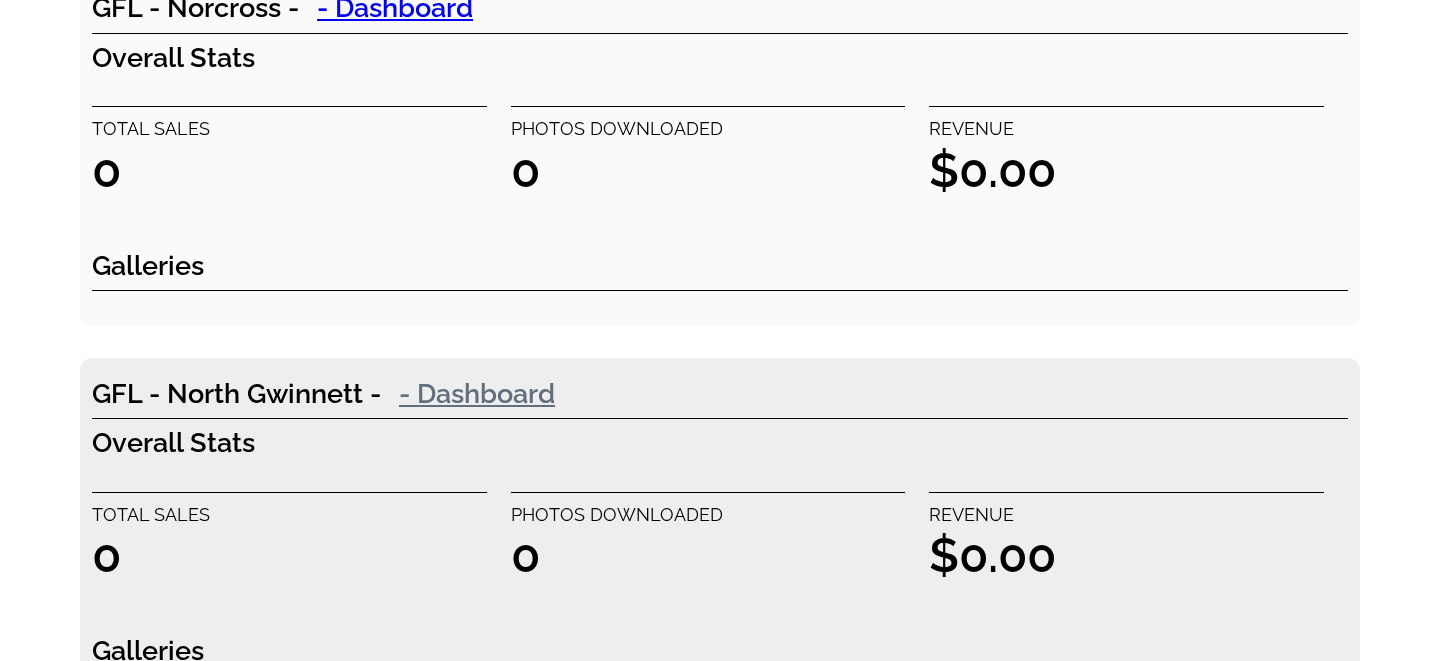 click on "- Dashboard" at bounding box center (477, 393) 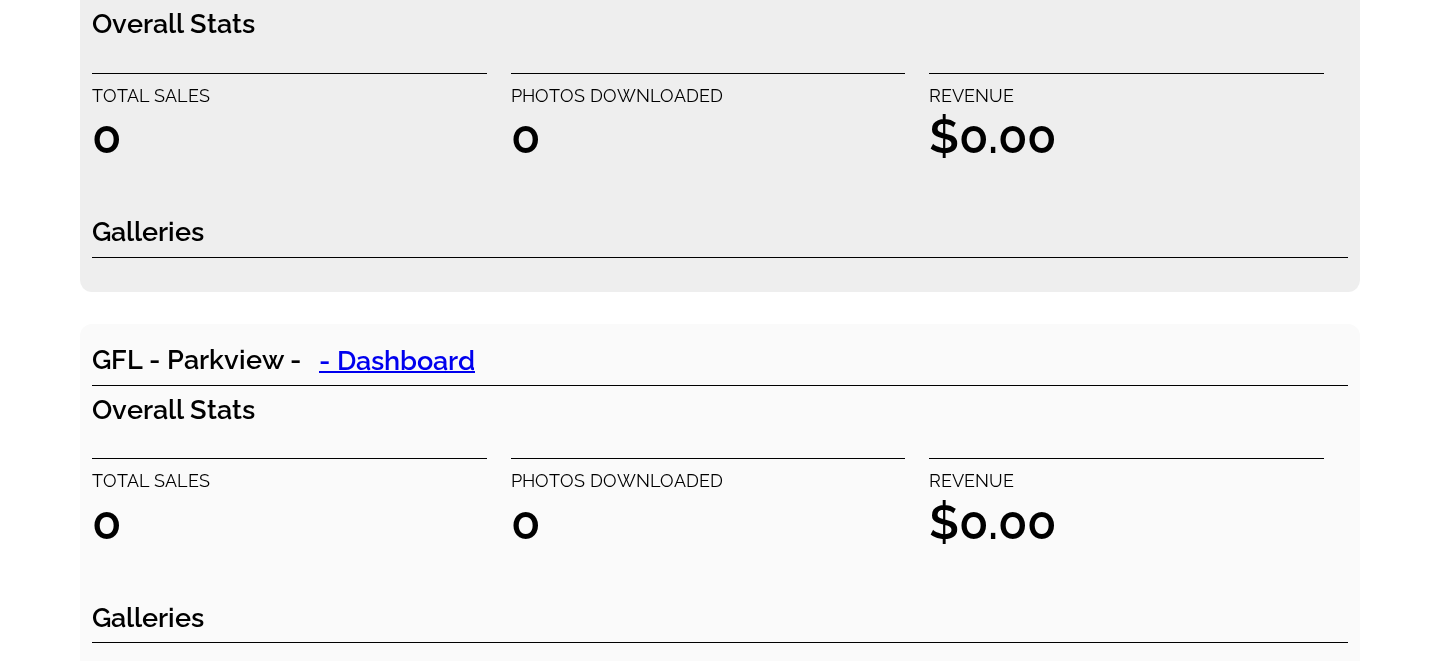 scroll, scrollTop: 6592, scrollLeft: 0, axis: vertical 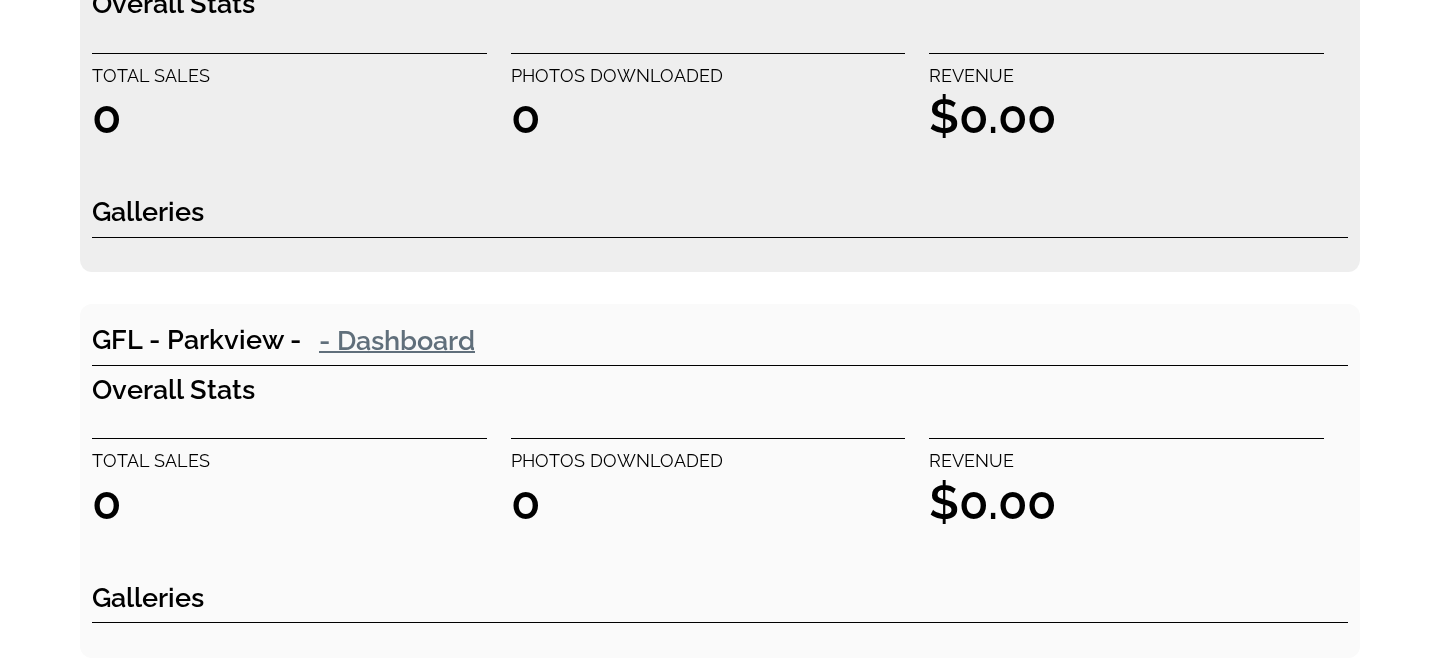 click on "- Dashboard" at bounding box center (397, 340) 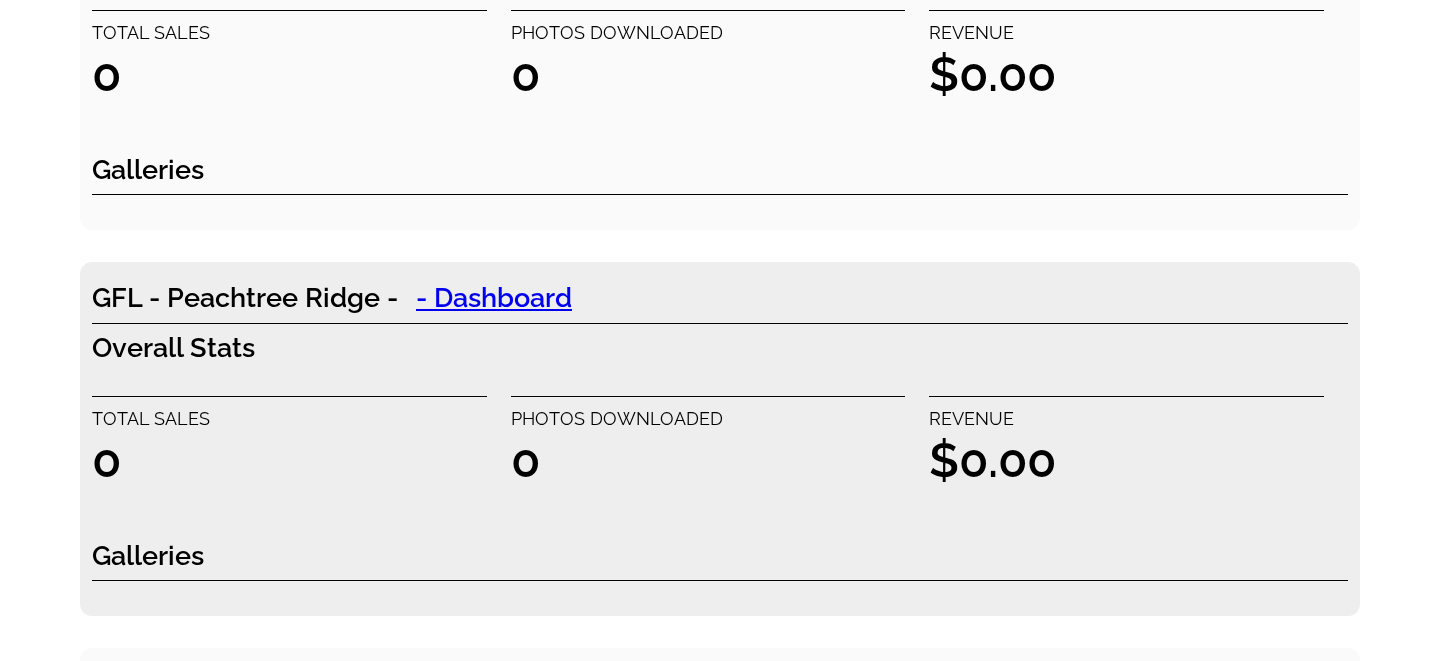 scroll, scrollTop: 7024, scrollLeft: 0, axis: vertical 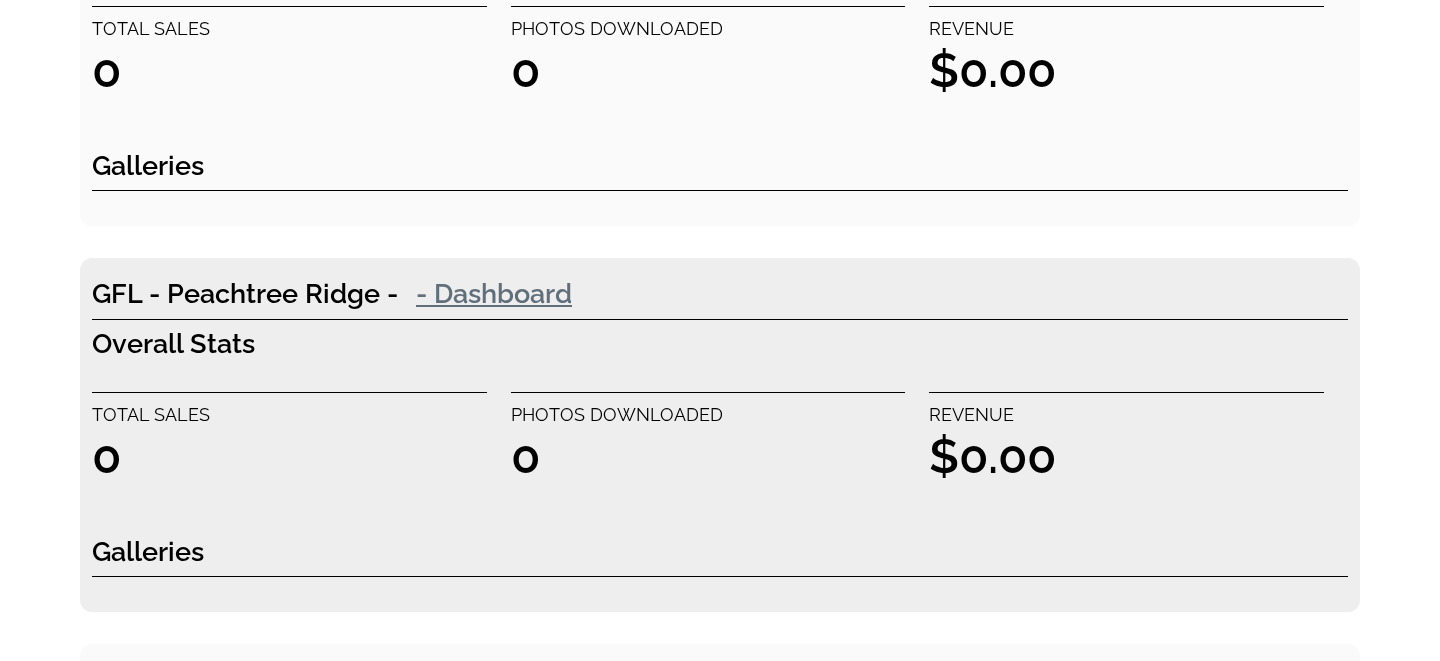 click on "- Dashboard" at bounding box center [494, 293] 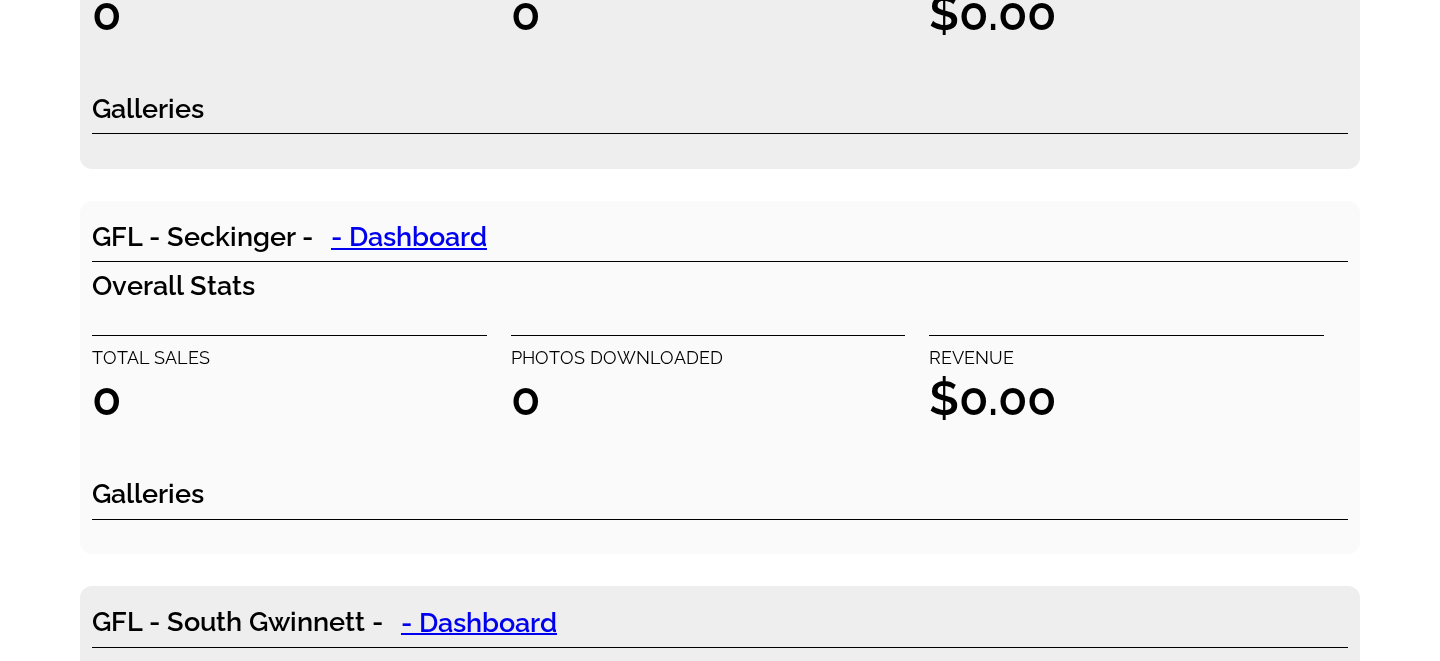 scroll, scrollTop: 7474, scrollLeft: 0, axis: vertical 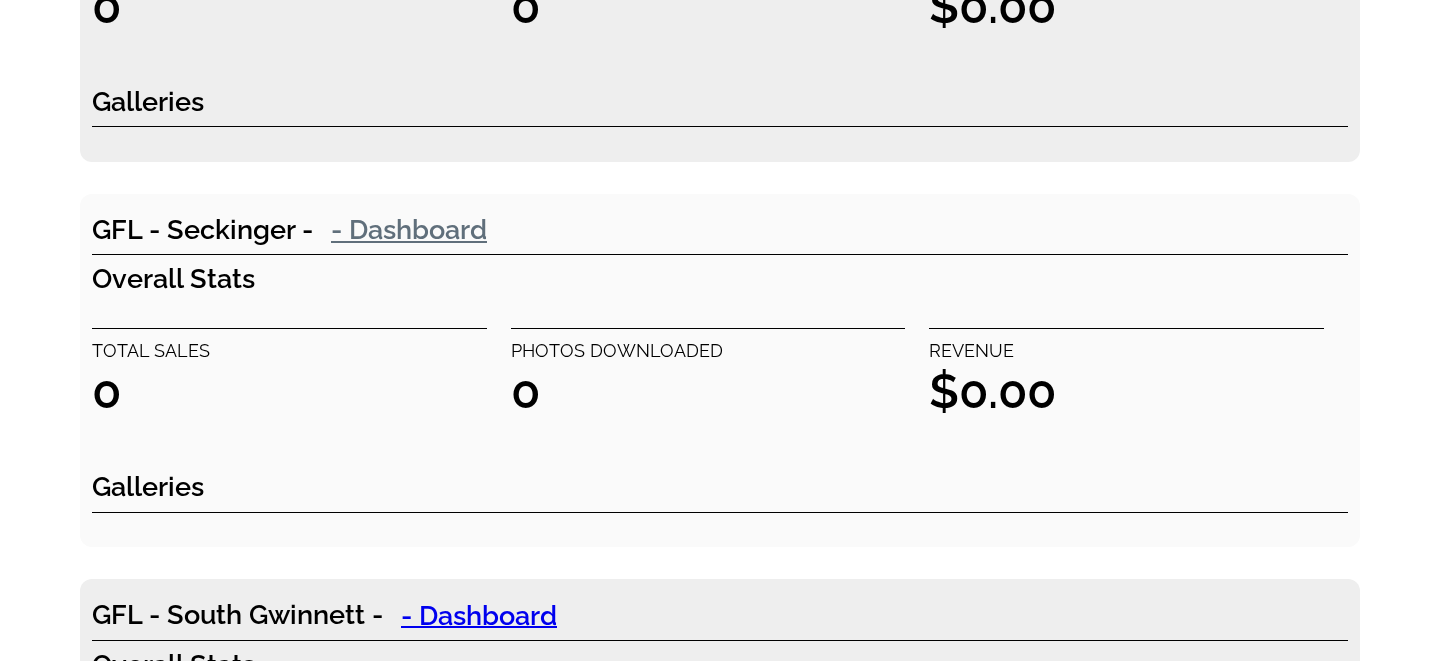 click on "- Dashboard" at bounding box center [409, 229] 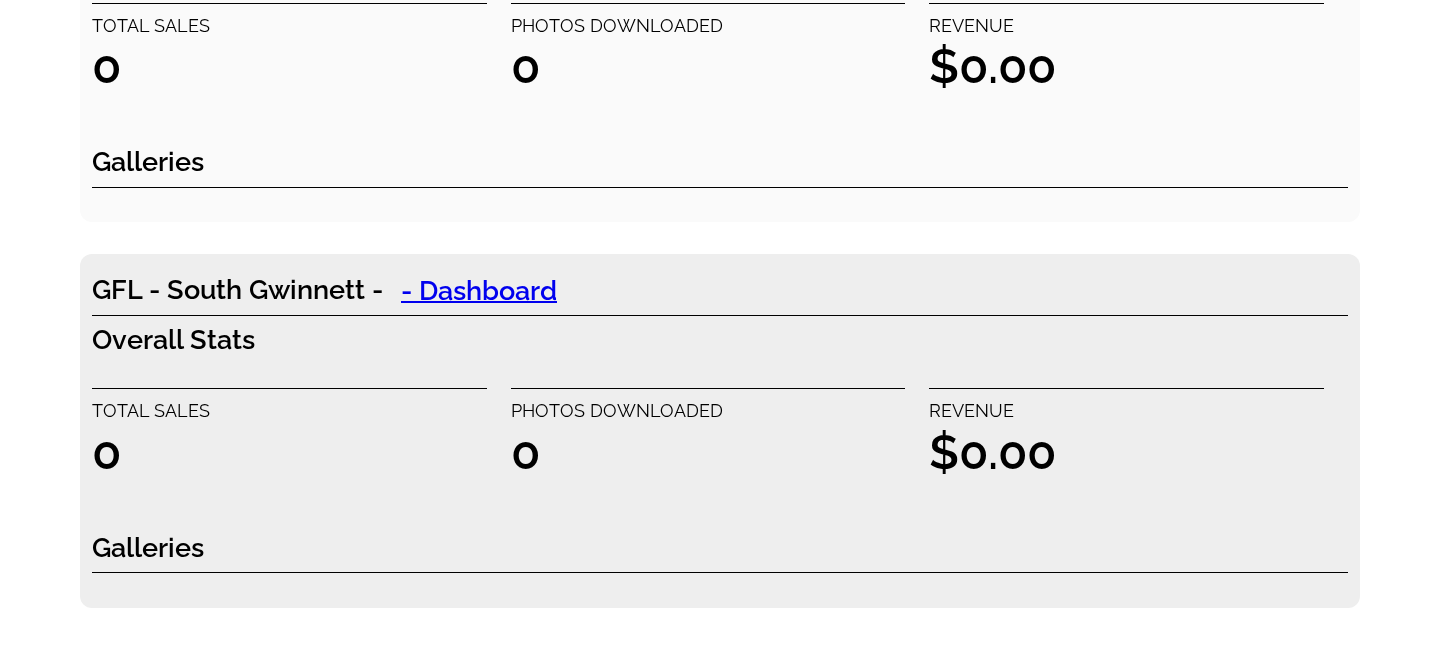scroll, scrollTop: 7812, scrollLeft: 0, axis: vertical 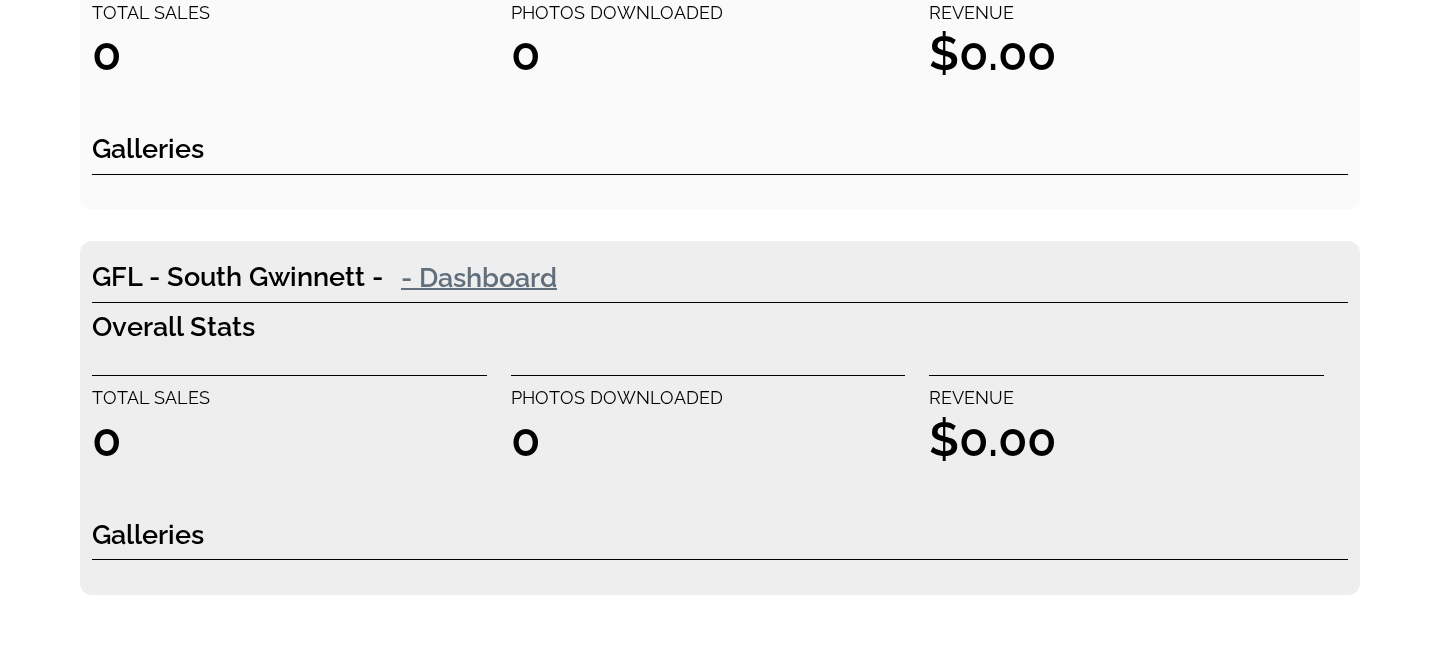 click on "- Dashboard" at bounding box center (479, 277) 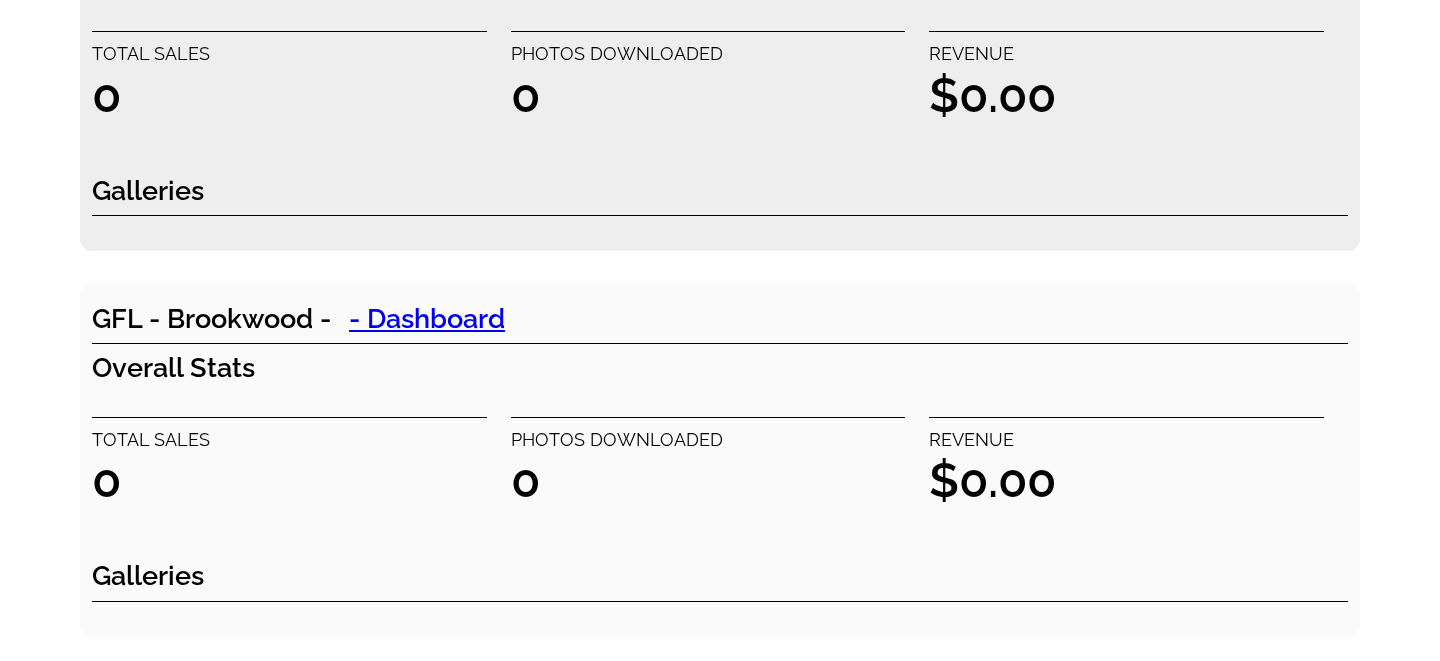 scroll, scrollTop: 0, scrollLeft: 0, axis: both 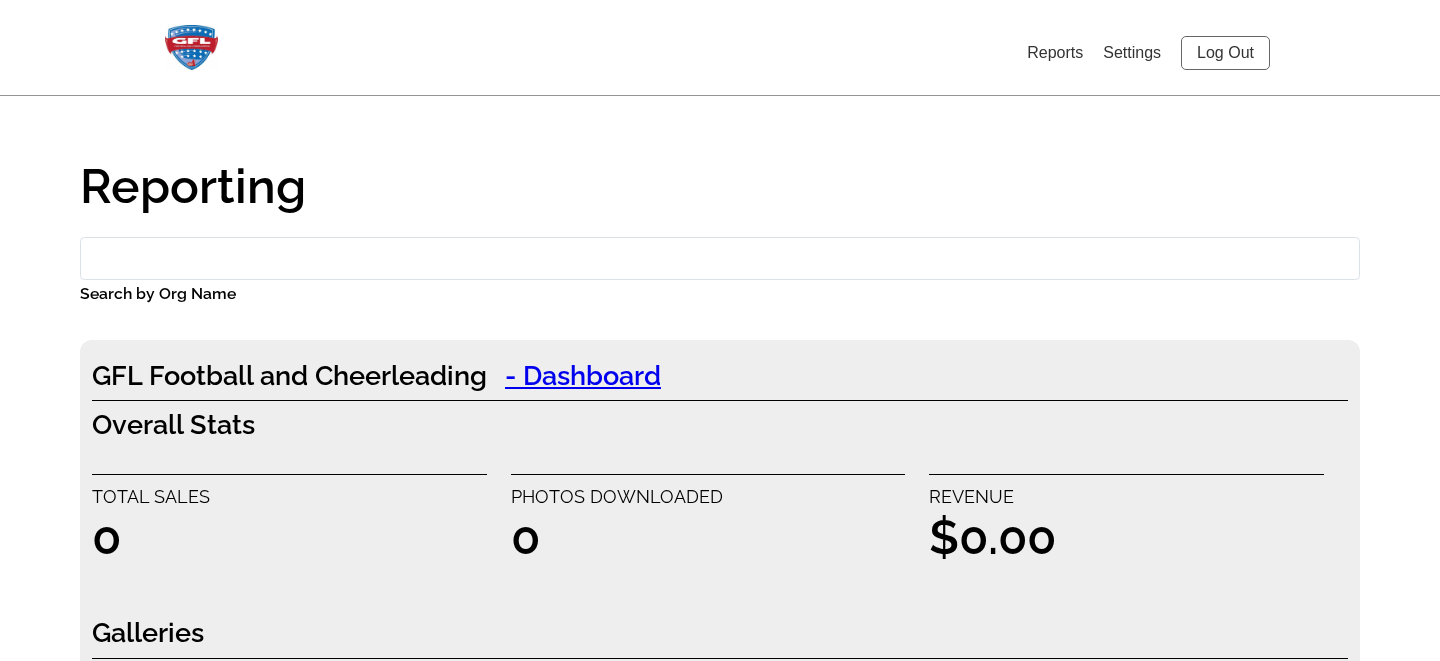 click on "Log Out" at bounding box center (1225, 53) 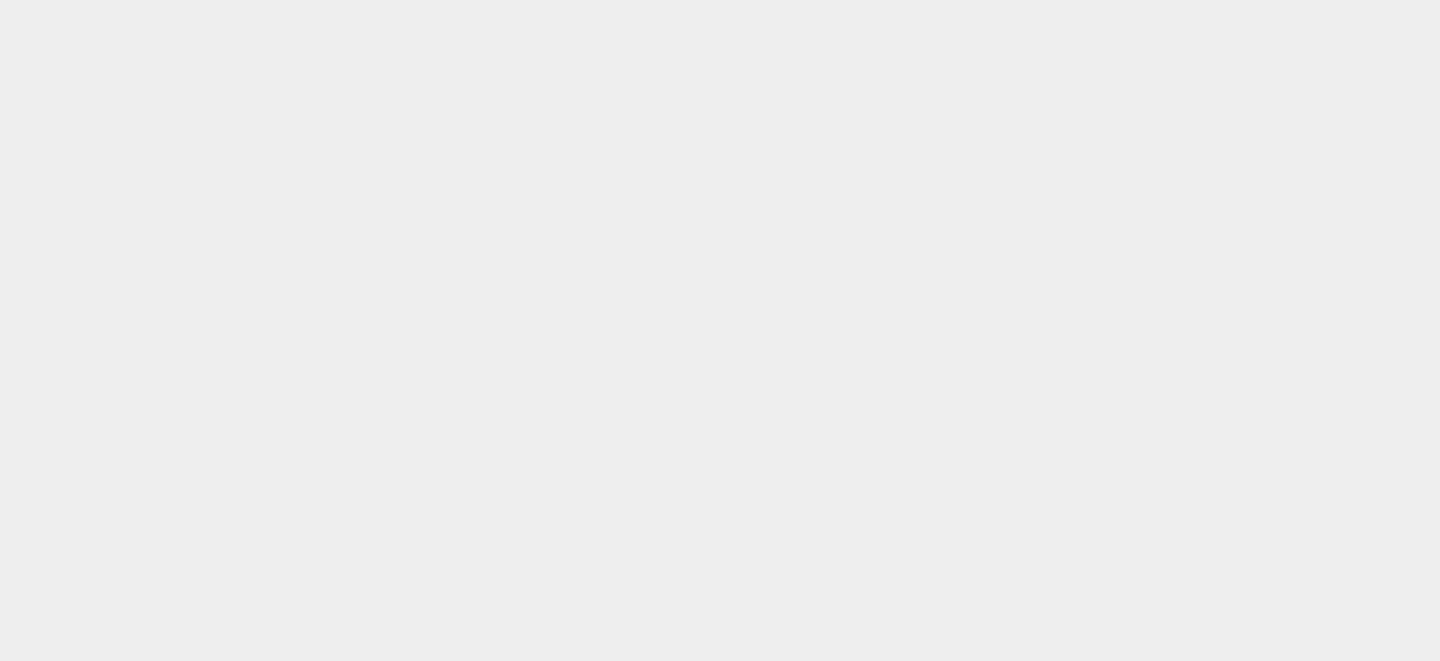 scroll, scrollTop: 0, scrollLeft: 0, axis: both 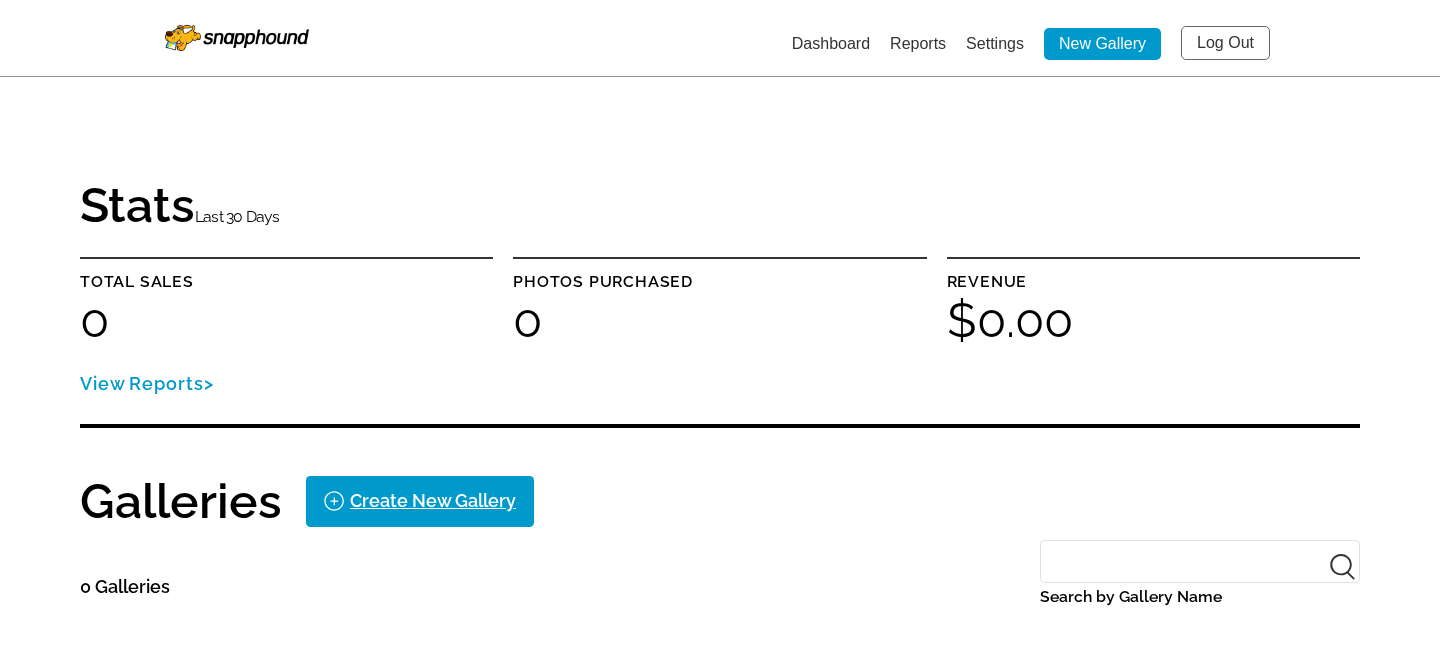 click on "Settings" at bounding box center (995, 43) 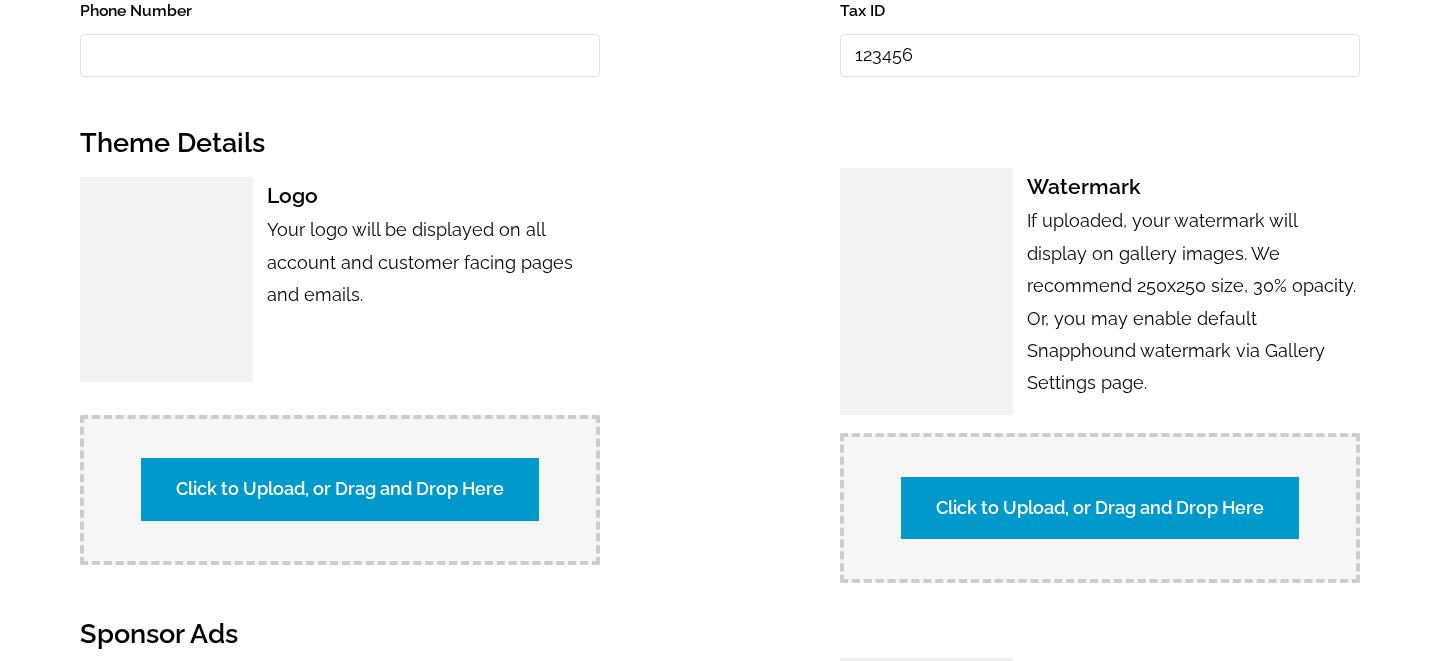 scroll, scrollTop: 1121, scrollLeft: 0, axis: vertical 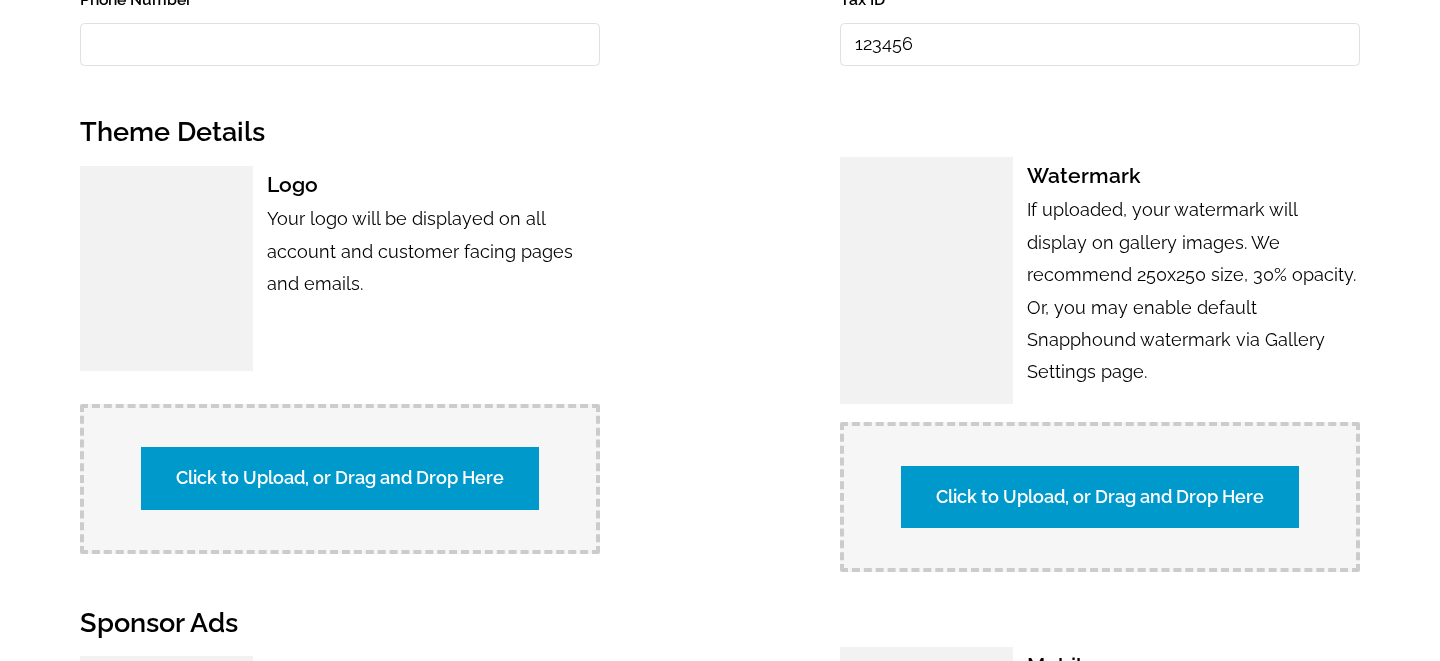 click on "Click to Upload, or Drag and Drop Here" at bounding box center [340, 478] 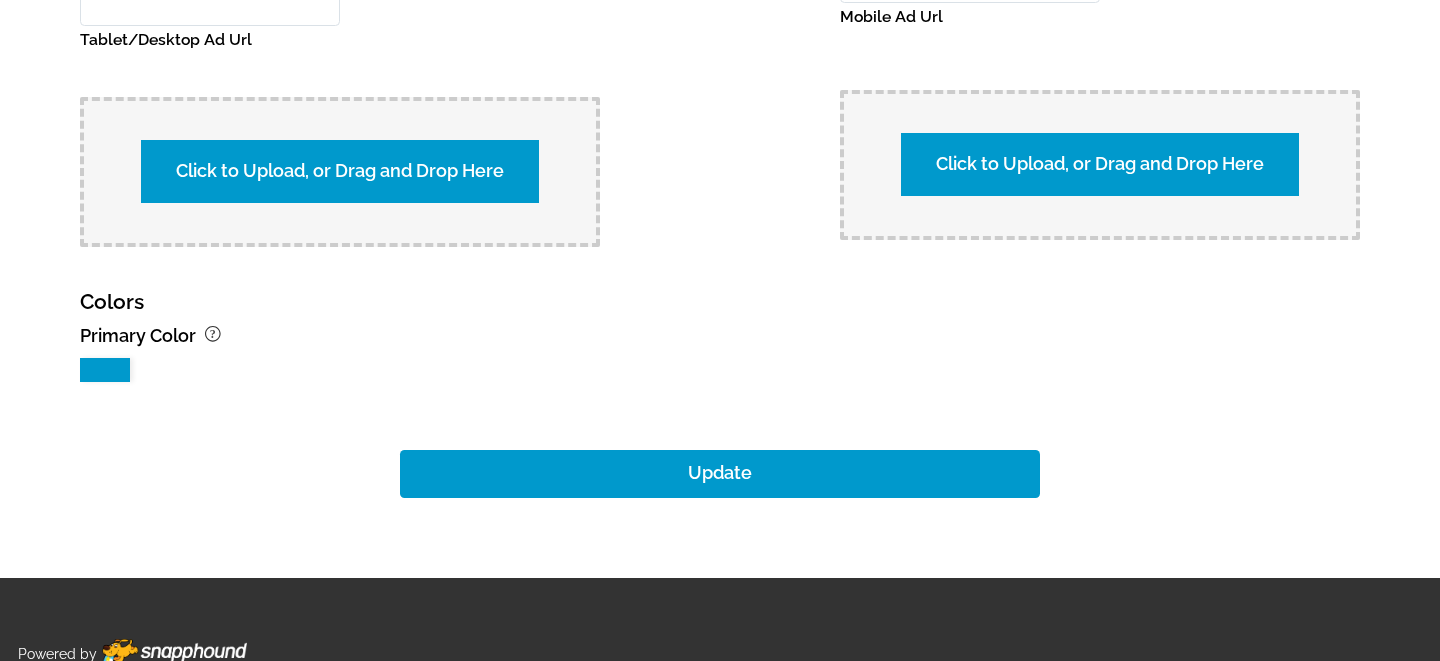 scroll, scrollTop: 2122, scrollLeft: 0, axis: vertical 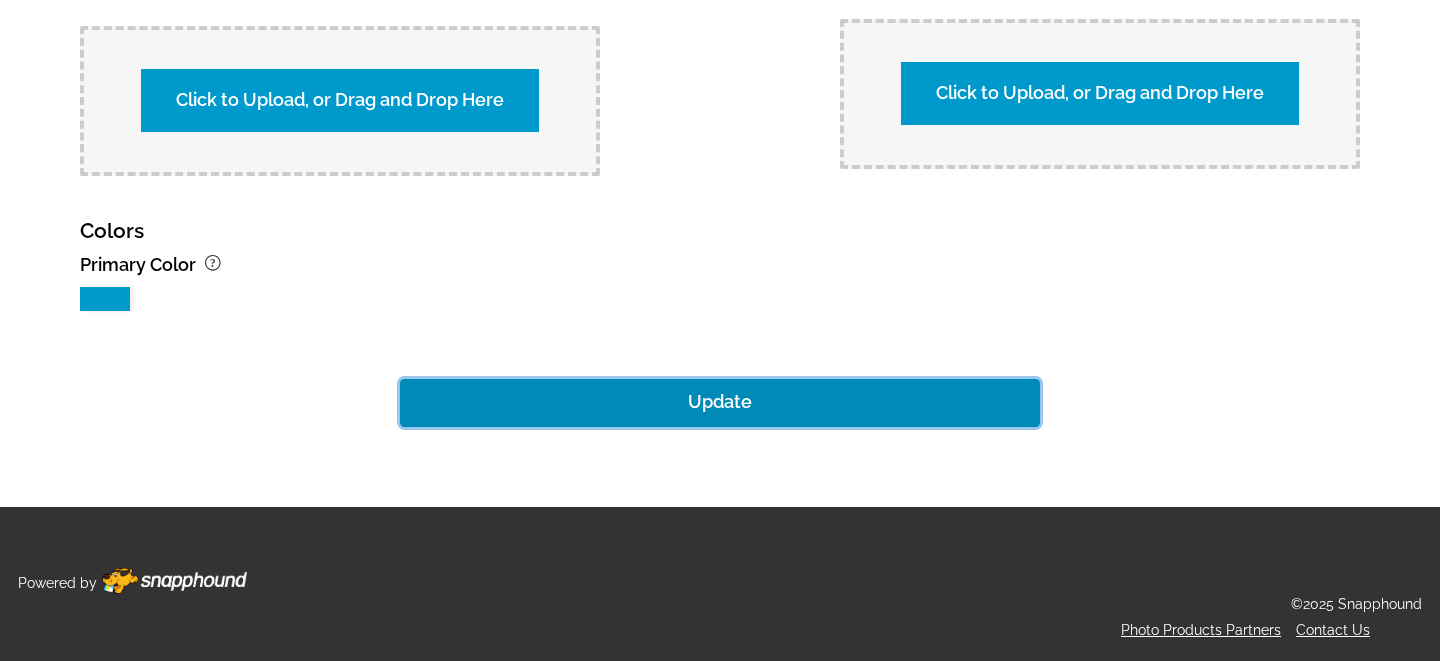 click on "Update" at bounding box center (720, 403) 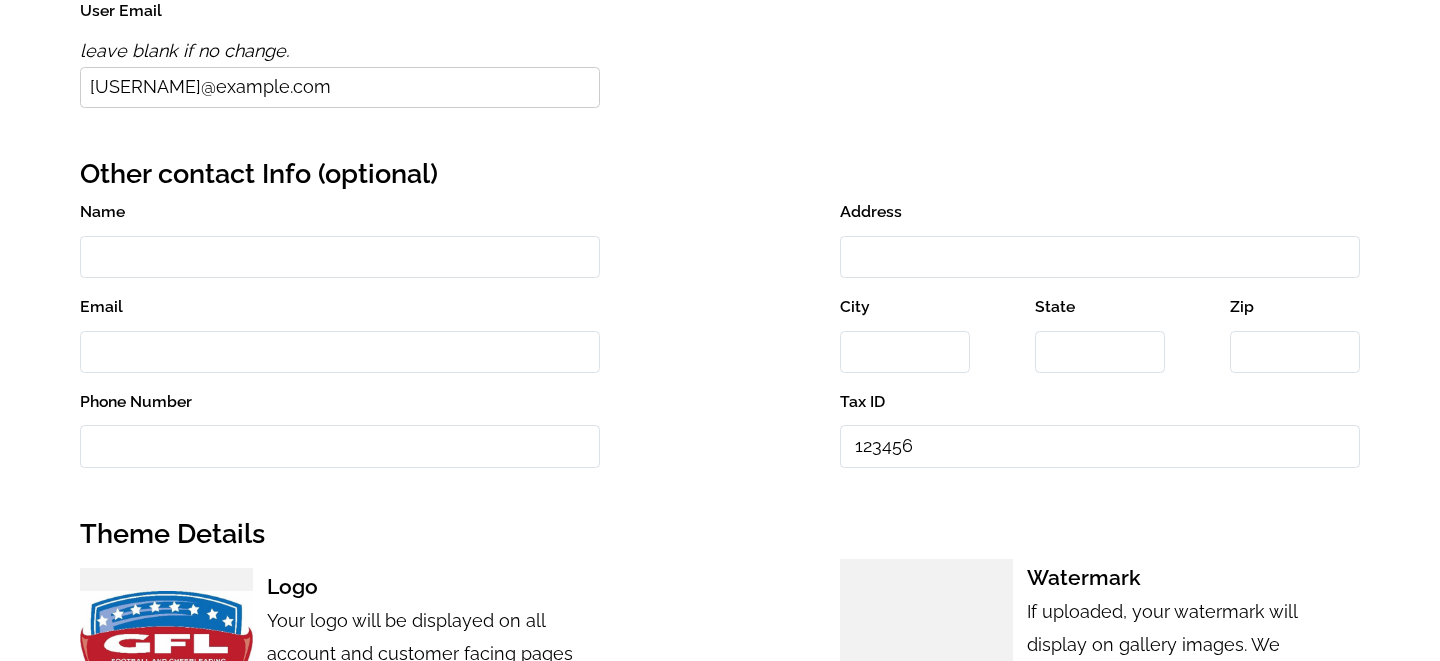 scroll, scrollTop: 621, scrollLeft: 0, axis: vertical 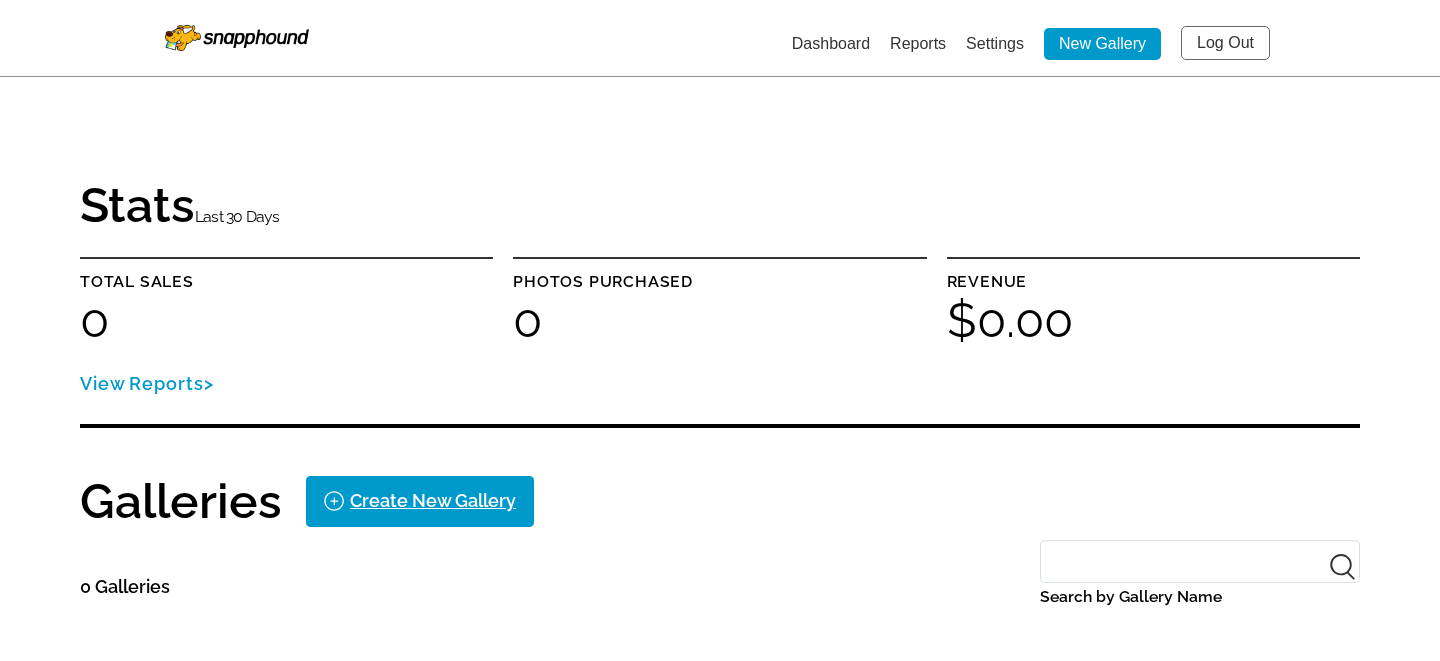 click on "Settings" at bounding box center (995, 43) 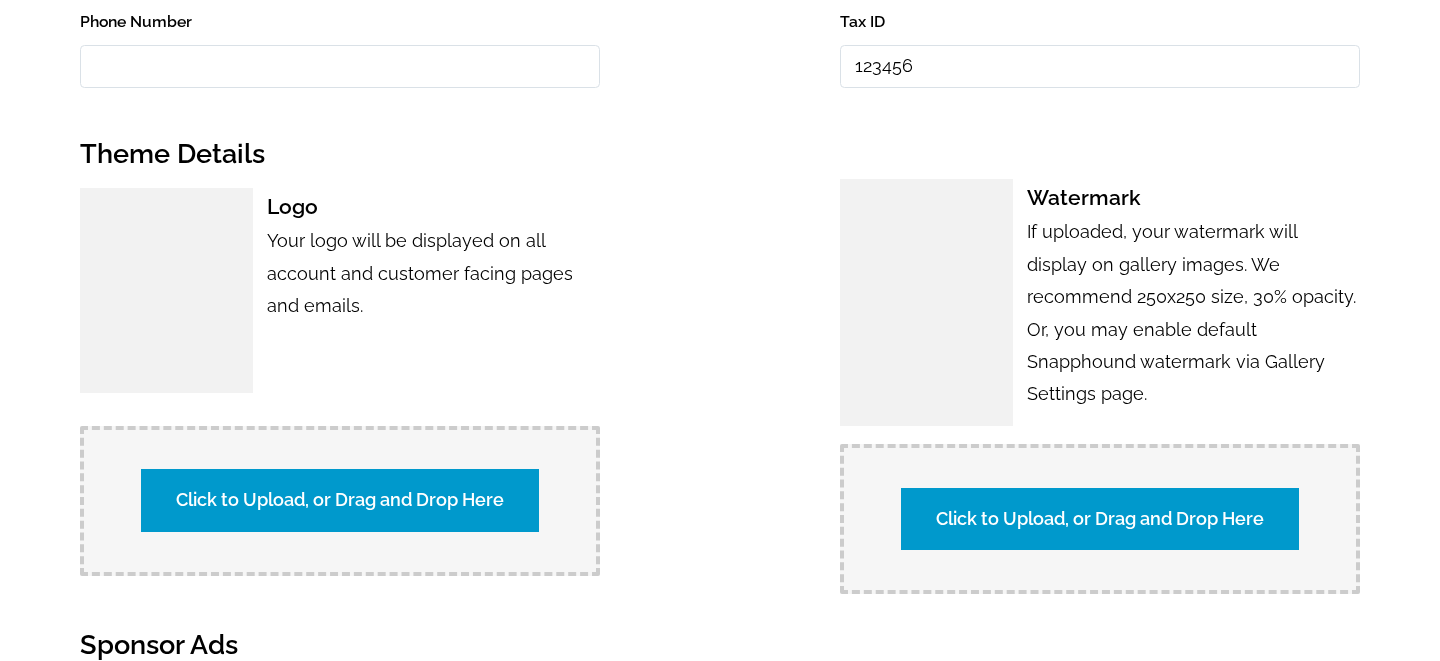 scroll, scrollTop: 1109, scrollLeft: 0, axis: vertical 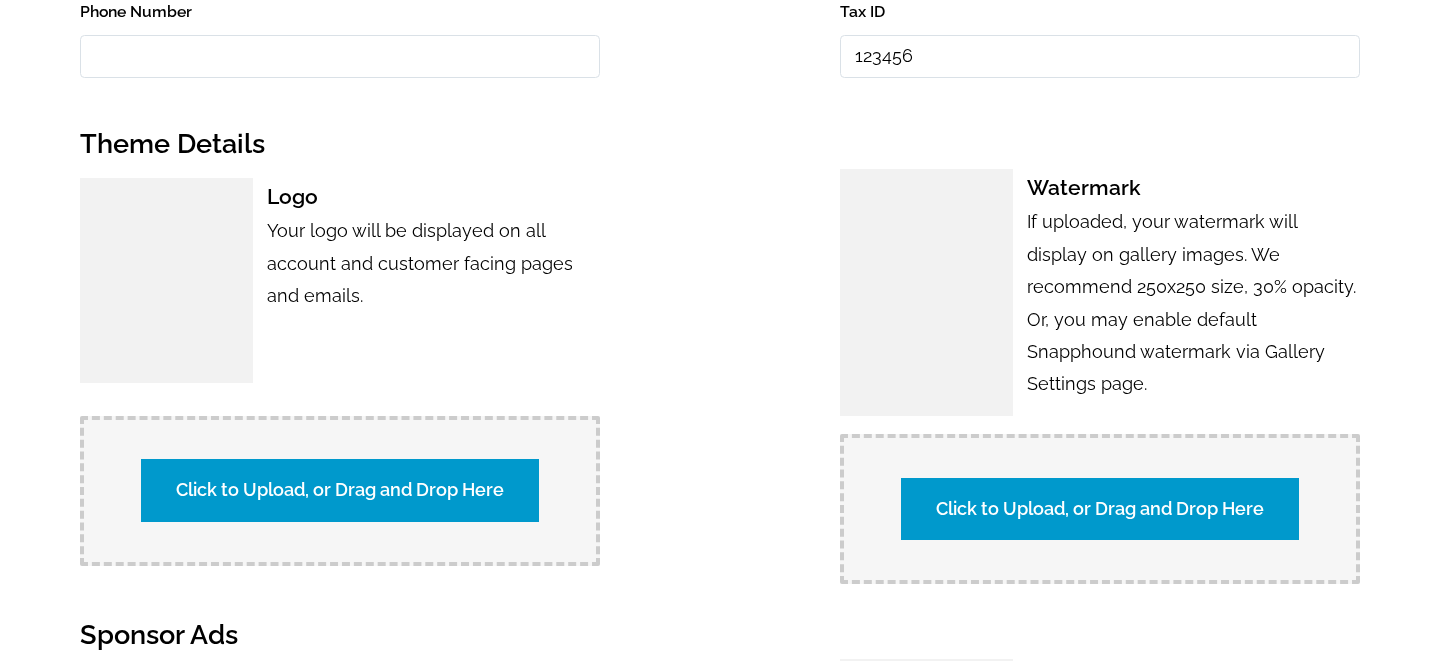 click on "Click to Upload, or Drag and Drop Here" at bounding box center (340, 490) 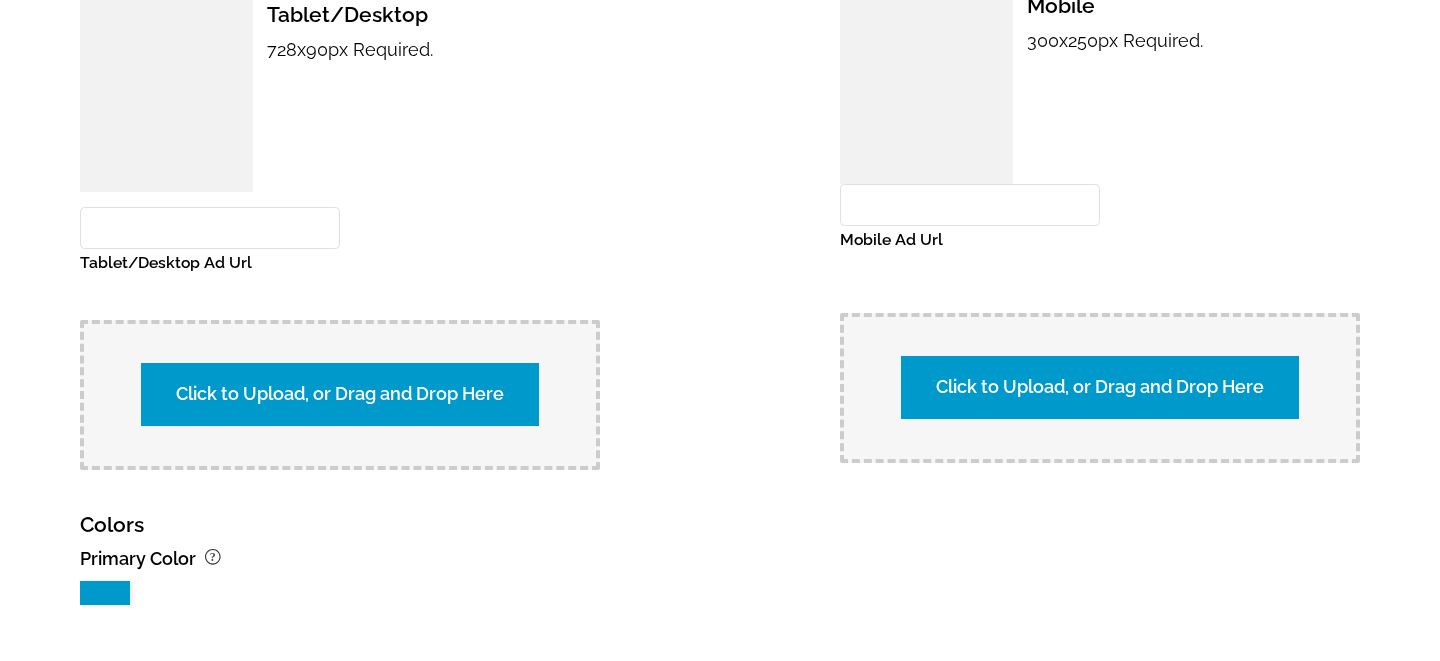 scroll, scrollTop: 2087, scrollLeft: 0, axis: vertical 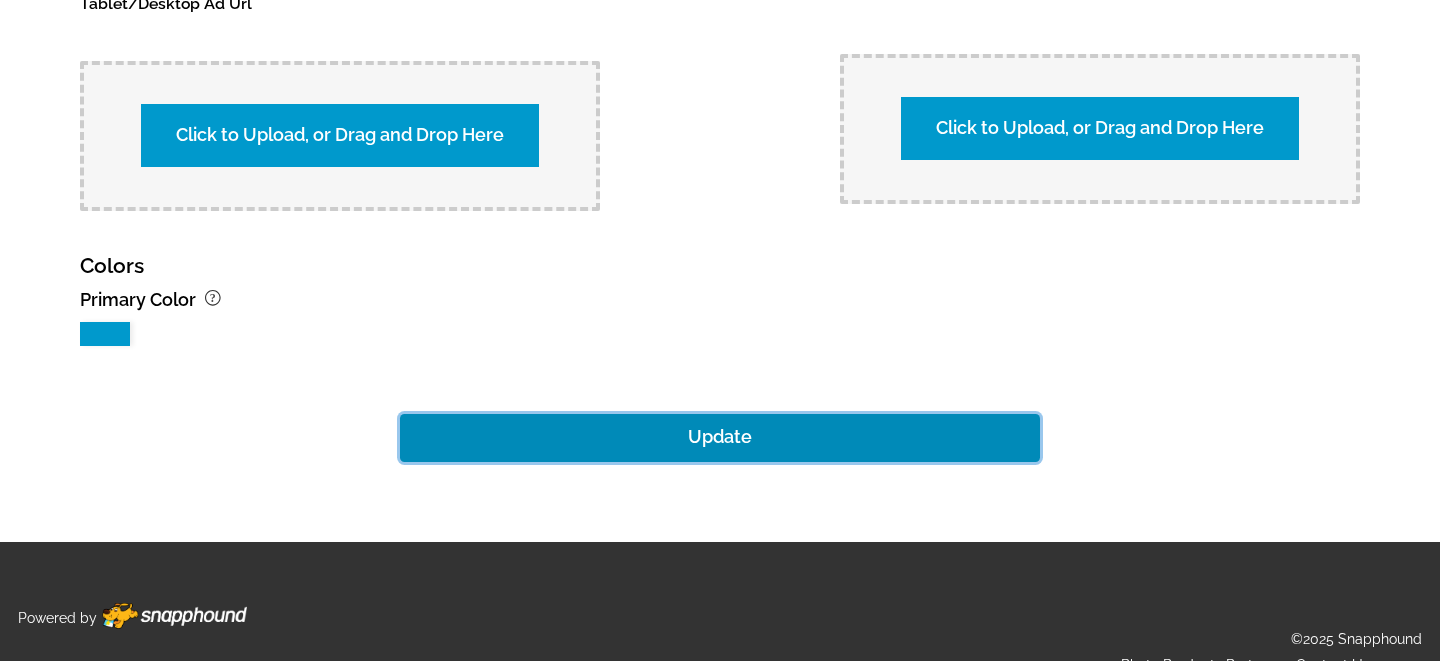 click on "Update" at bounding box center (720, 438) 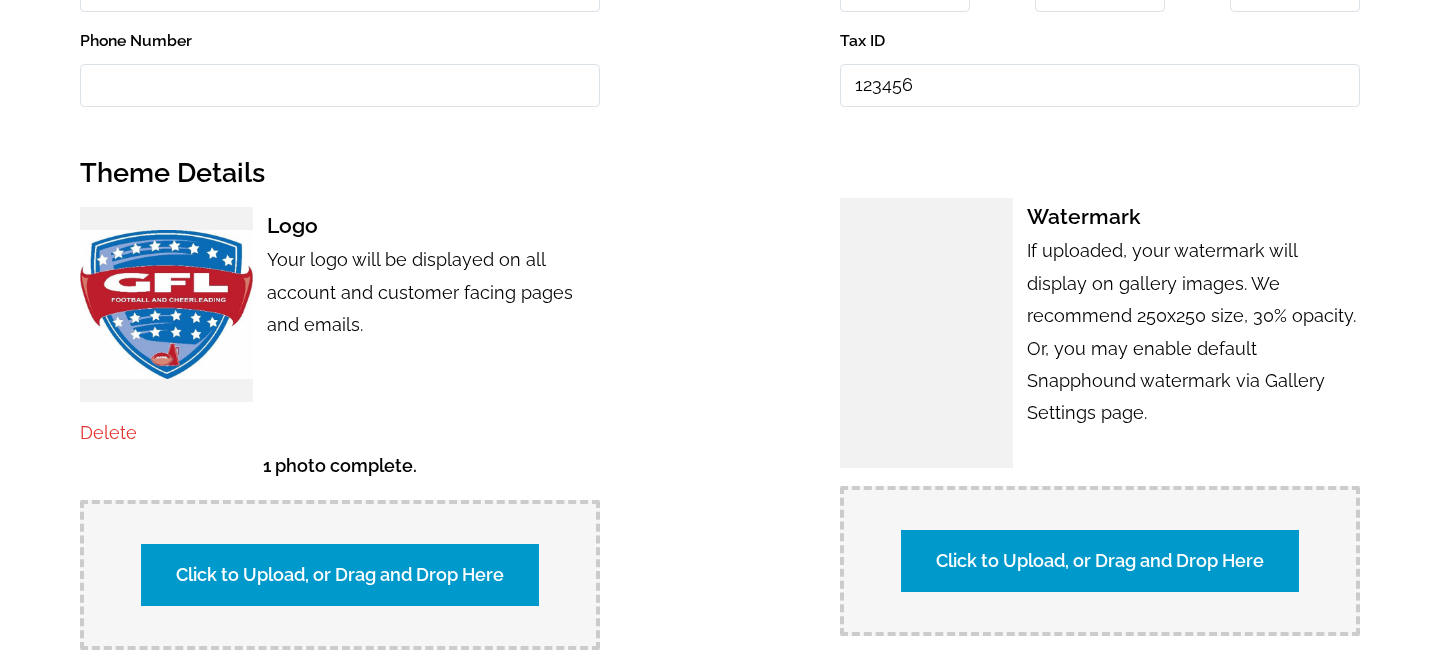 scroll, scrollTop: 0, scrollLeft: 0, axis: both 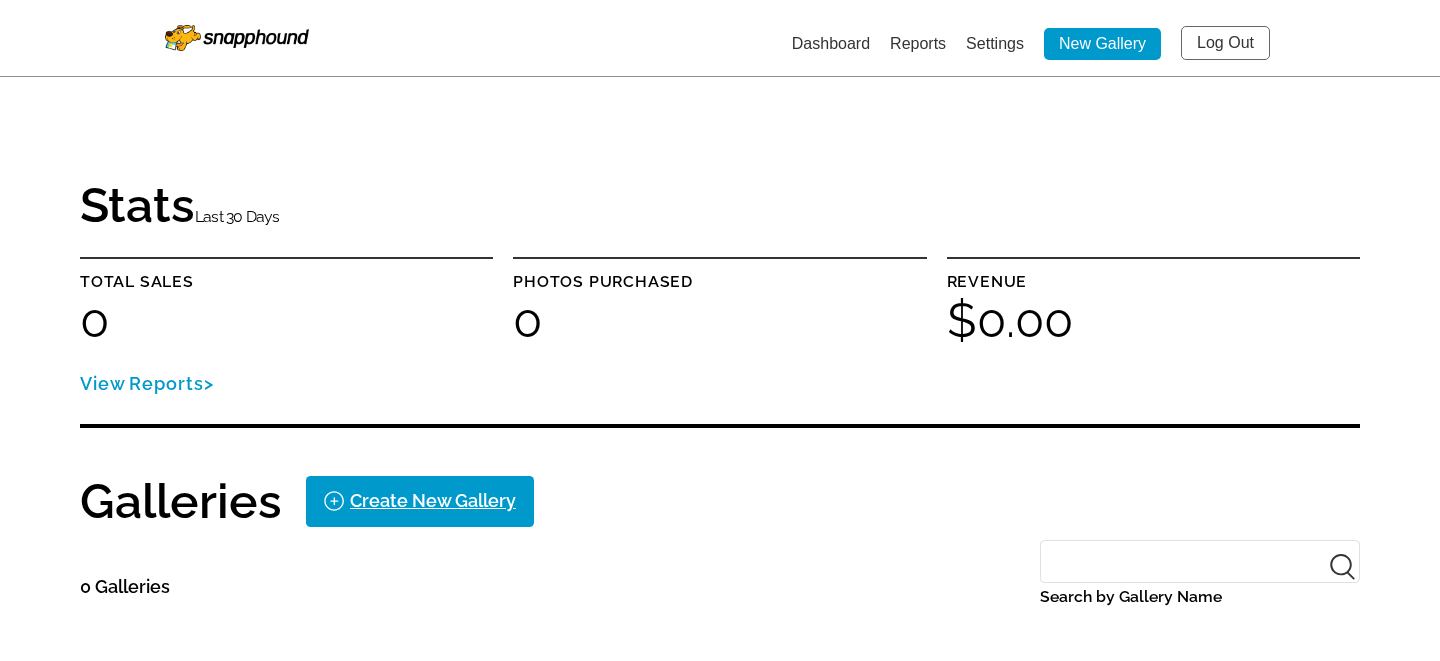click on "Settings" 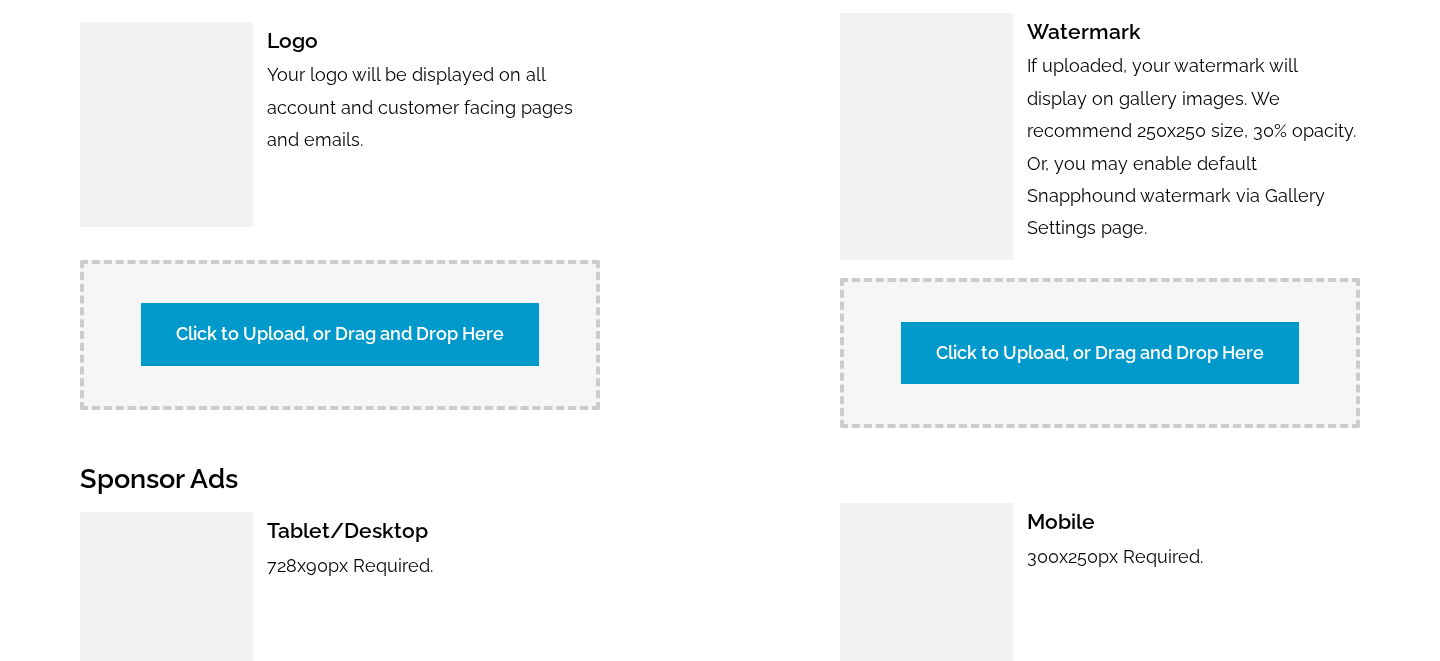 scroll, scrollTop: 1266, scrollLeft: 0, axis: vertical 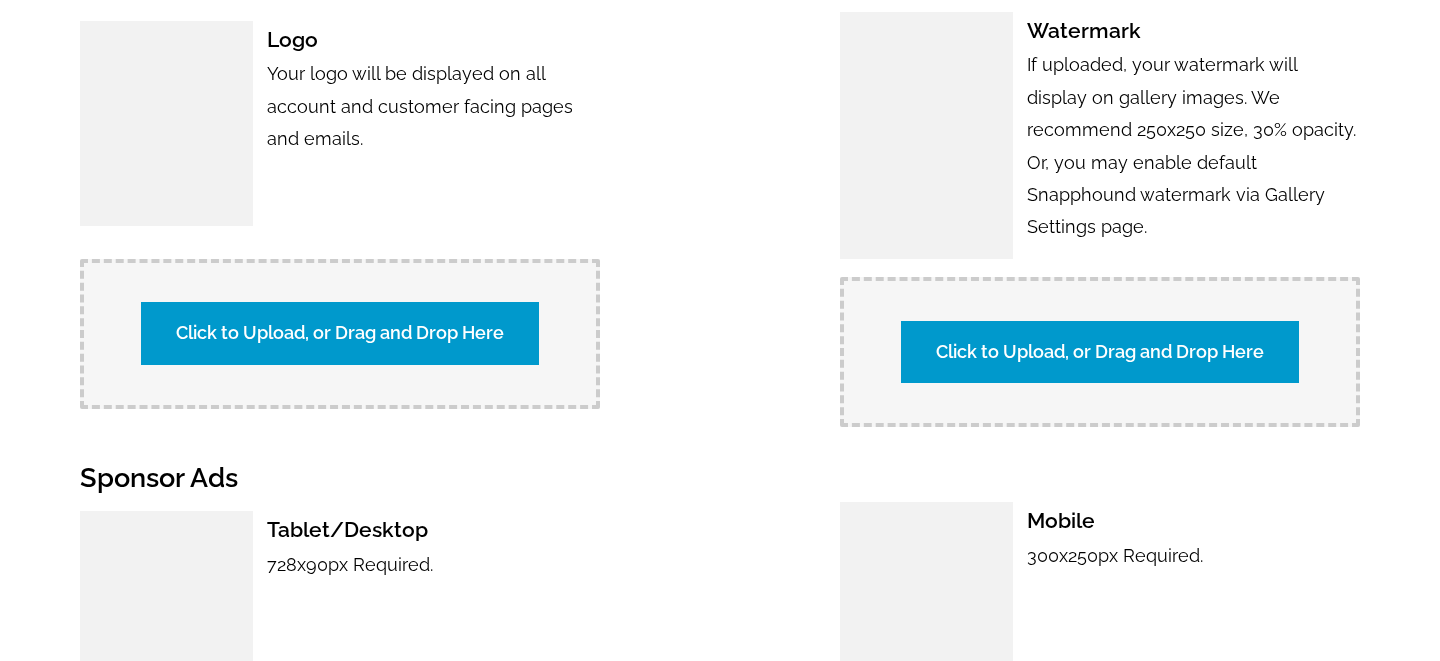 click on "Click to Upload, or Drag and Drop Here" 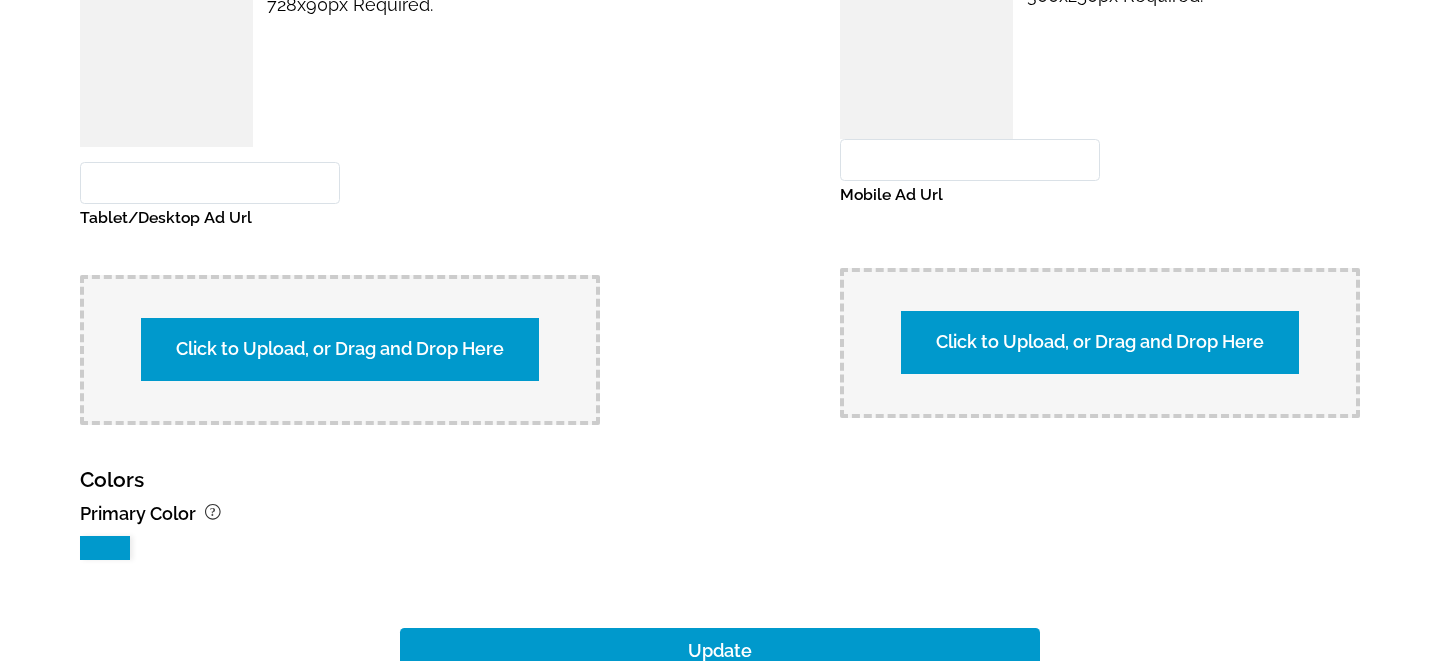 scroll, scrollTop: 2122, scrollLeft: 0, axis: vertical 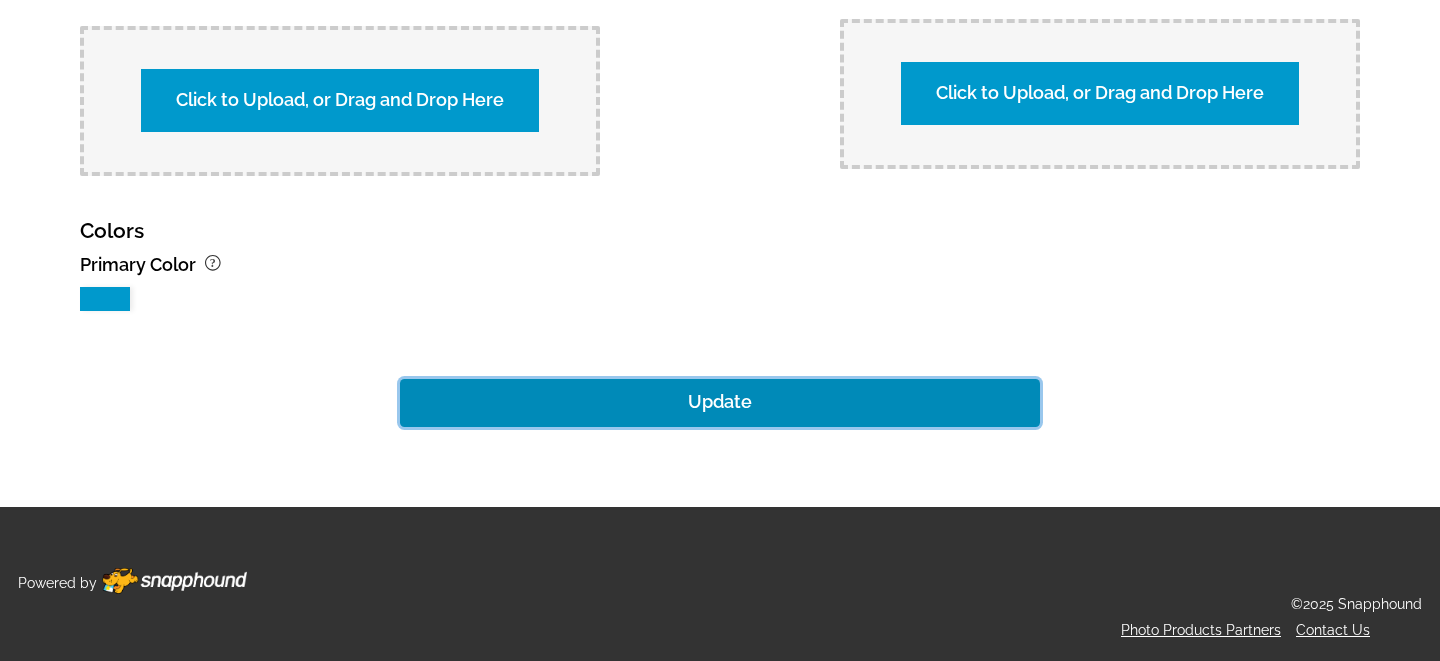 click on "Update" 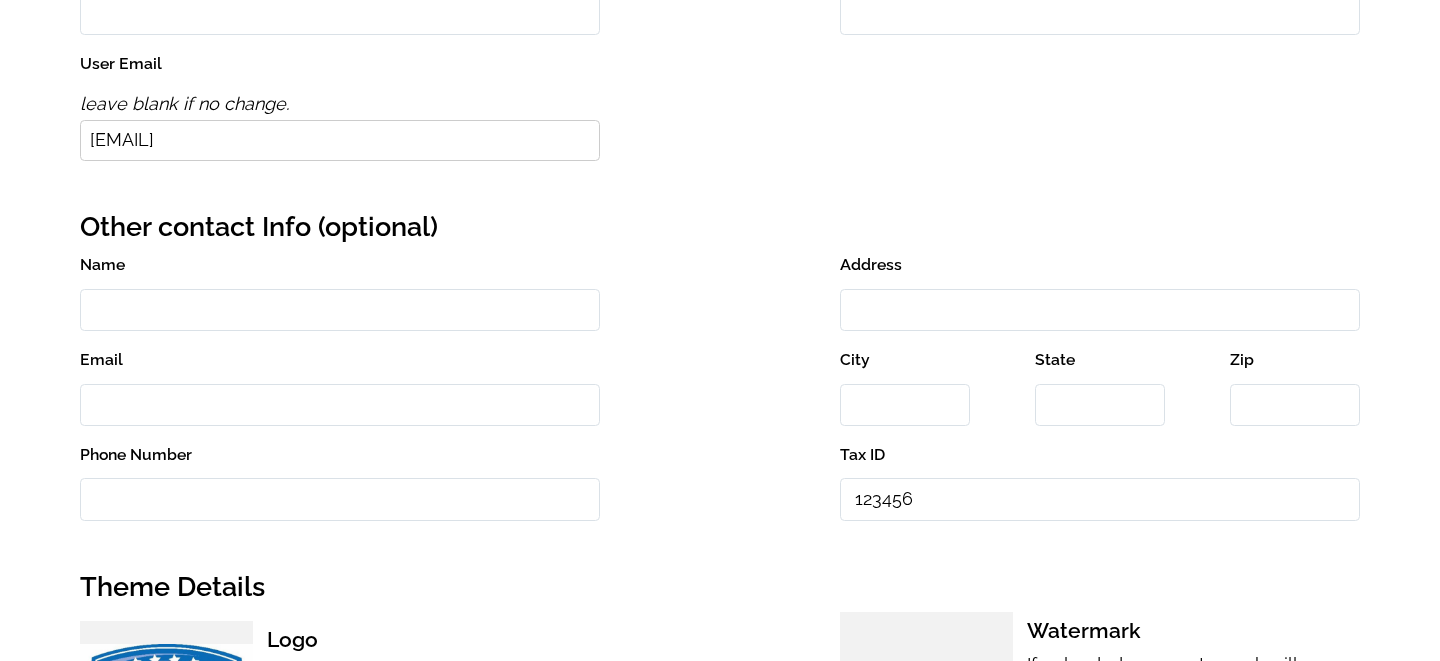 scroll, scrollTop: 0, scrollLeft: 0, axis: both 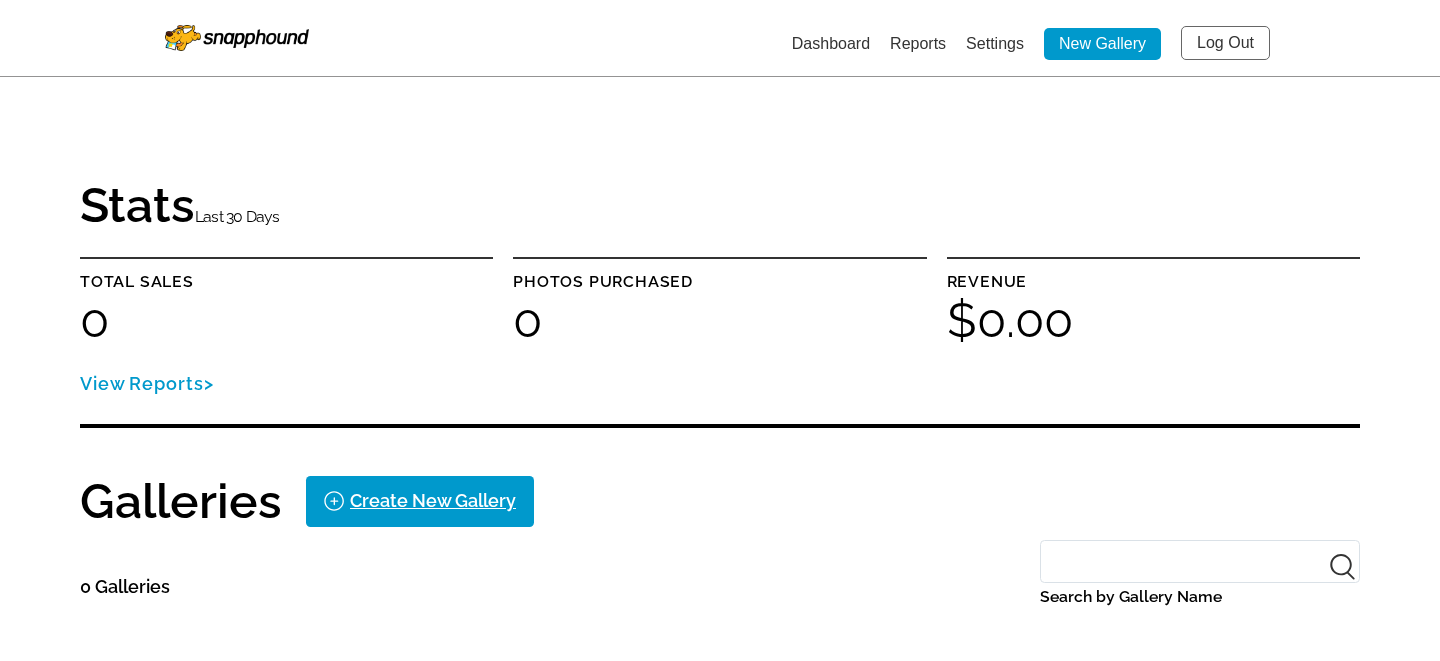 click on "Settings" at bounding box center [995, 43] 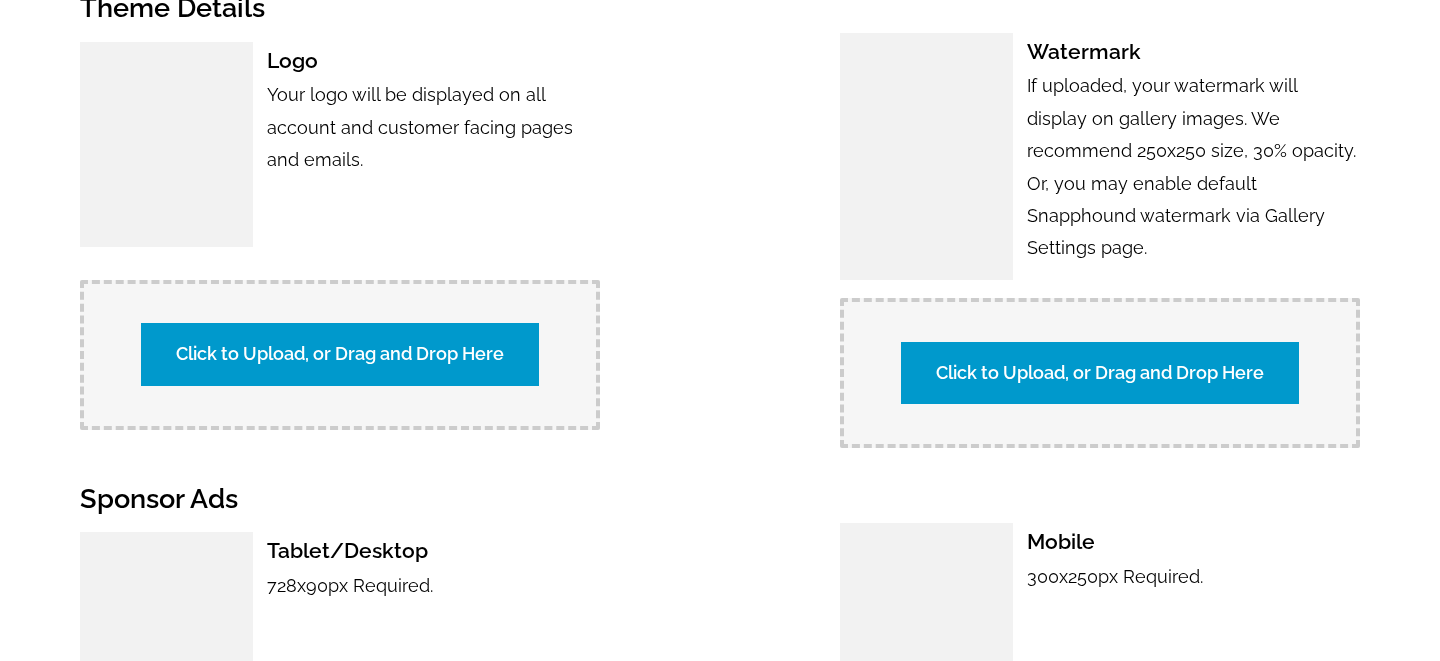 scroll, scrollTop: 1257, scrollLeft: 0, axis: vertical 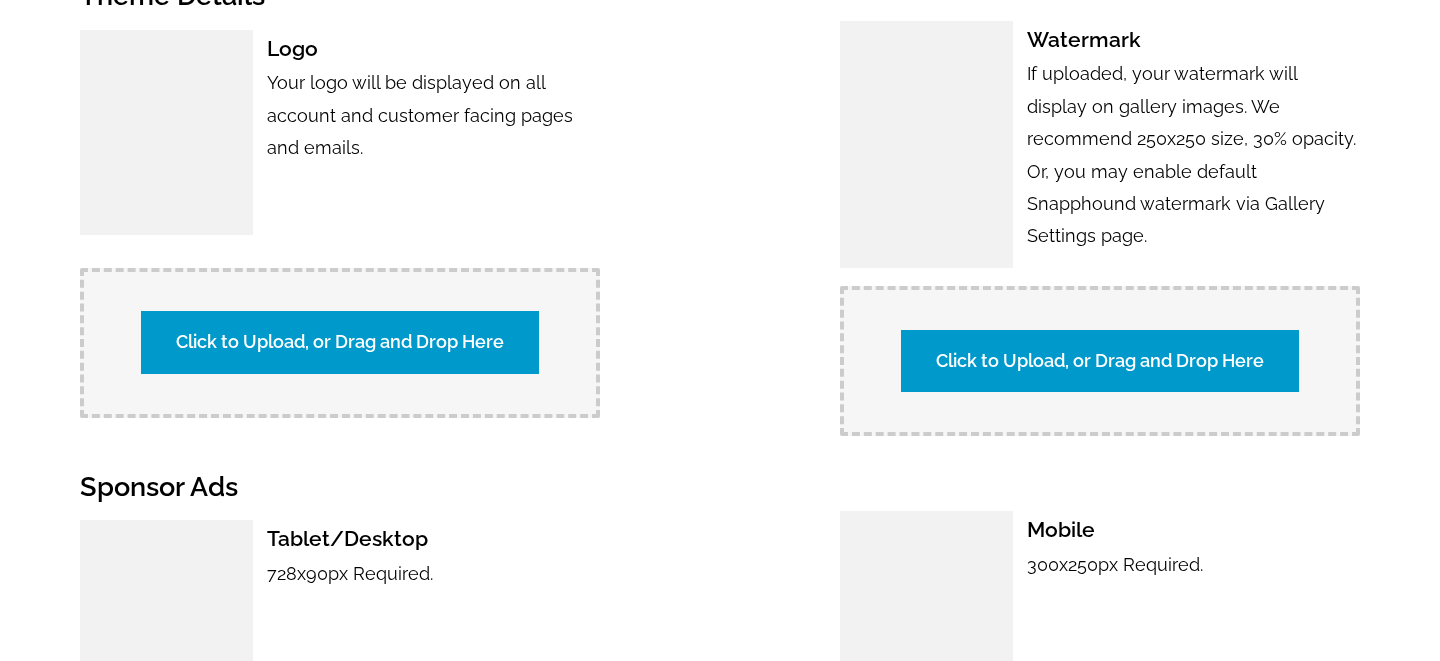 click on "Click to Upload, or Drag and Drop Here" at bounding box center (340, 342) 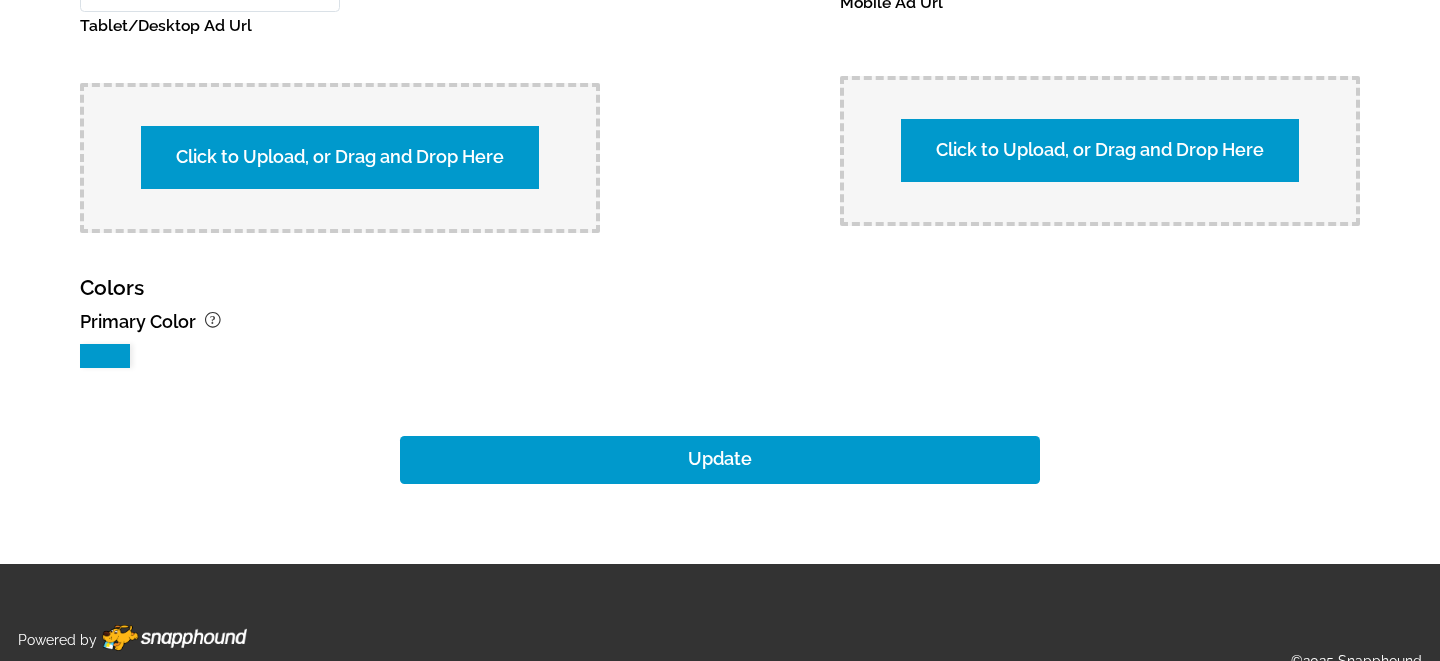 scroll, scrollTop: 2122, scrollLeft: 0, axis: vertical 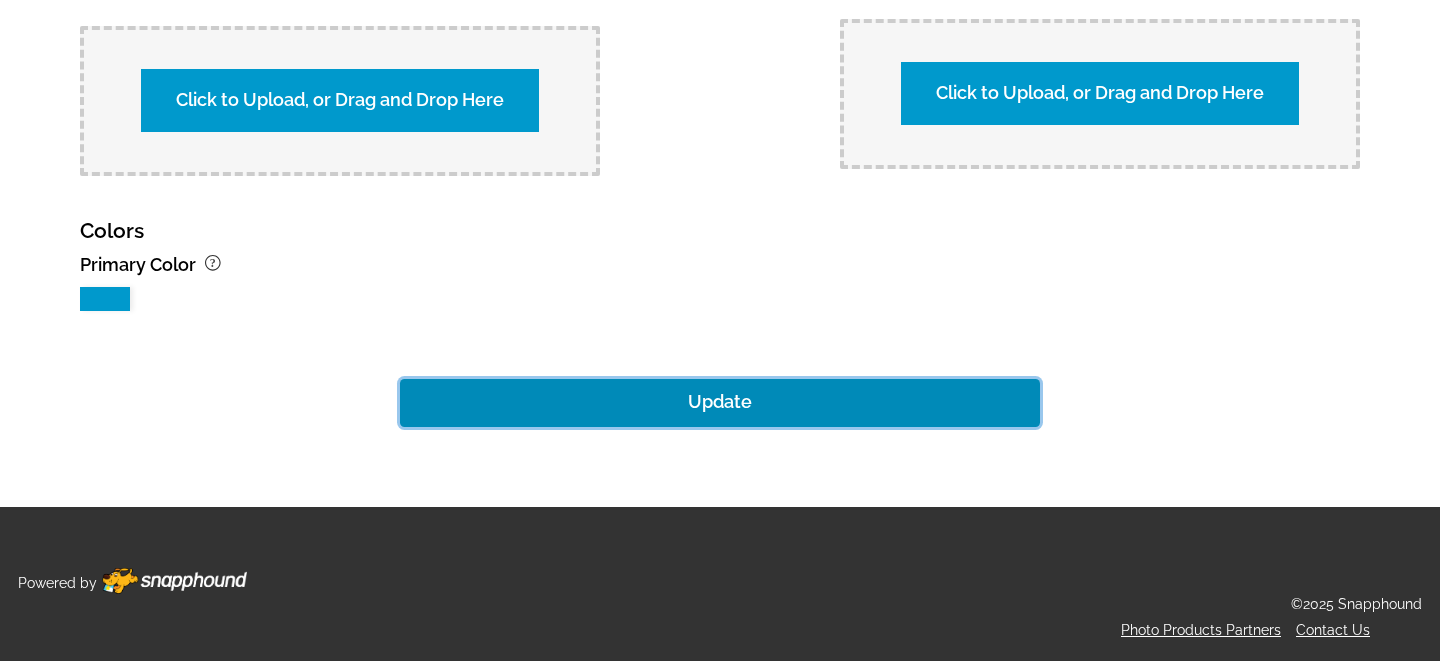 click on "Update" at bounding box center (720, 403) 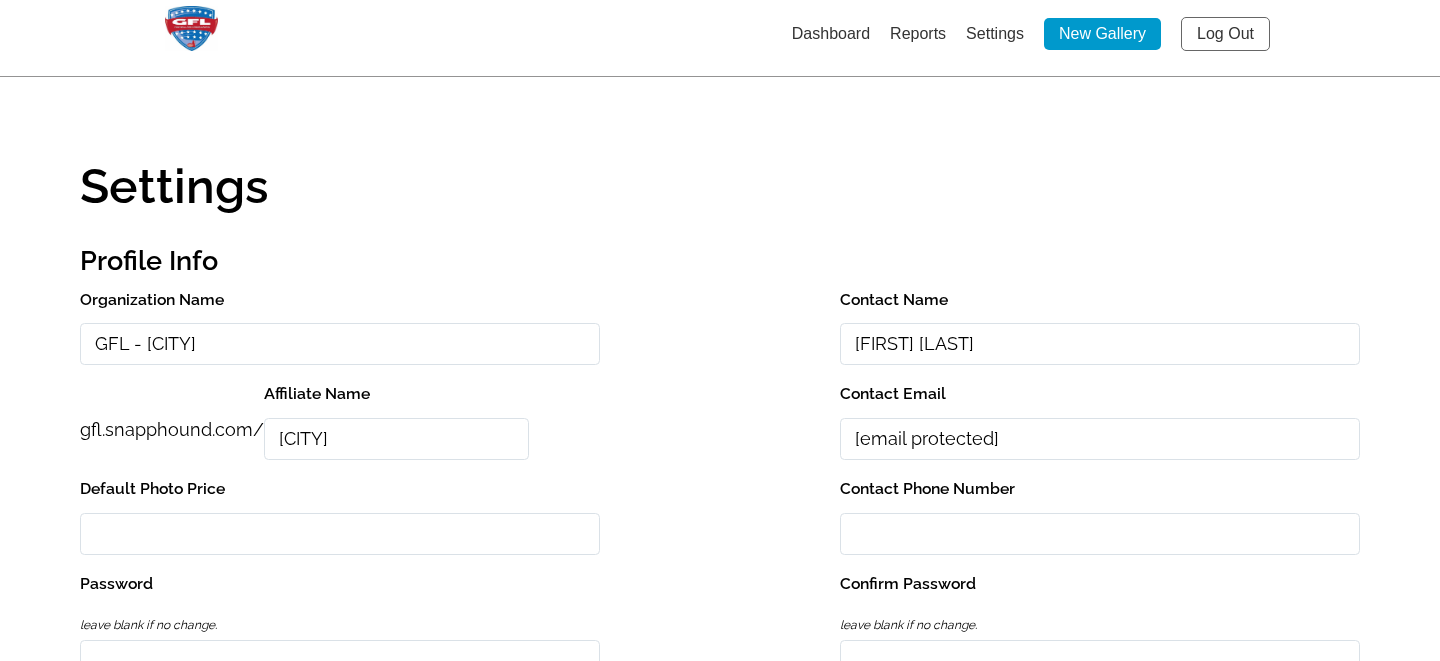 scroll, scrollTop: 0, scrollLeft: 0, axis: both 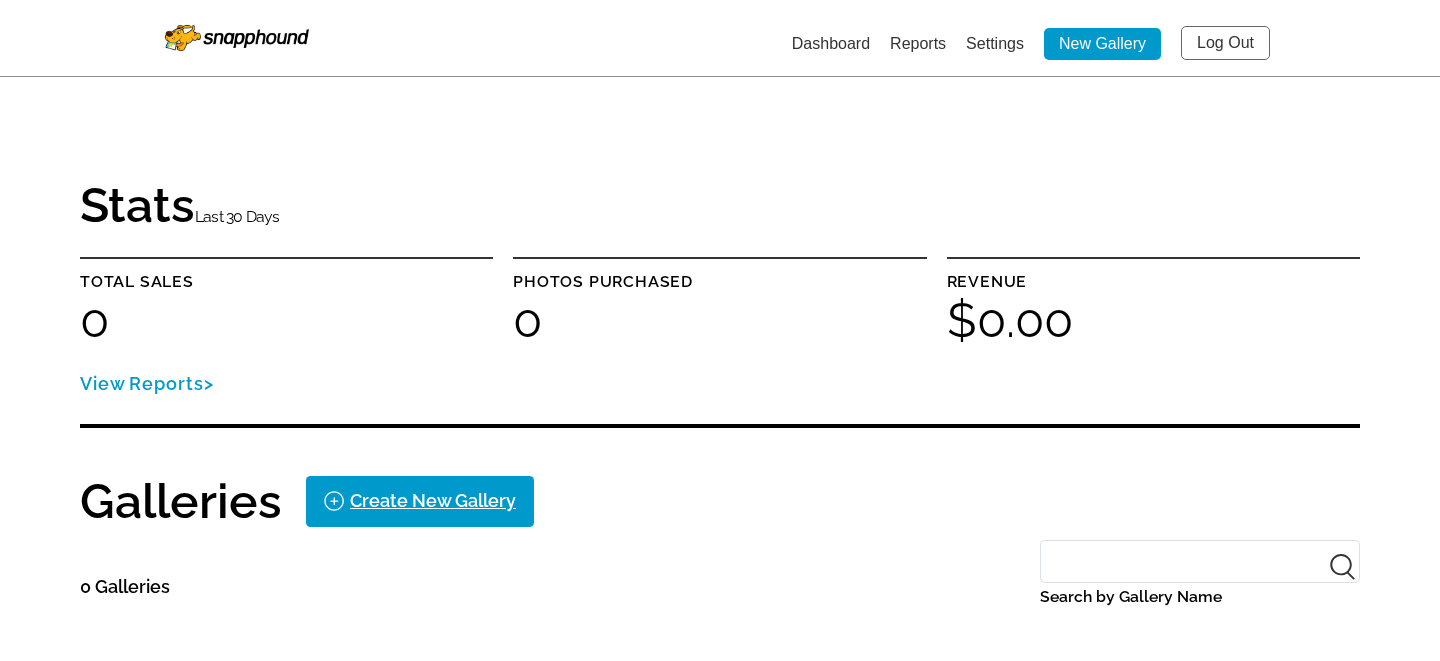 click on "Settings" at bounding box center [995, 43] 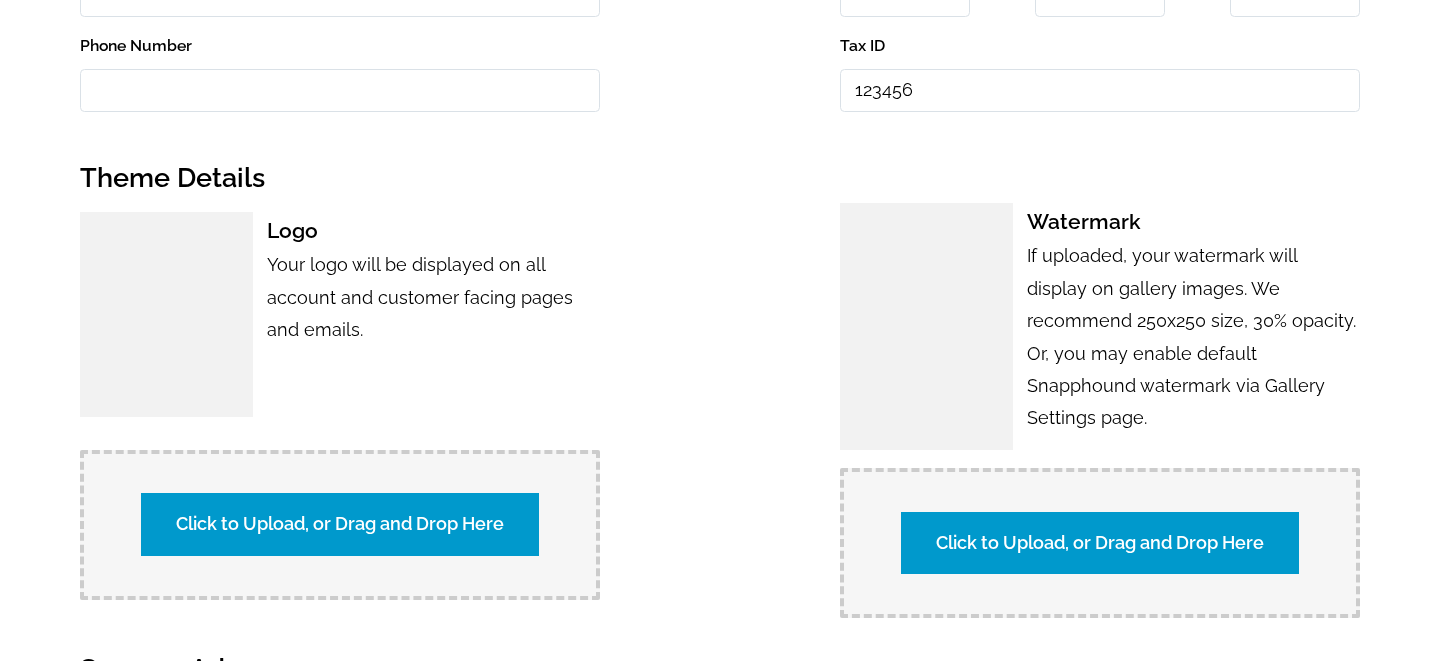 scroll, scrollTop: 1073, scrollLeft: 0, axis: vertical 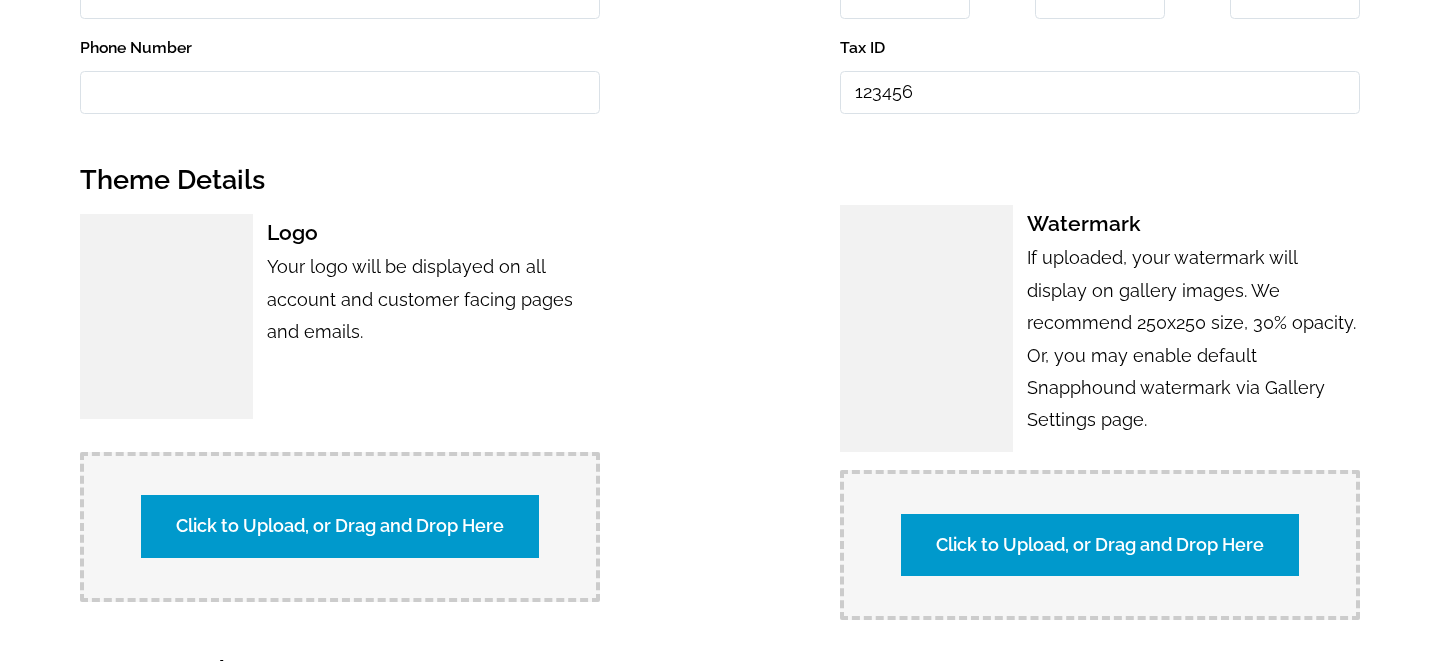 click on "Click to Upload, or Drag and Drop Here" at bounding box center (340, 526) 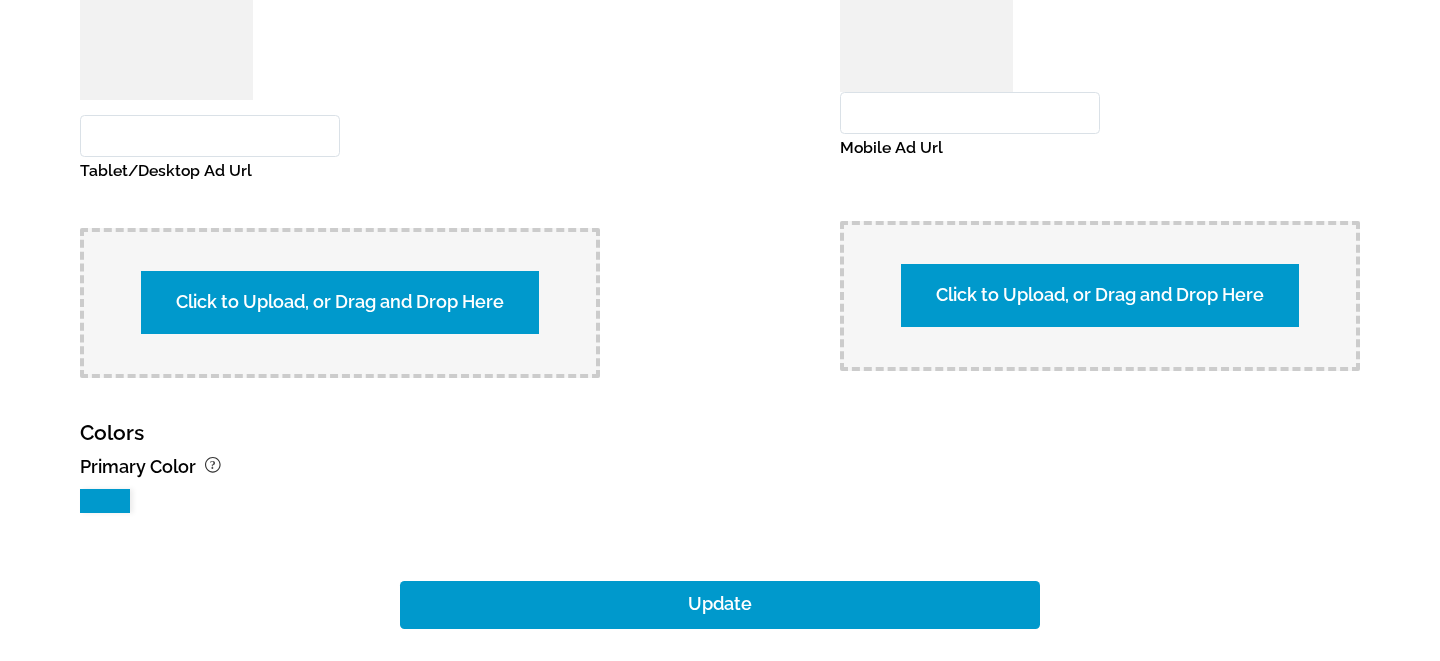 scroll, scrollTop: 2122, scrollLeft: 0, axis: vertical 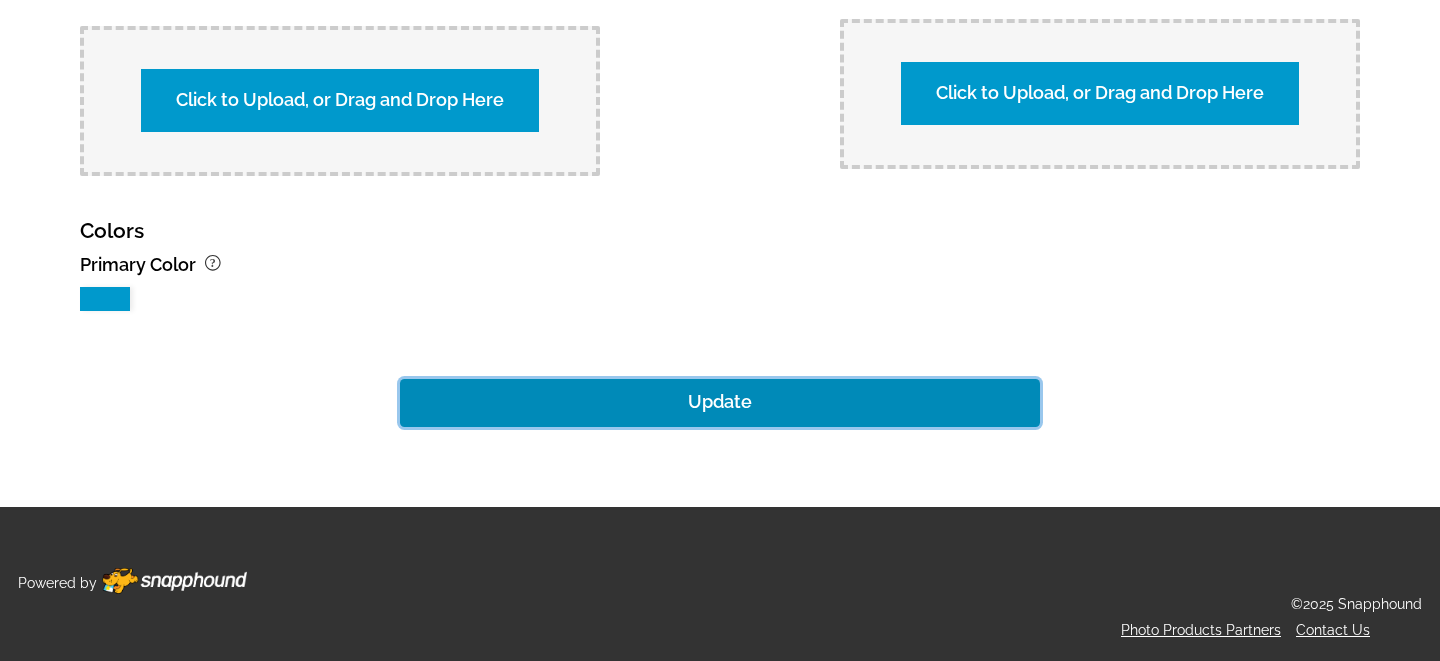 click on "Update" at bounding box center [720, 403] 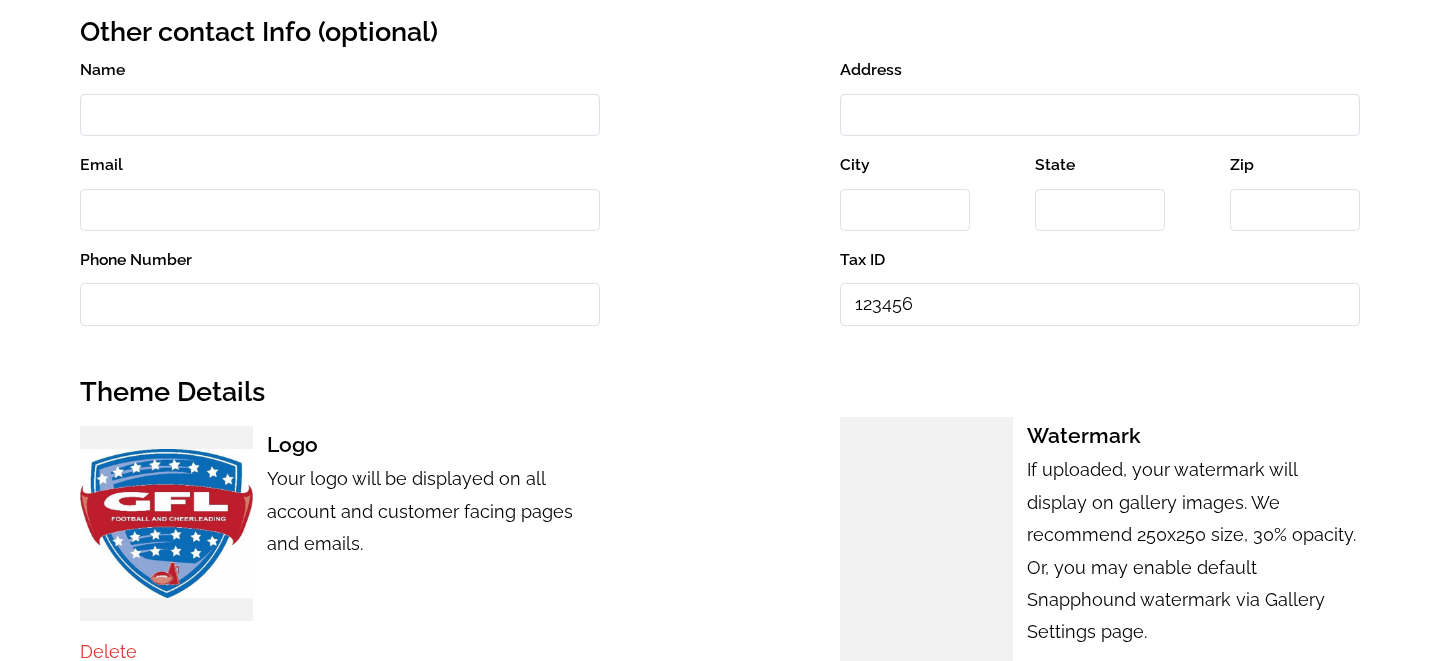 scroll, scrollTop: 0, scrollLeft: 0, axis: both 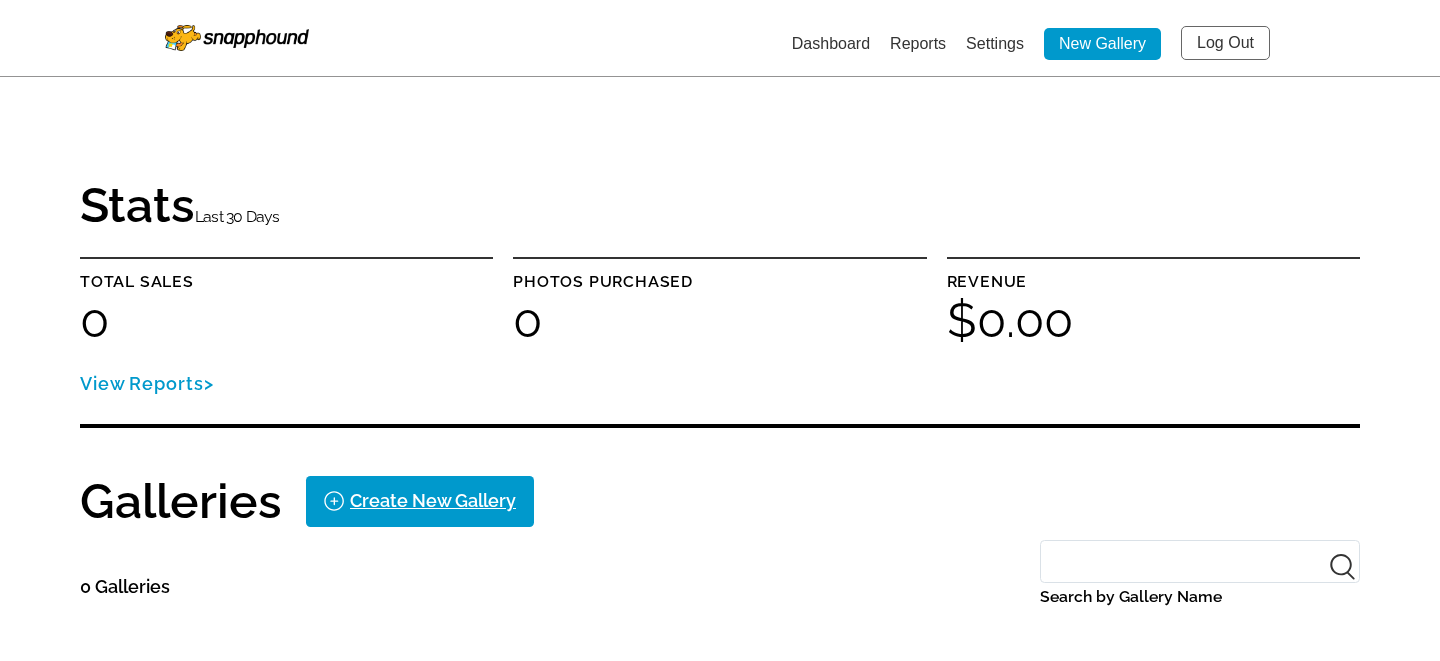click on "Settings" at bounding box center [995, 43] 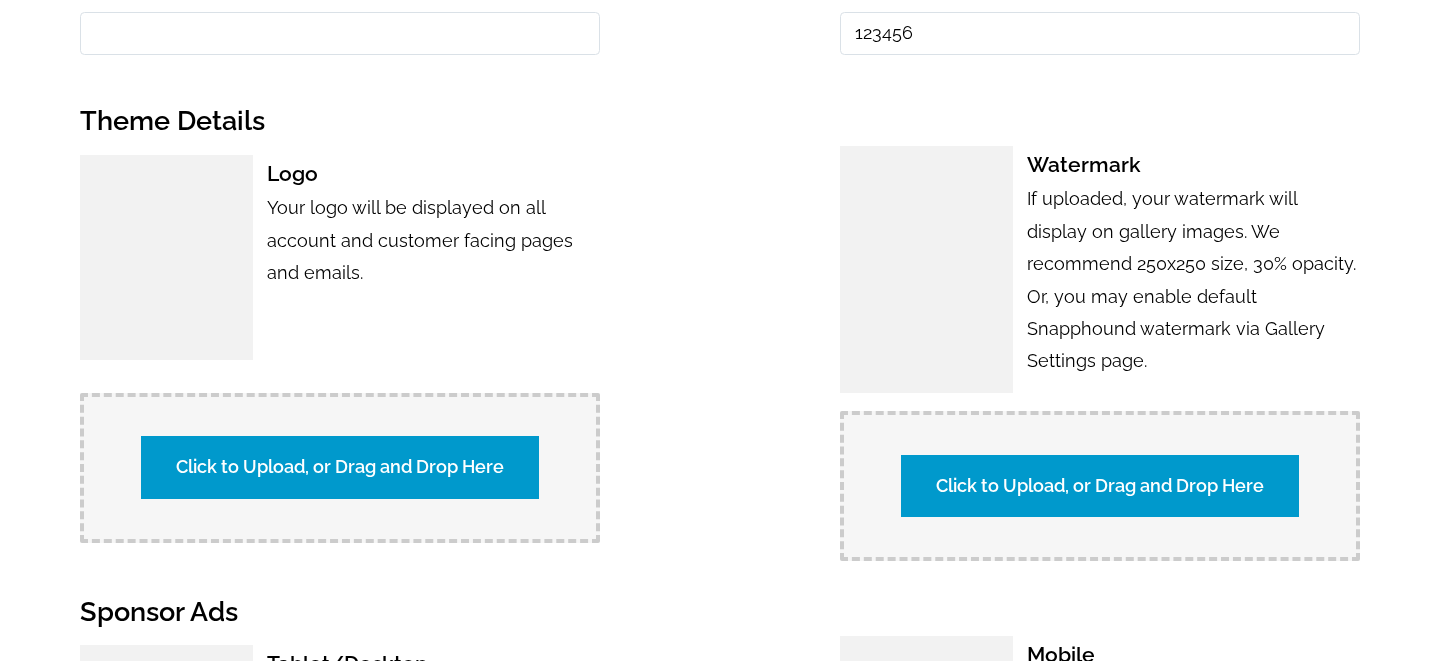 scroll, scrollTop: 1198, scrollLeft: 0, axis: vertical 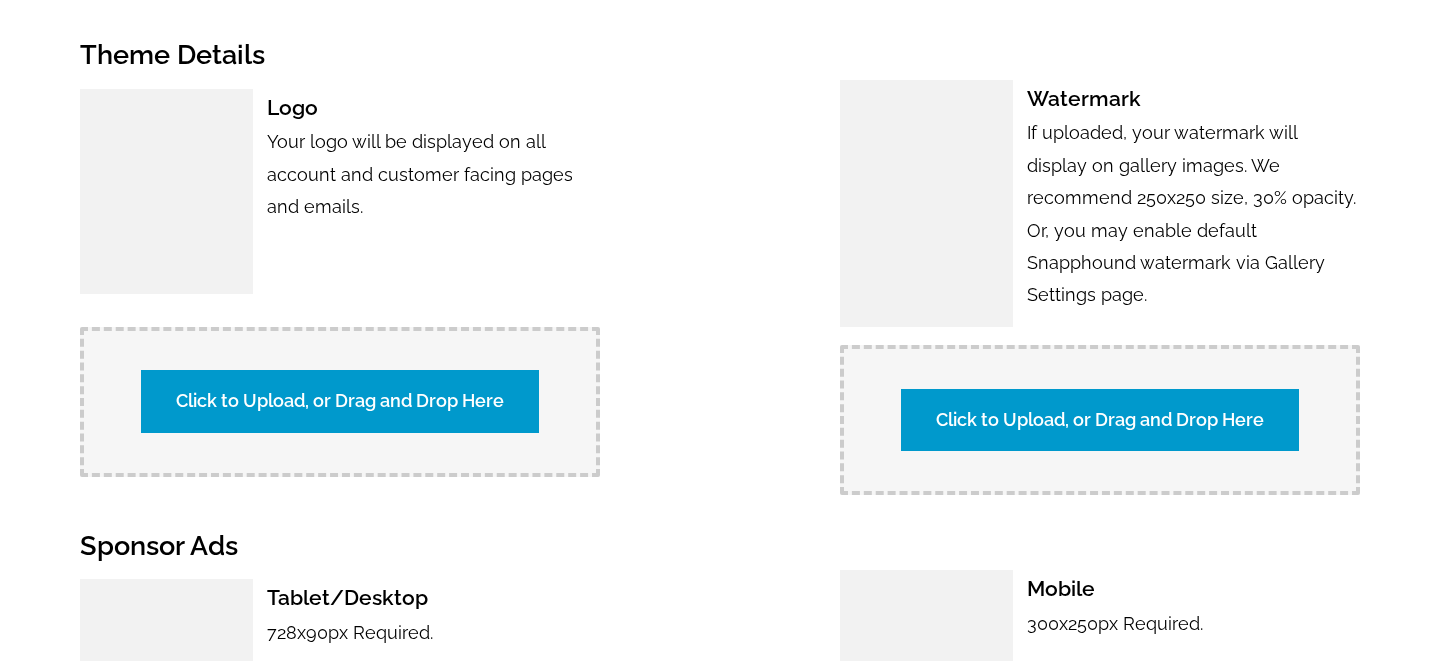 click on "Click to Upload, or Drag and Drop Here" at bounding box center (340, 401) 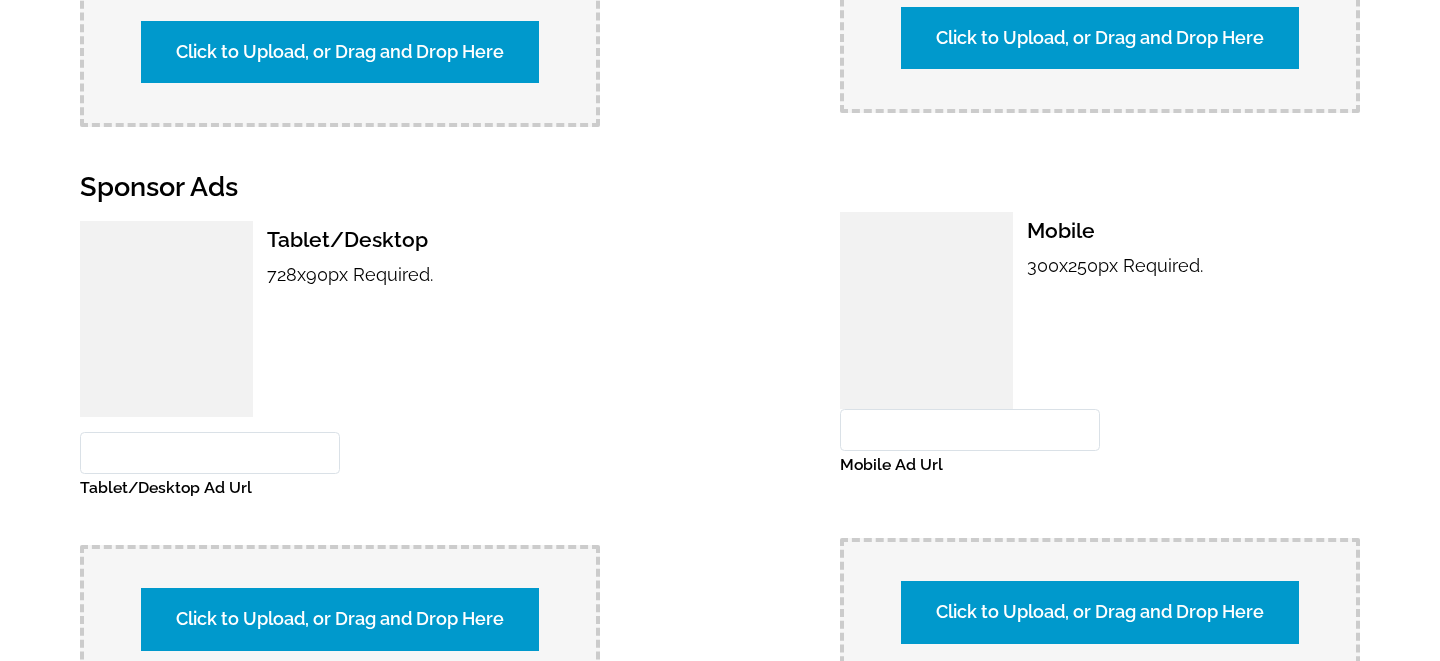 scroll, scrollTop: 2122, scrollLeft: 0, axis: vertical 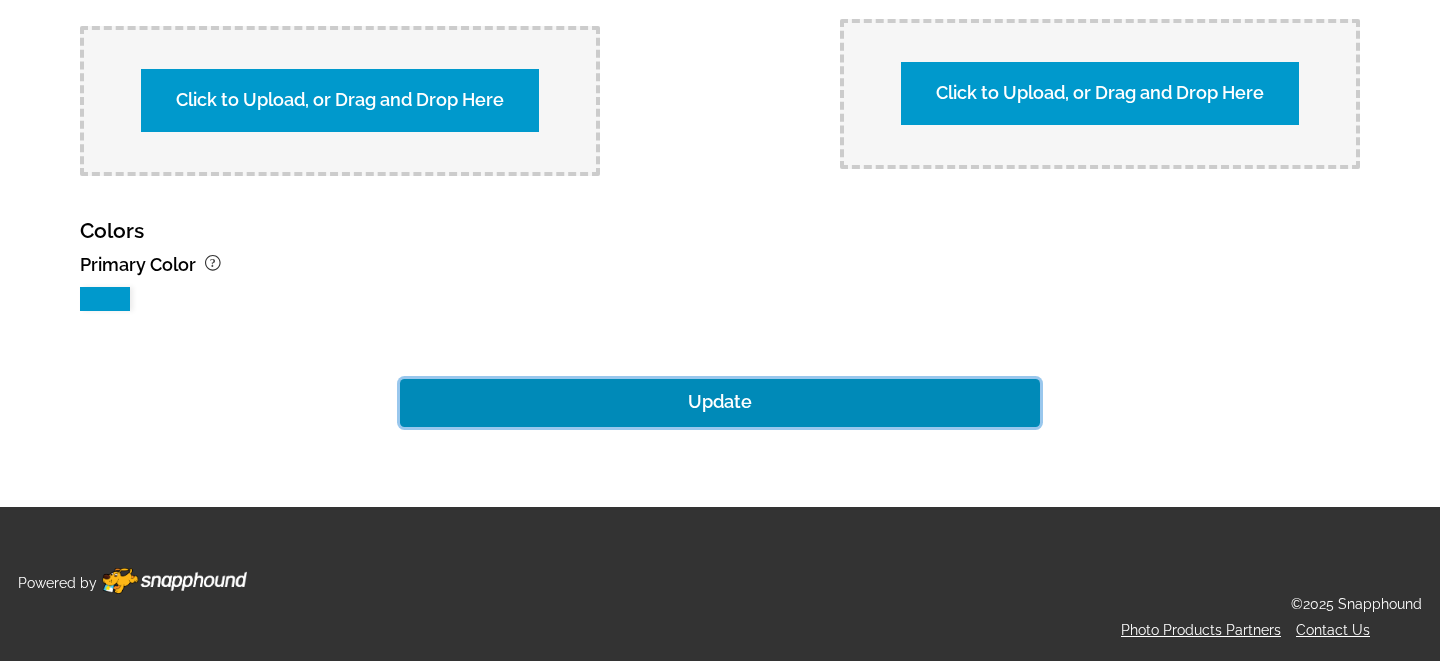 click on "Update" at bounding box center (720, 403) 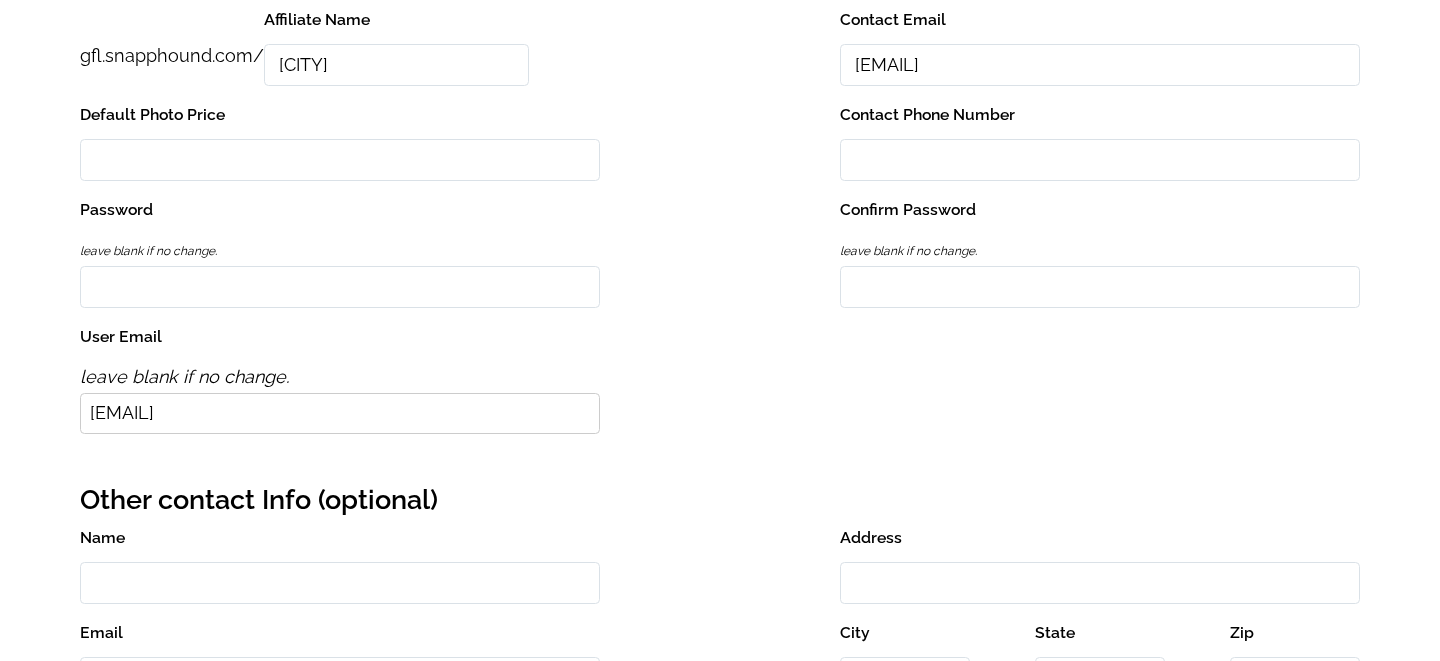 scroll, scrollTop: 0, scrollLeft: 0, axis: both 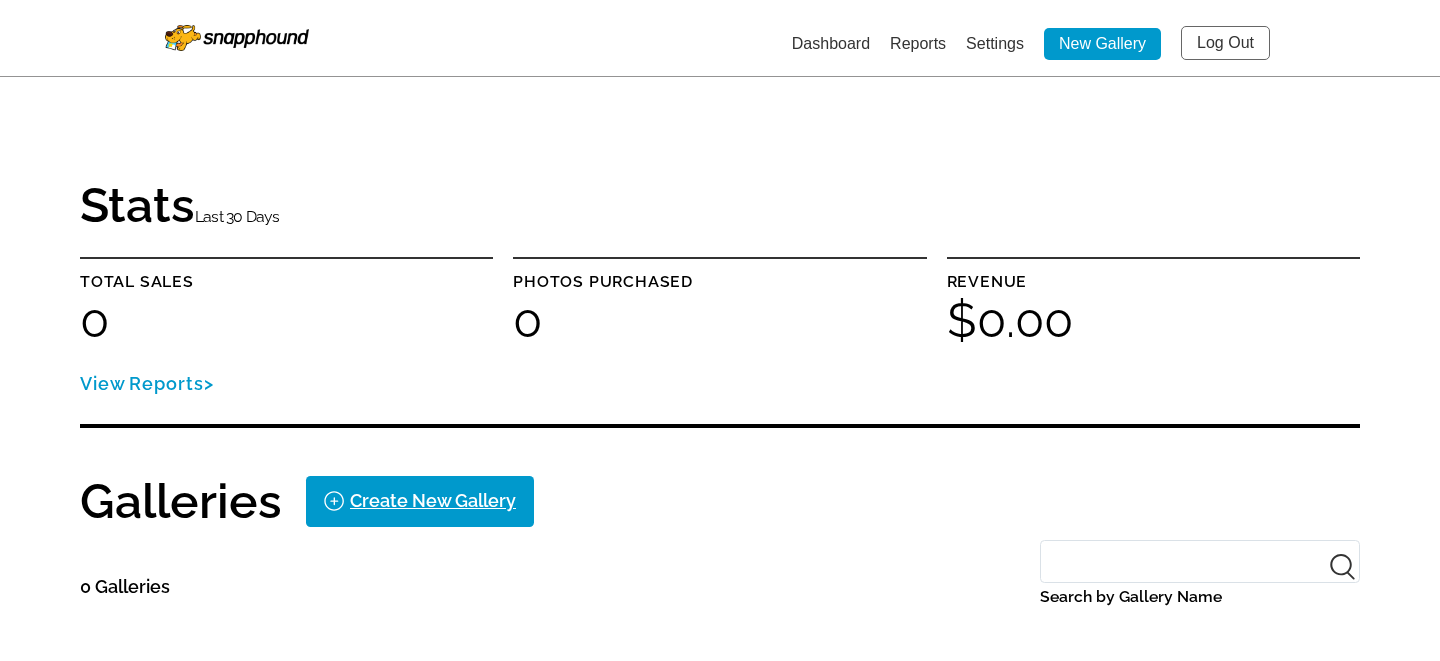 click on "Settings" at bounding box center (995, 43) 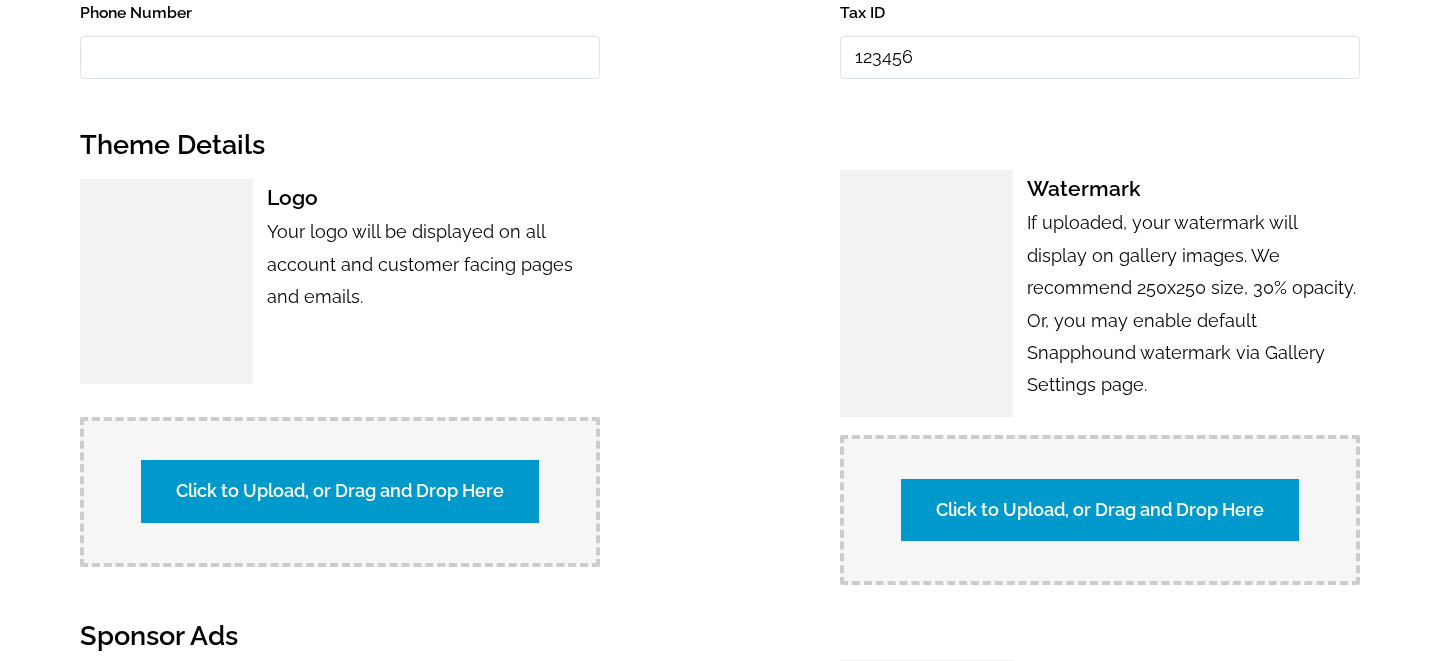 scroll, scrollTop: 1115, scrollLeft: 0, axis: vertical 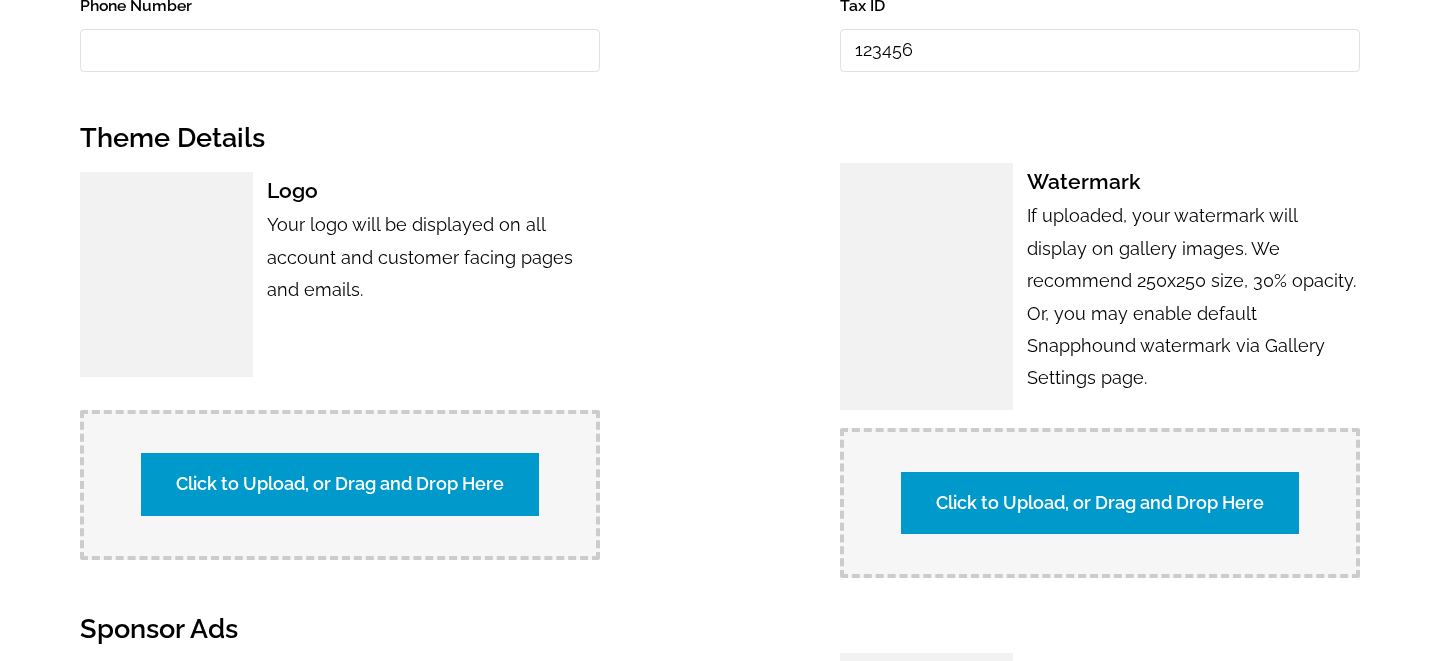 click on "Click to Upload, or Drag and Drop Here" at bounding box center [340, 484] 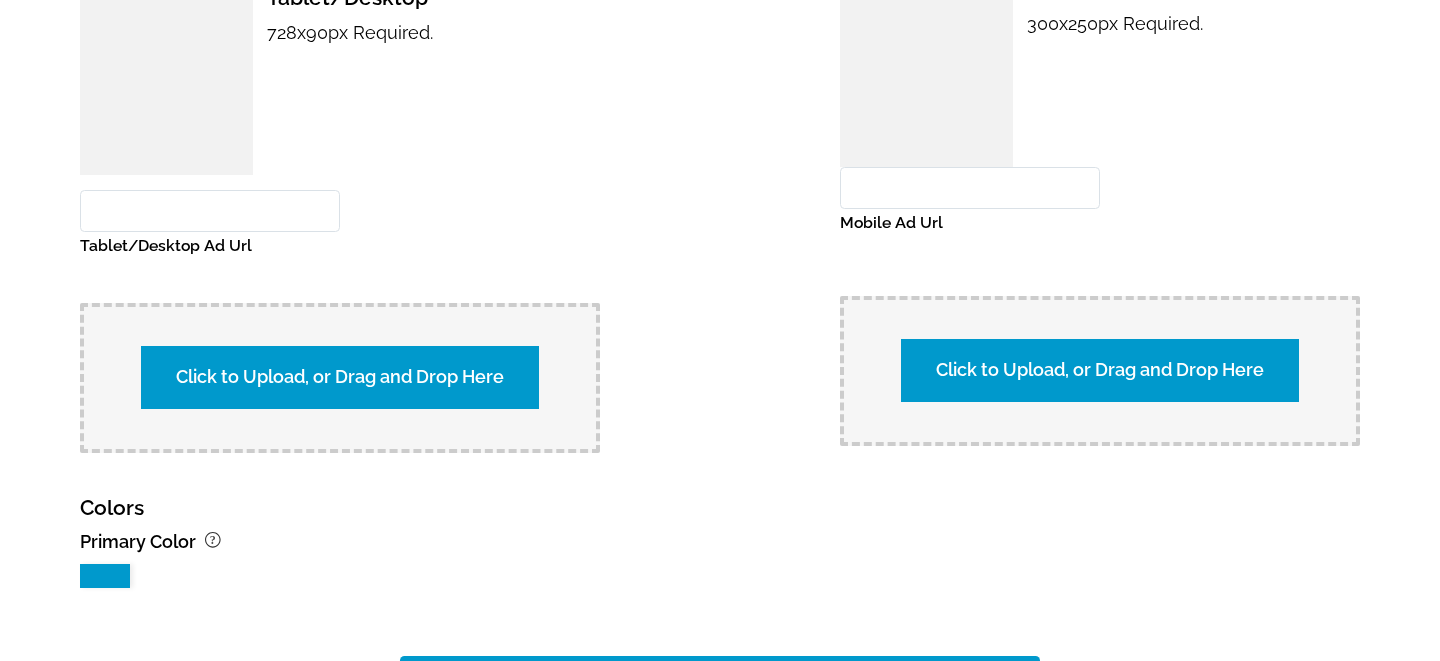 scroll, scrollTop: 2122, scrollLeft: 0, axis: vertical 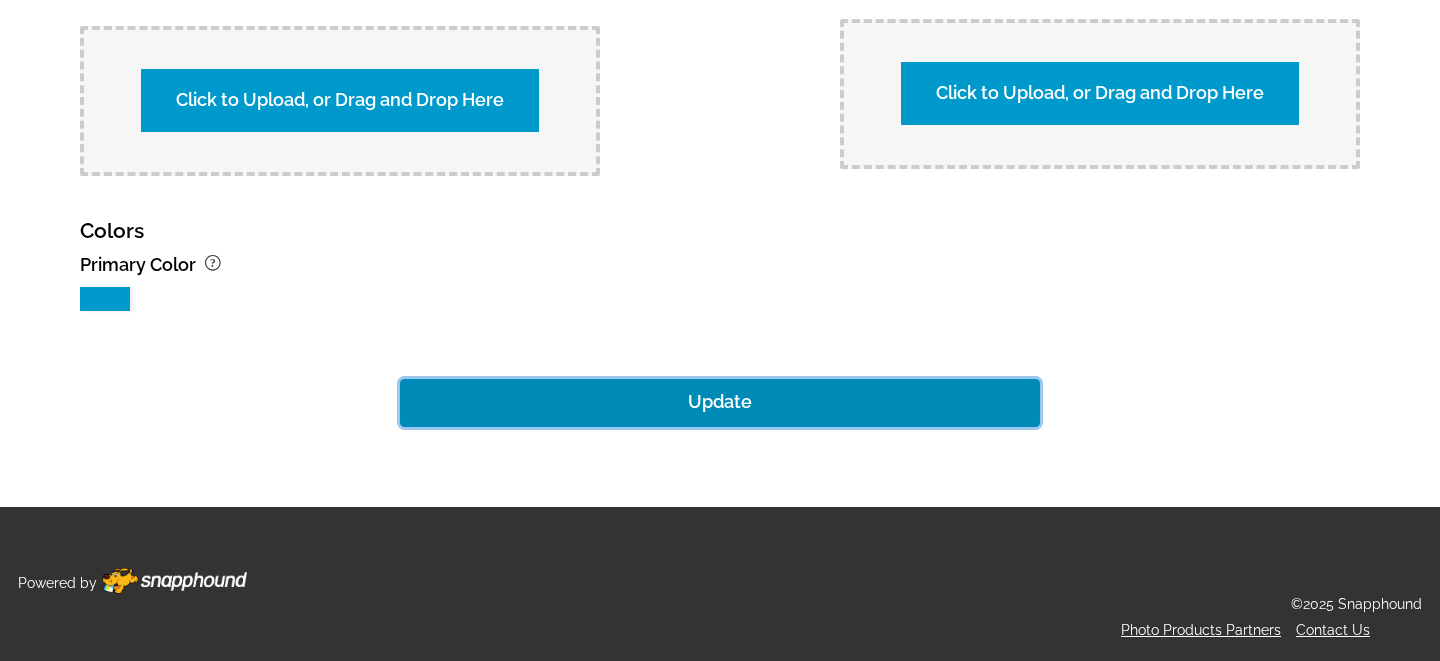 click on "Update" at bounding box center [720, 403] 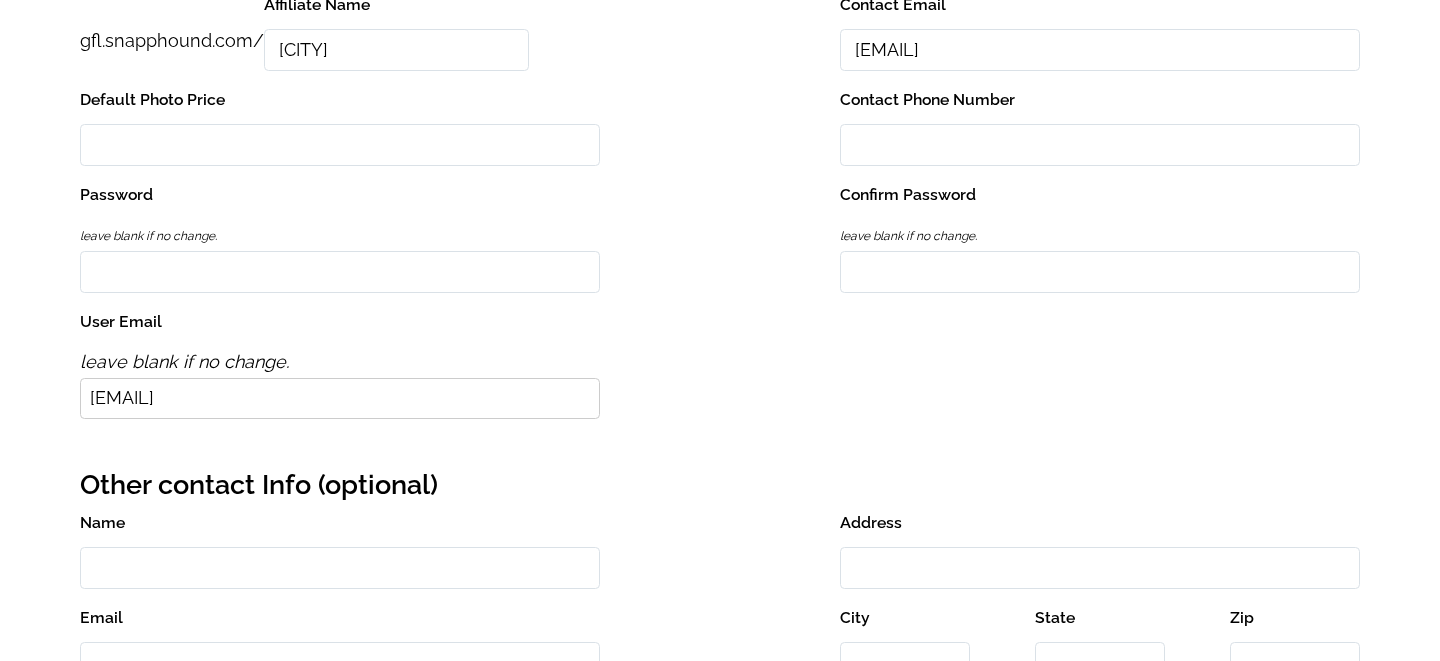 scroll, scrollTop: 0, scrollLeft: 0, axis: both 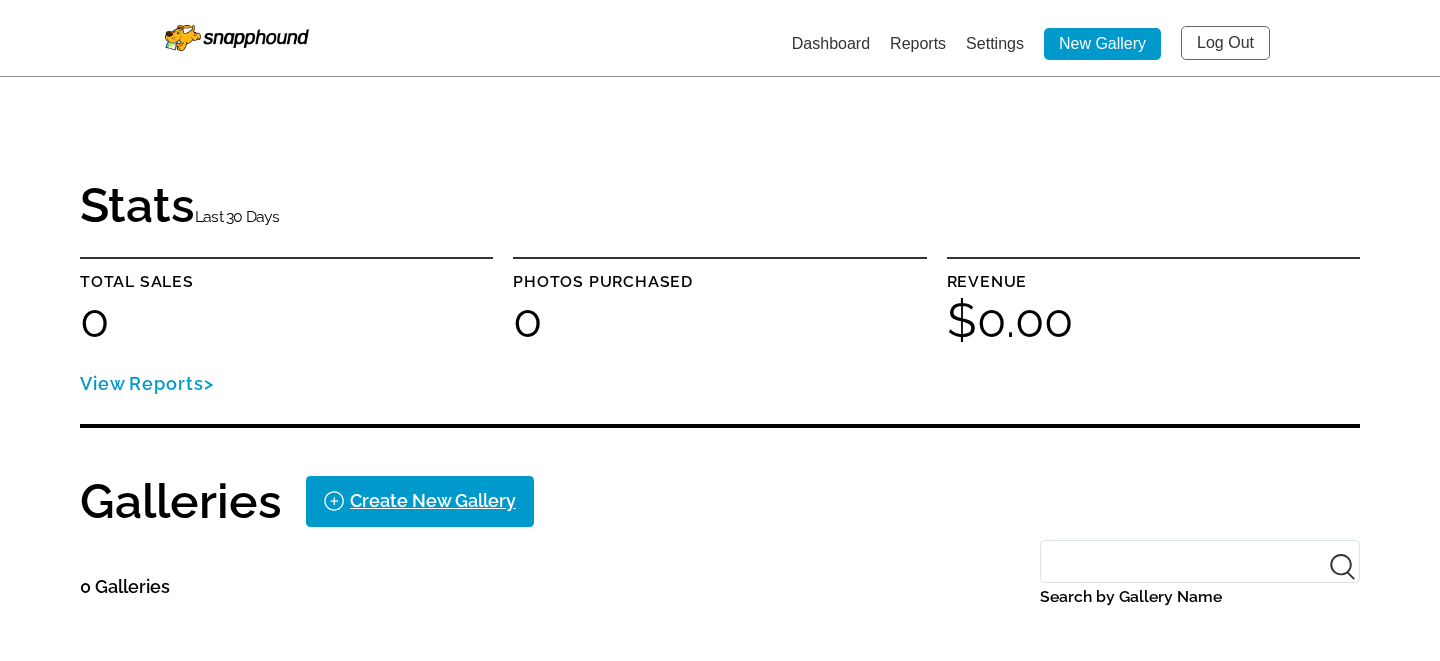 click on "Settings" at bounding box center [995, 43] 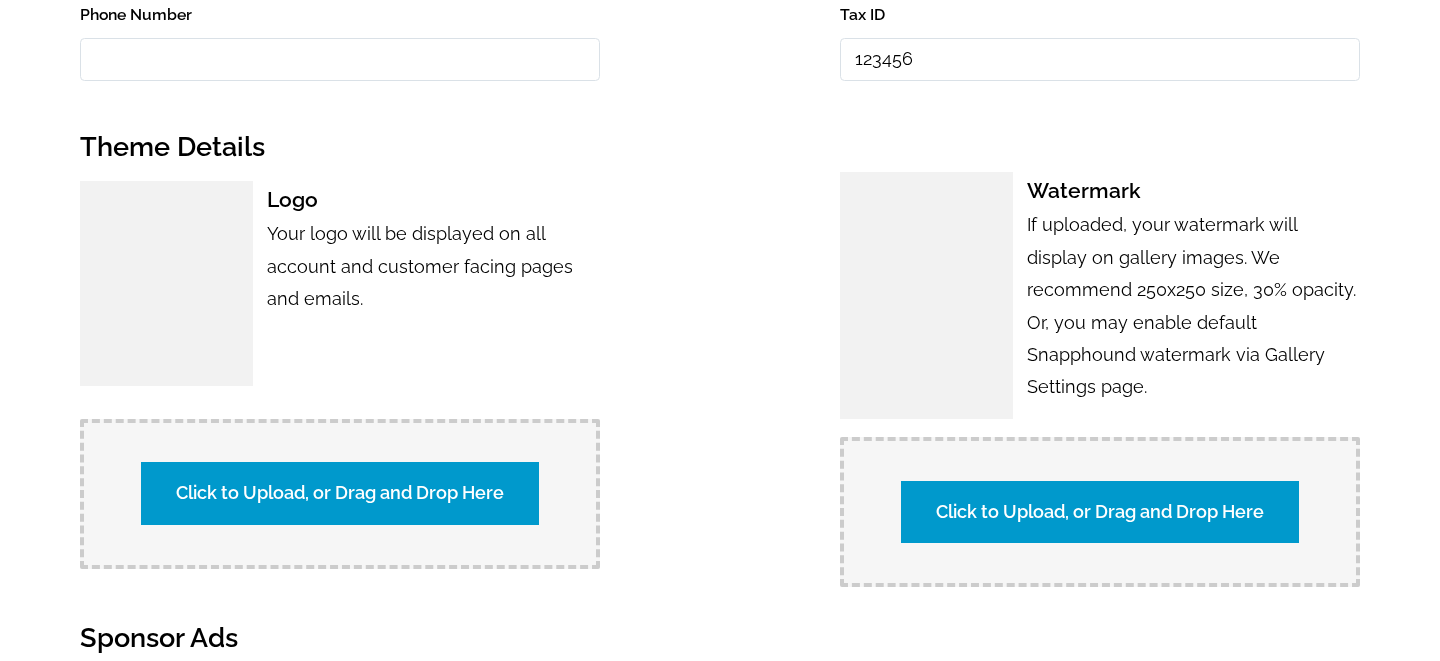 scroll, scrollTop: 1112, scrollLeft: 0, axis: vertical 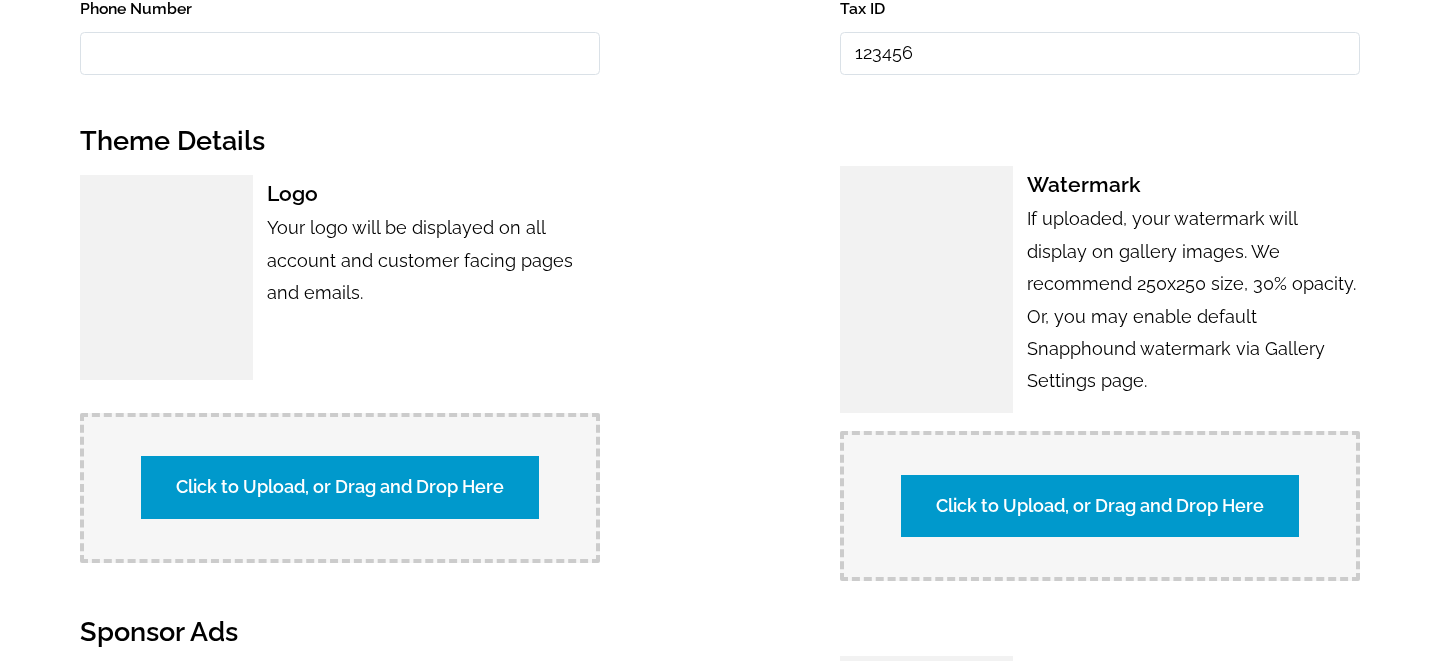 click on "Click to Upload, or Drag and Drop Here" at bounding box center (340, 487) 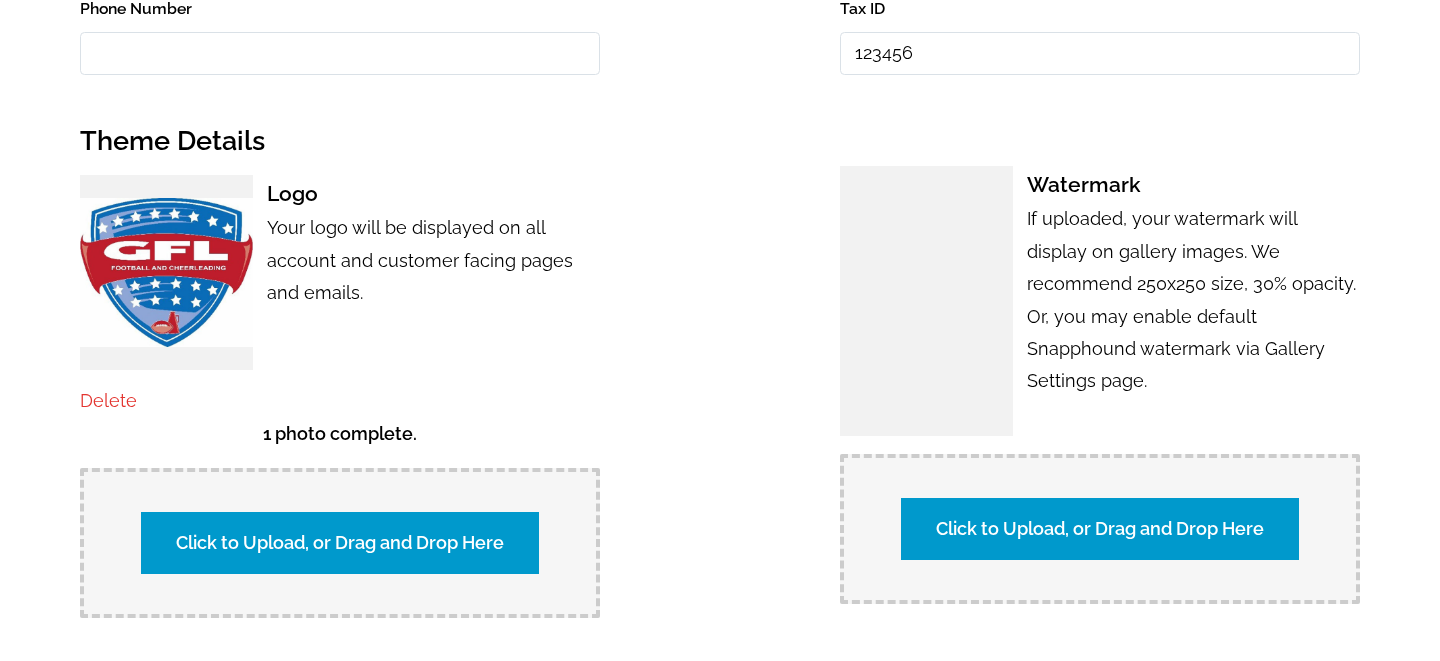 scroll, scrollTop: 2122, scrollLeft: 0, axis: vertical 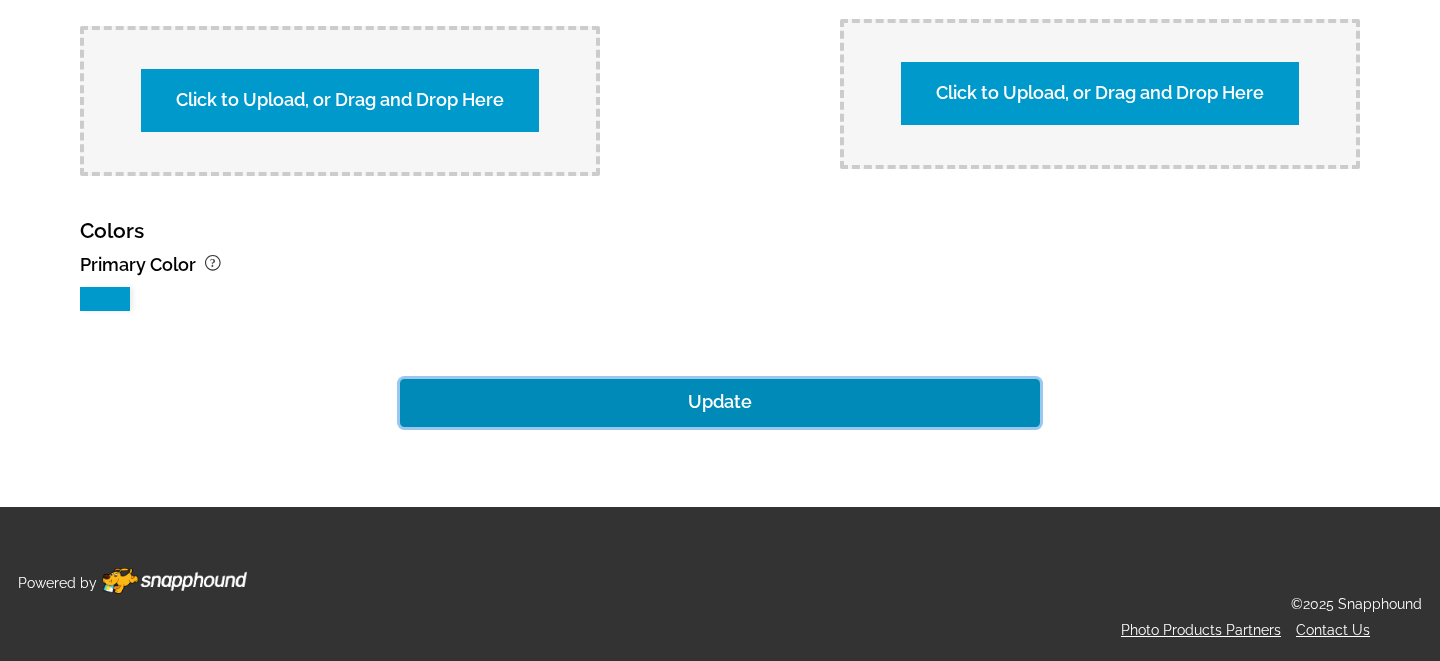 click on "Update" at bounding box center (720, 403) 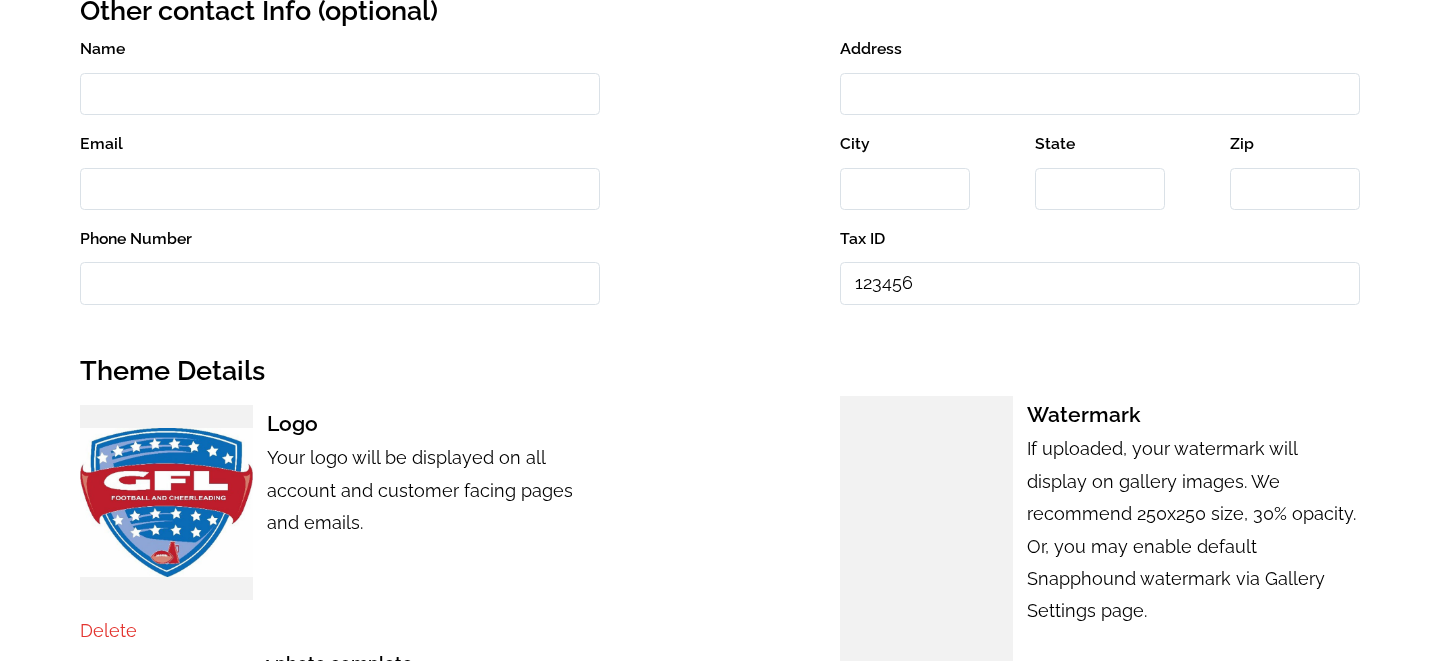 scroll, scrollTop: 0, scrollLeft: 0, axis: both 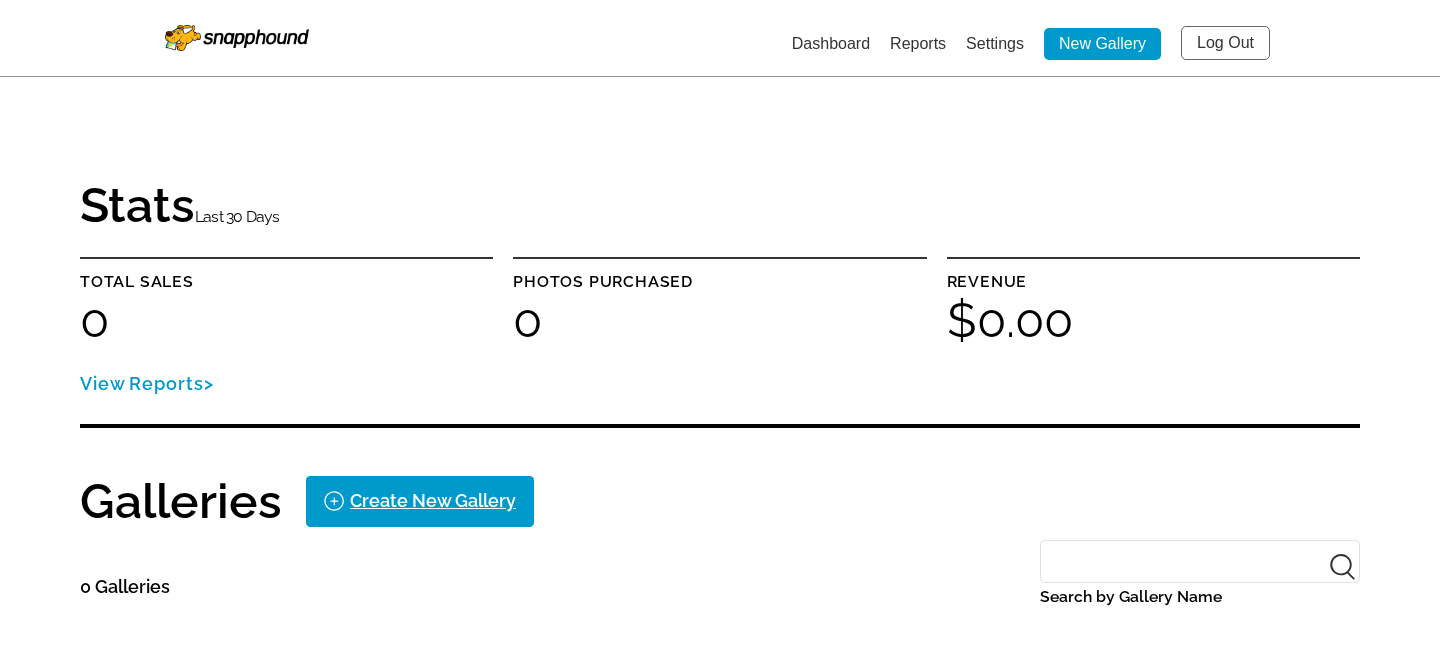 click on "Settings" at bounding box center (995, 43) 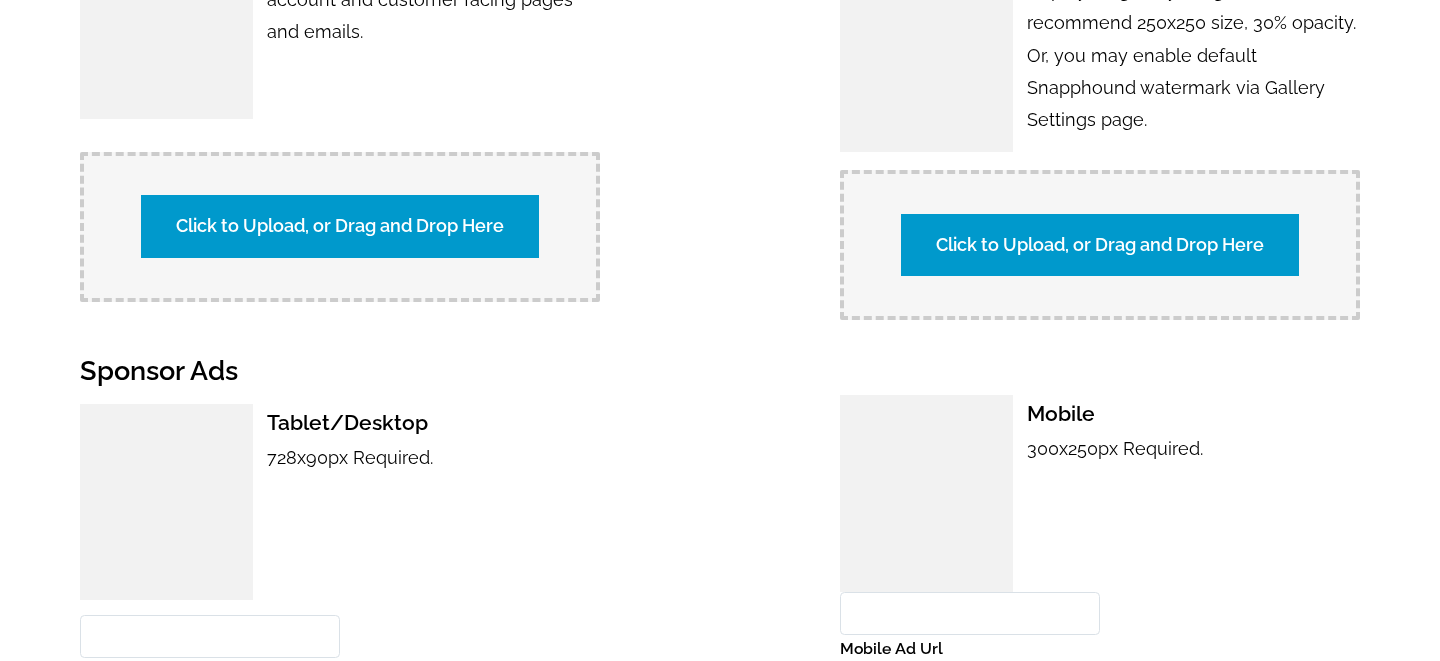 scroll, scrollTop: 1375, scrollLeft: 0, axis: vertical 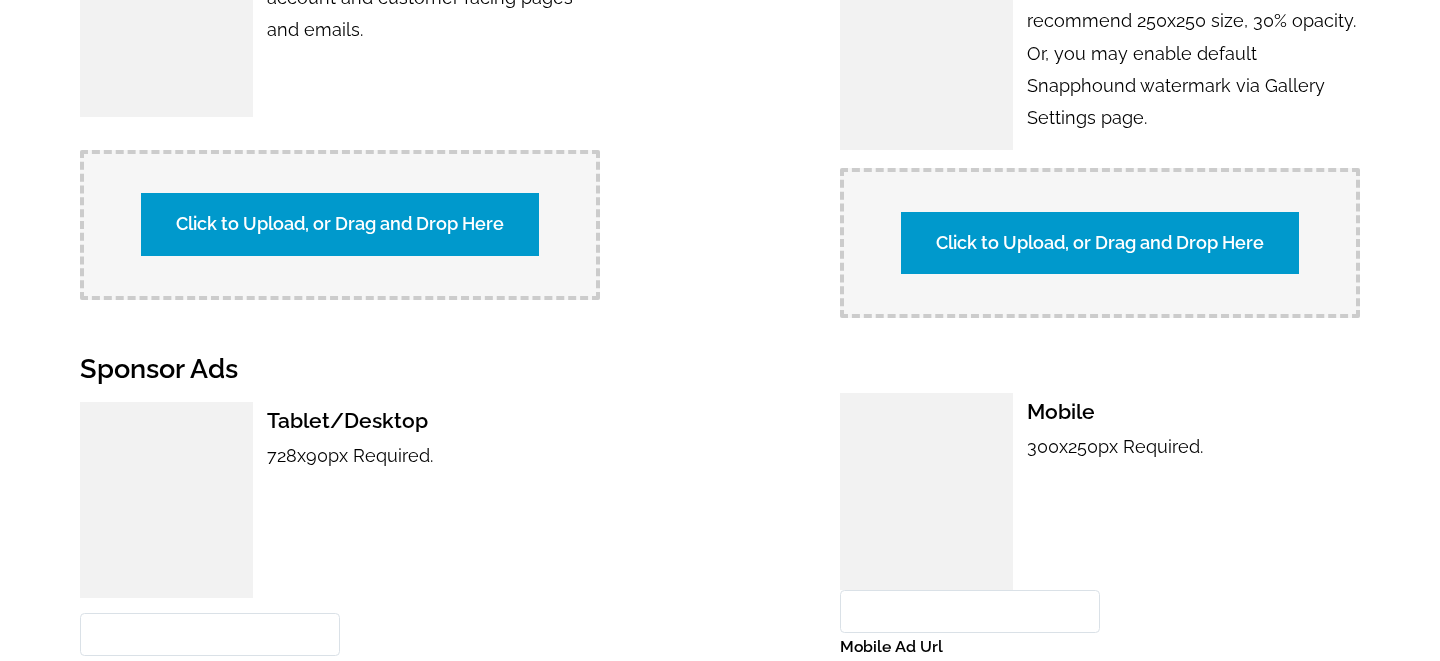 click on "Click to Upload, or Drag and Drop Here" at bounding box center [340, 224] 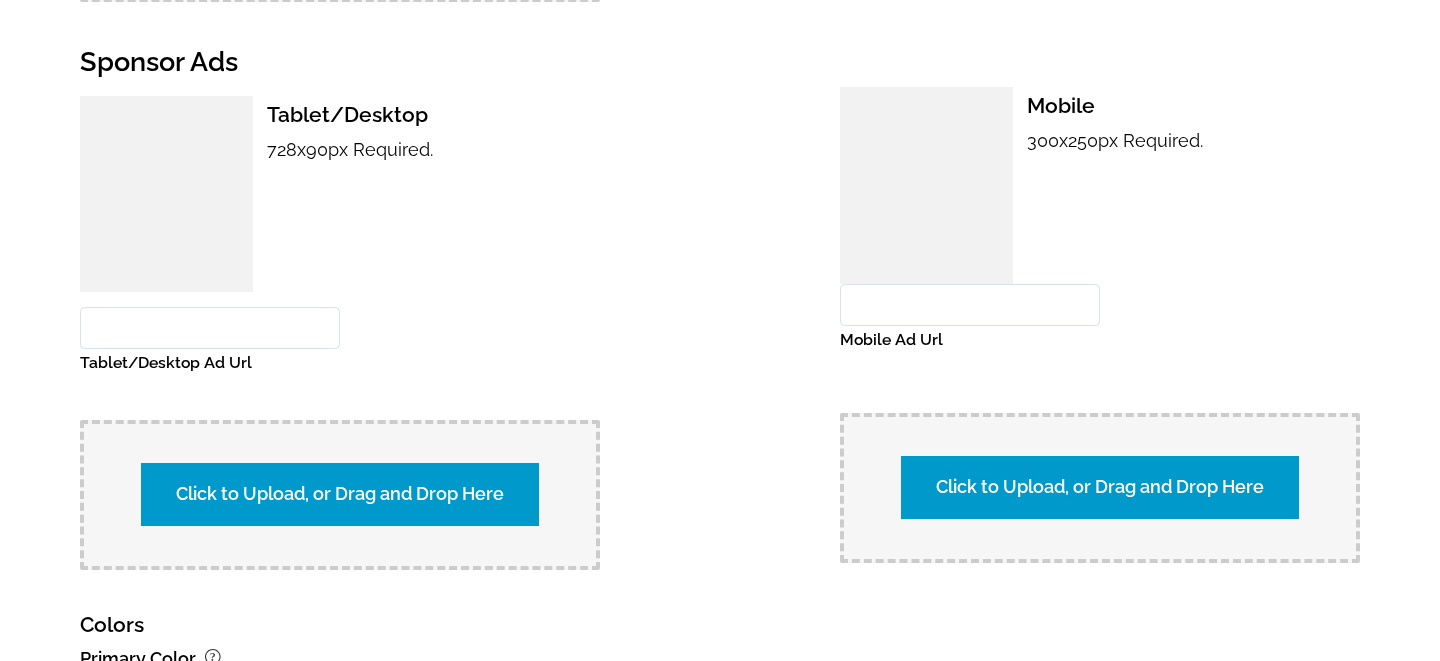 scroll, scrollTop: 2122, scrollLeft: 0, axis: vertical 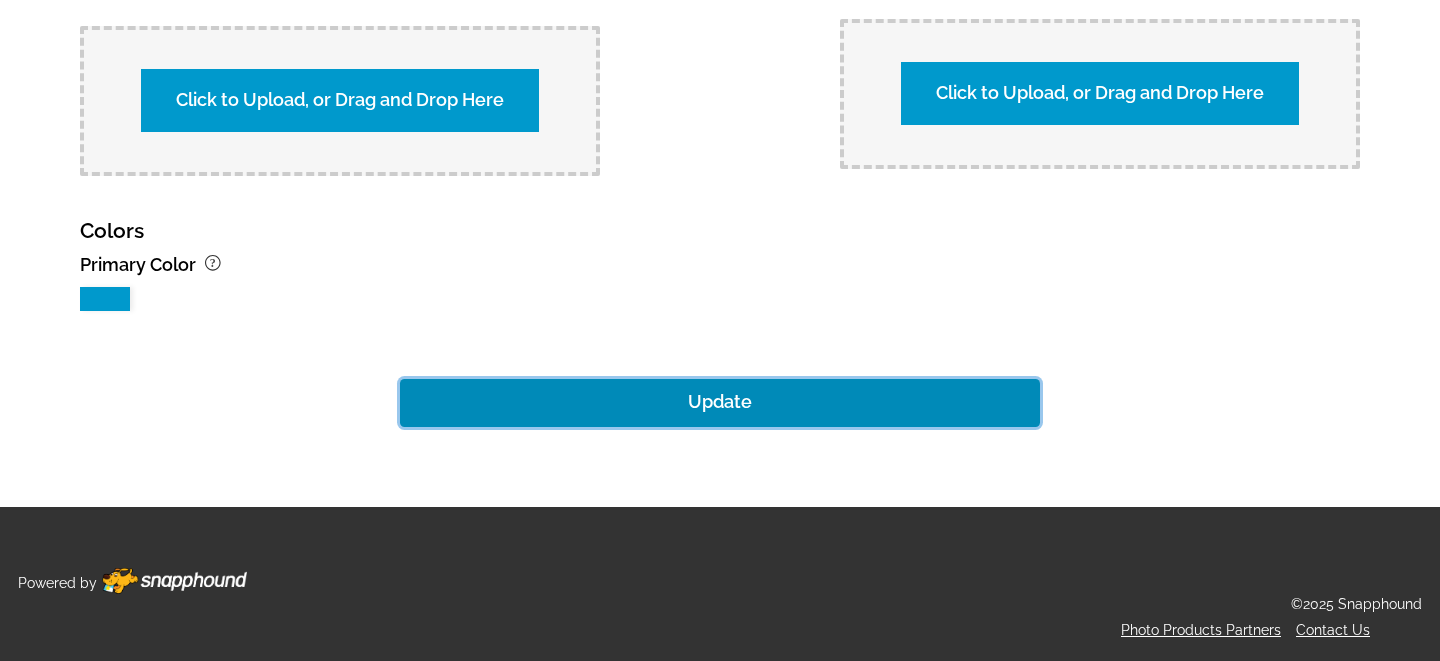 click on "Update" at bounding box center [720, 403] 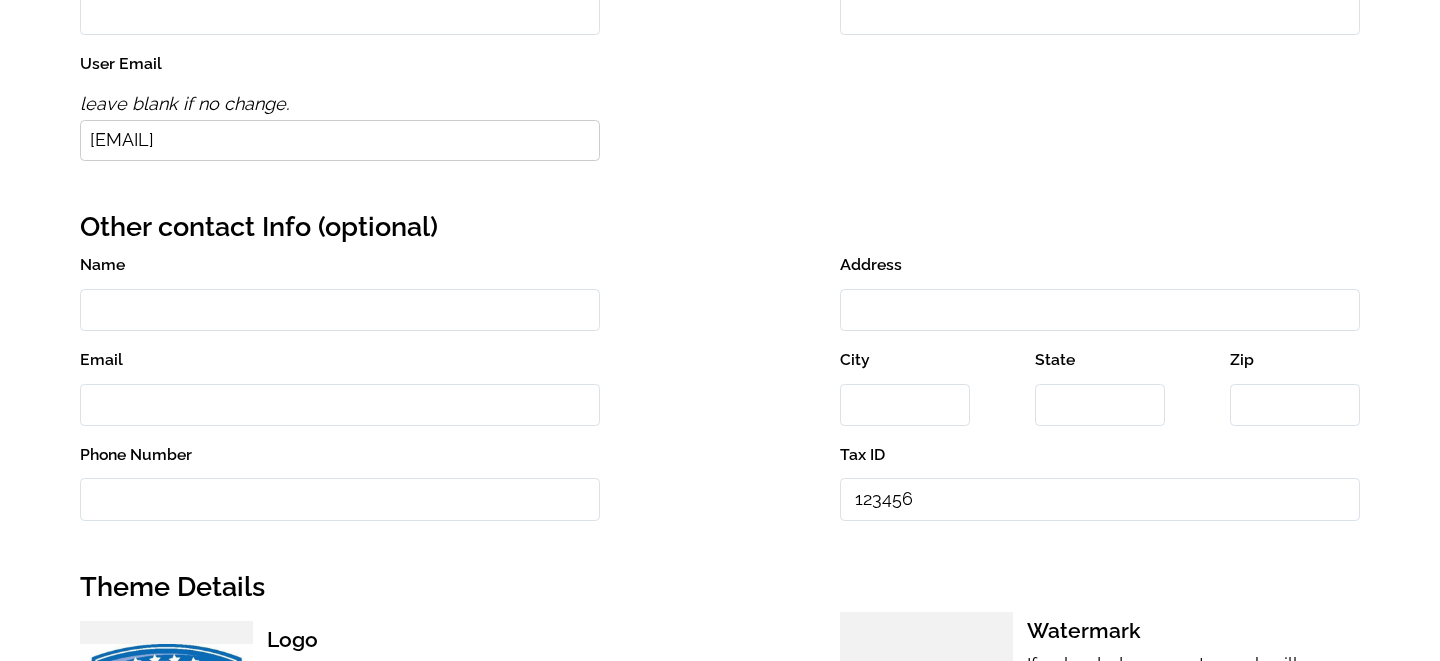 scroll, scrollTop: 0, scrollLeft: 0, axis: both 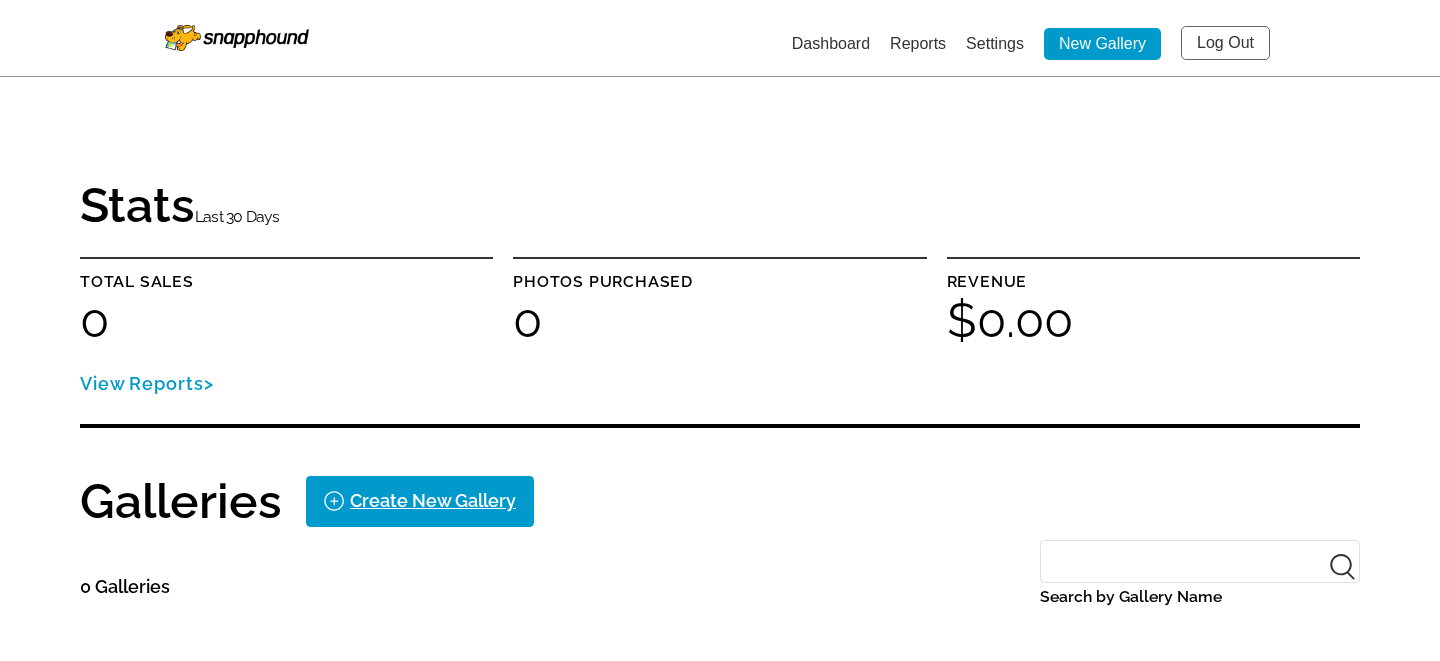 click on "Settings" at bounding box center (995, 43) 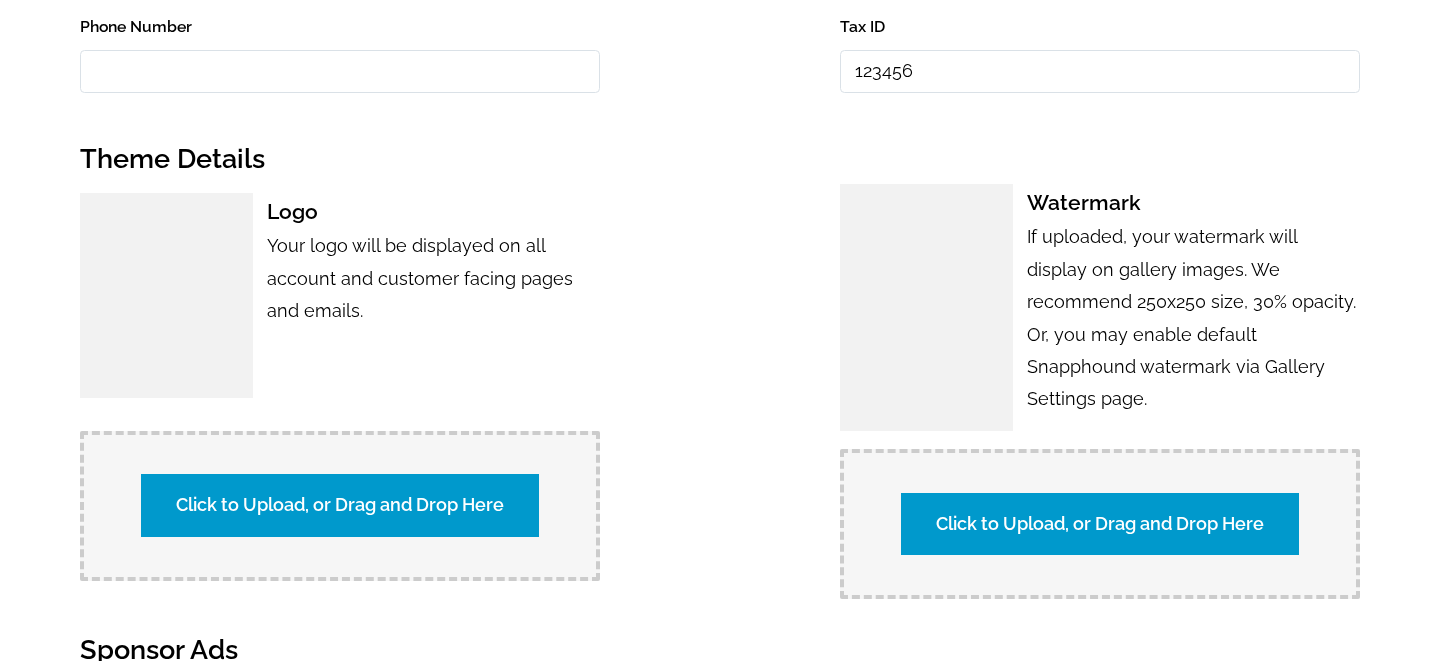 scroll, scrollTop: 1151, scrollLeft: 0, axis: vertical 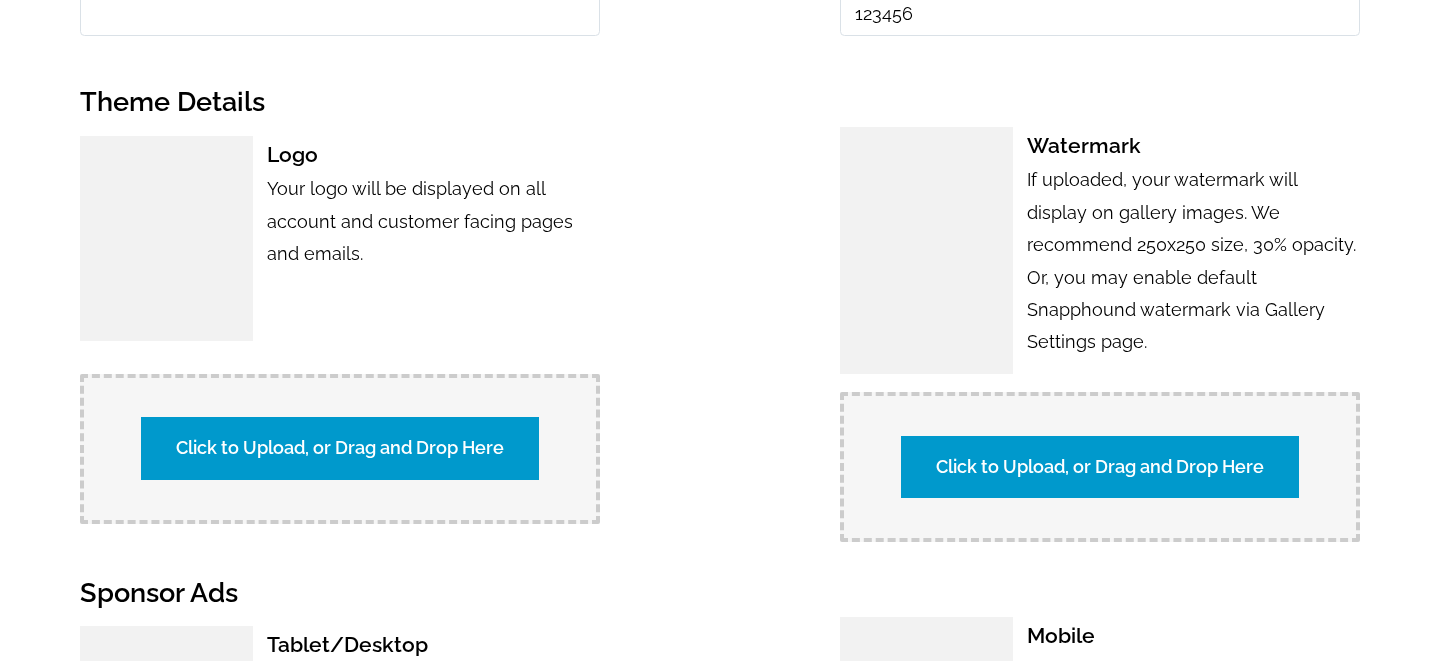 click on "Click to Upload, or Drag and Drop Here" at bounding box center [340, 448] 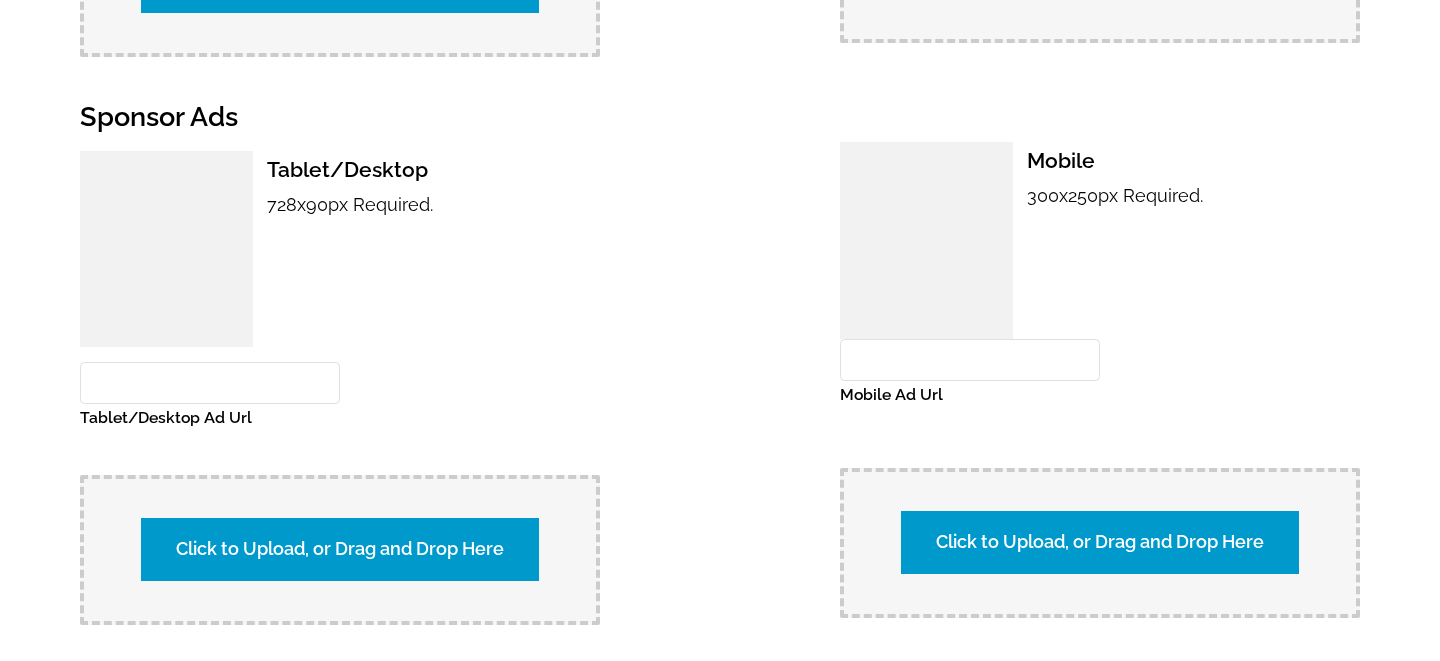 scroll, scrollTop: 2122, scrollLeft: 0, axis: vertical 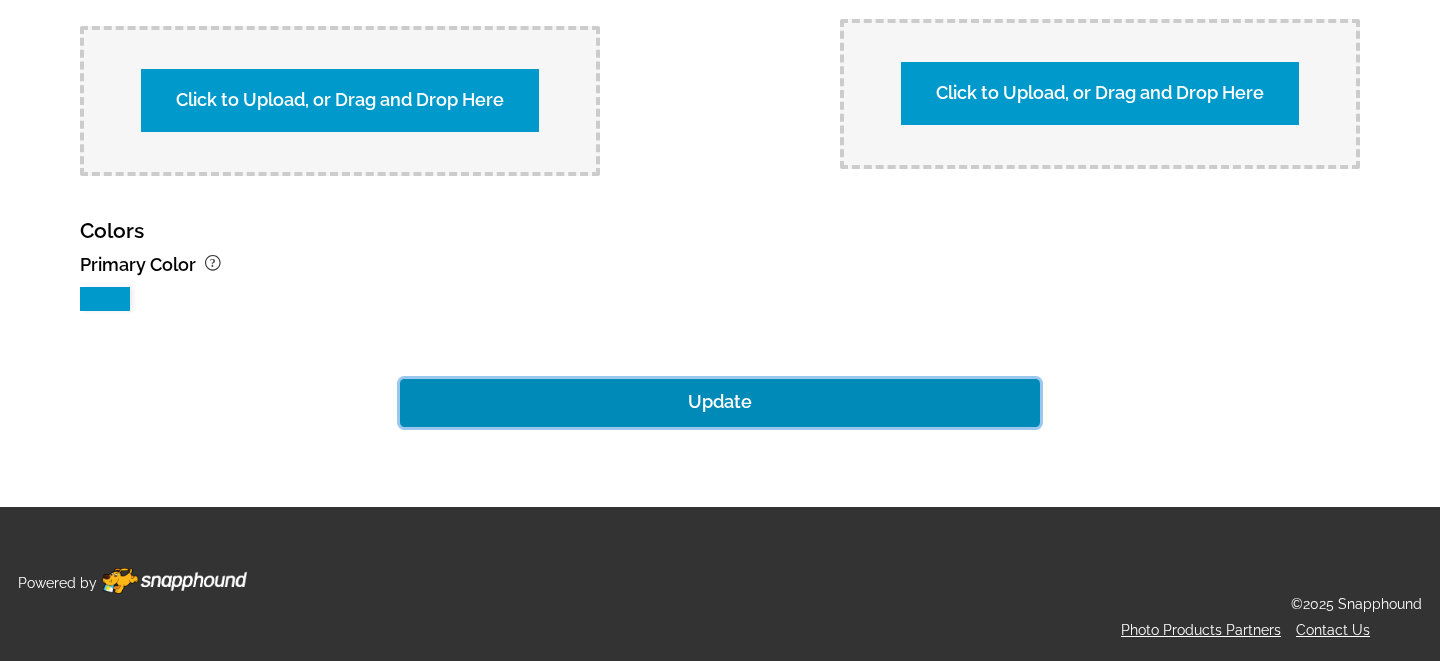 click on "Update" at bounding box center [720, 403] 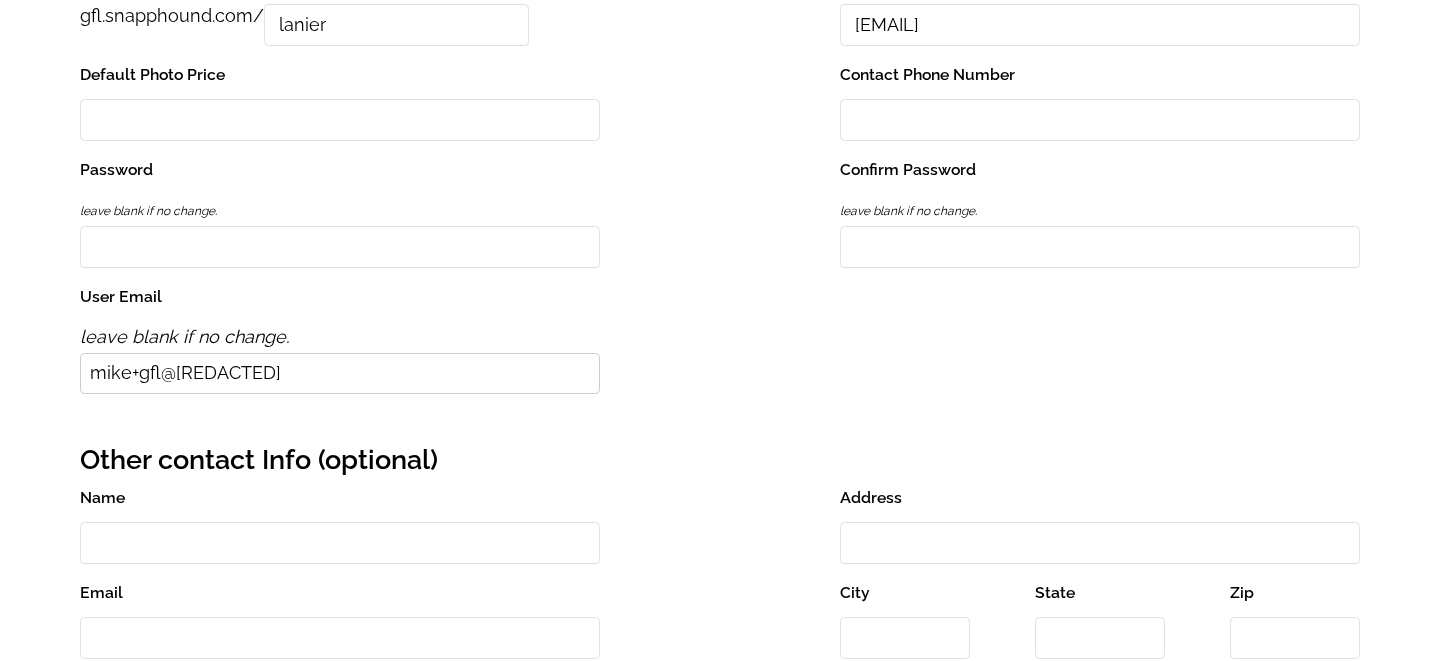 scroll, scrollTop: 0, scrollLeft: 0, axis: both 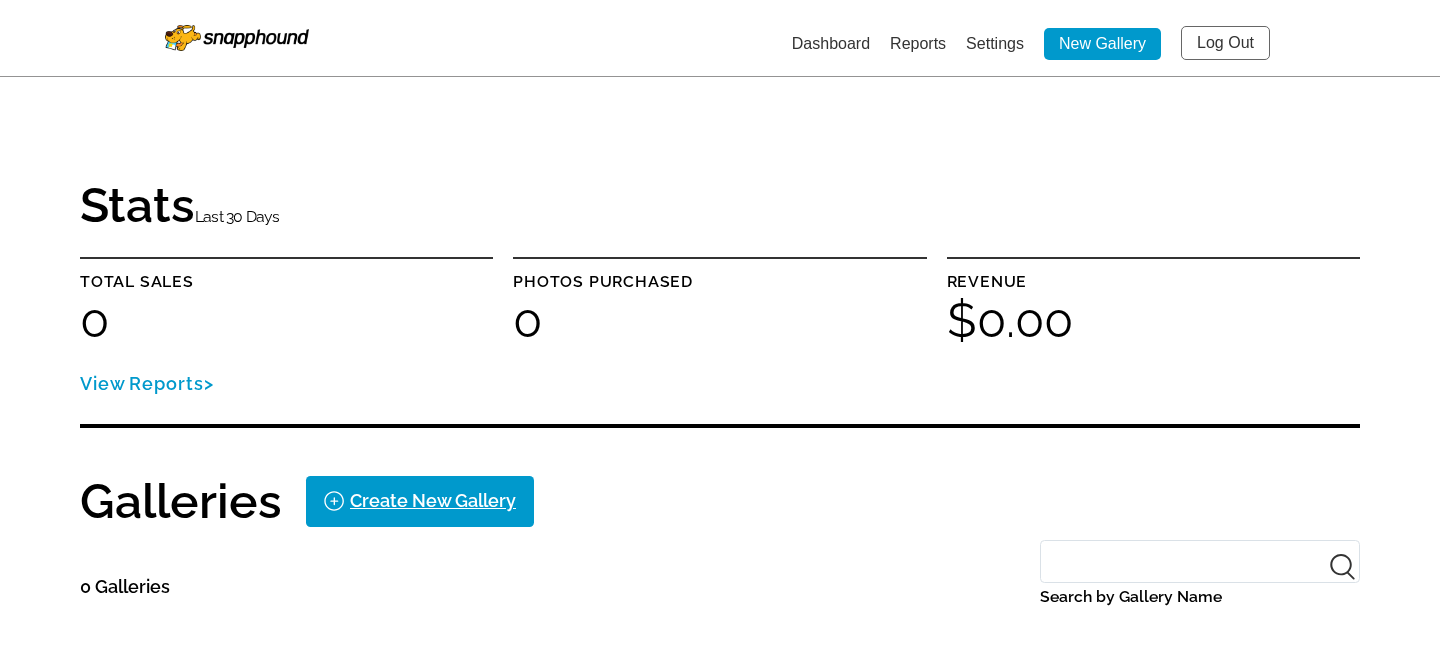 click on "Settings" at bounding box center [995, 43] 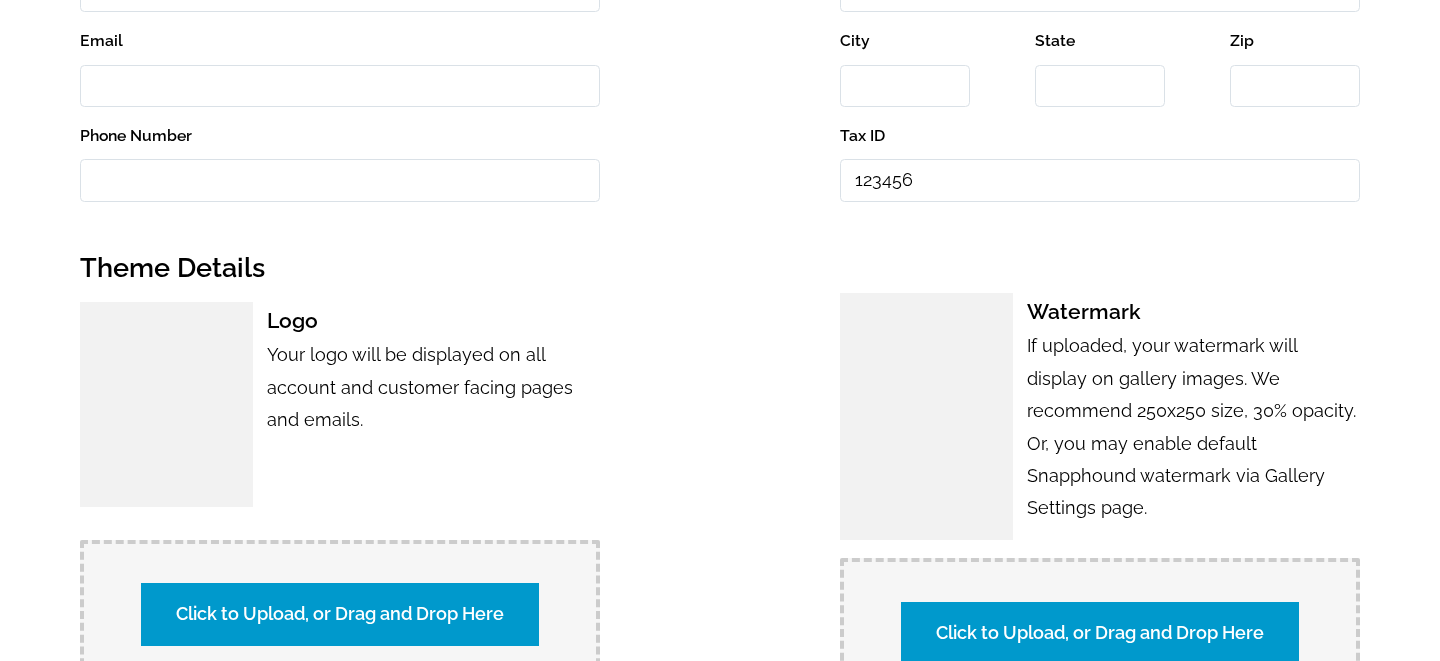 scroll, scrollTop: 1103, scrollLeft: 0, axis: vertical 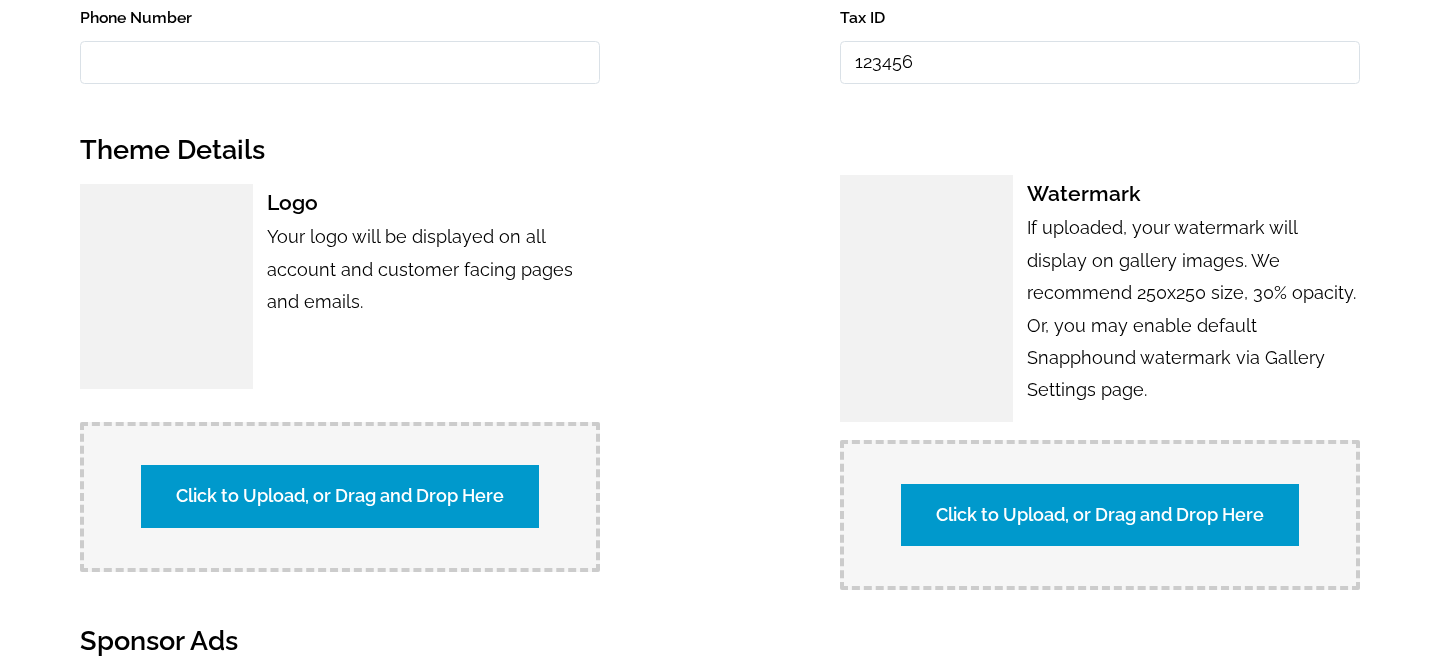 click on "Click to Upload, or Drag and Drop Here" at bounding box center [340, 496] 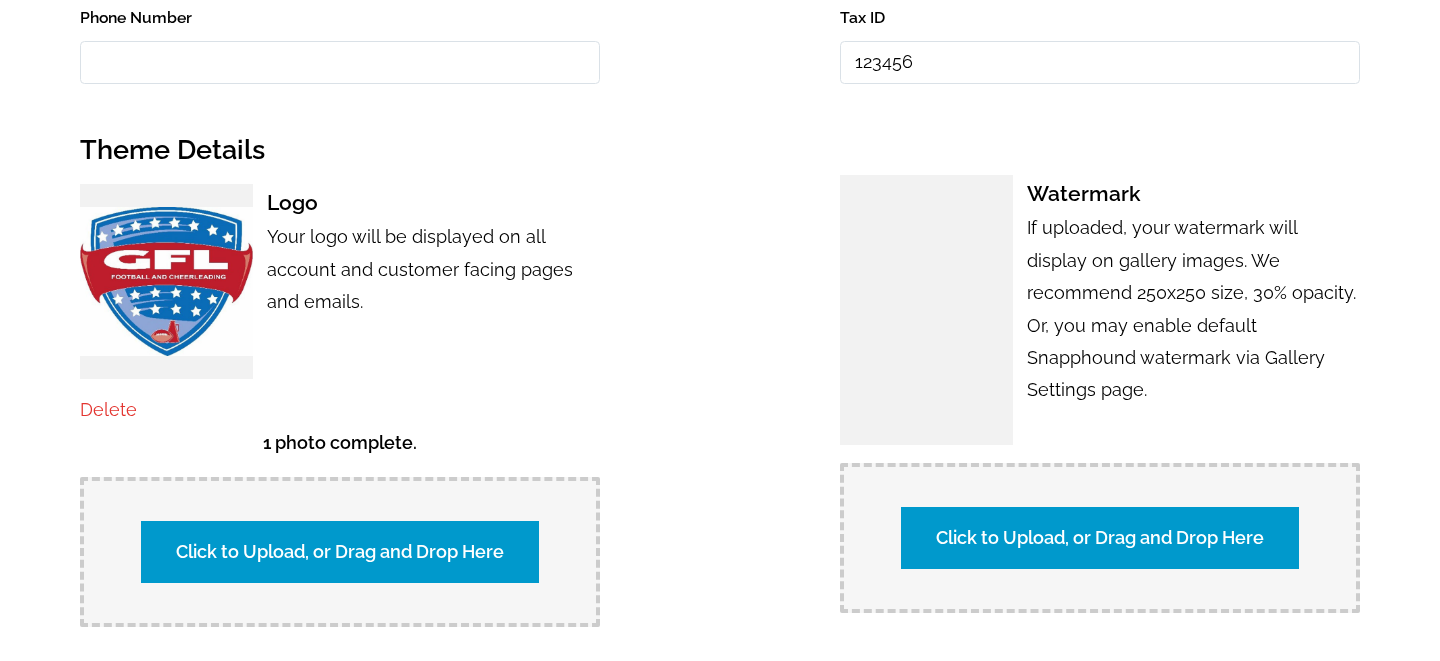 scroll, scrollTop: 2122, scrollLeft: 0, axis: vertical 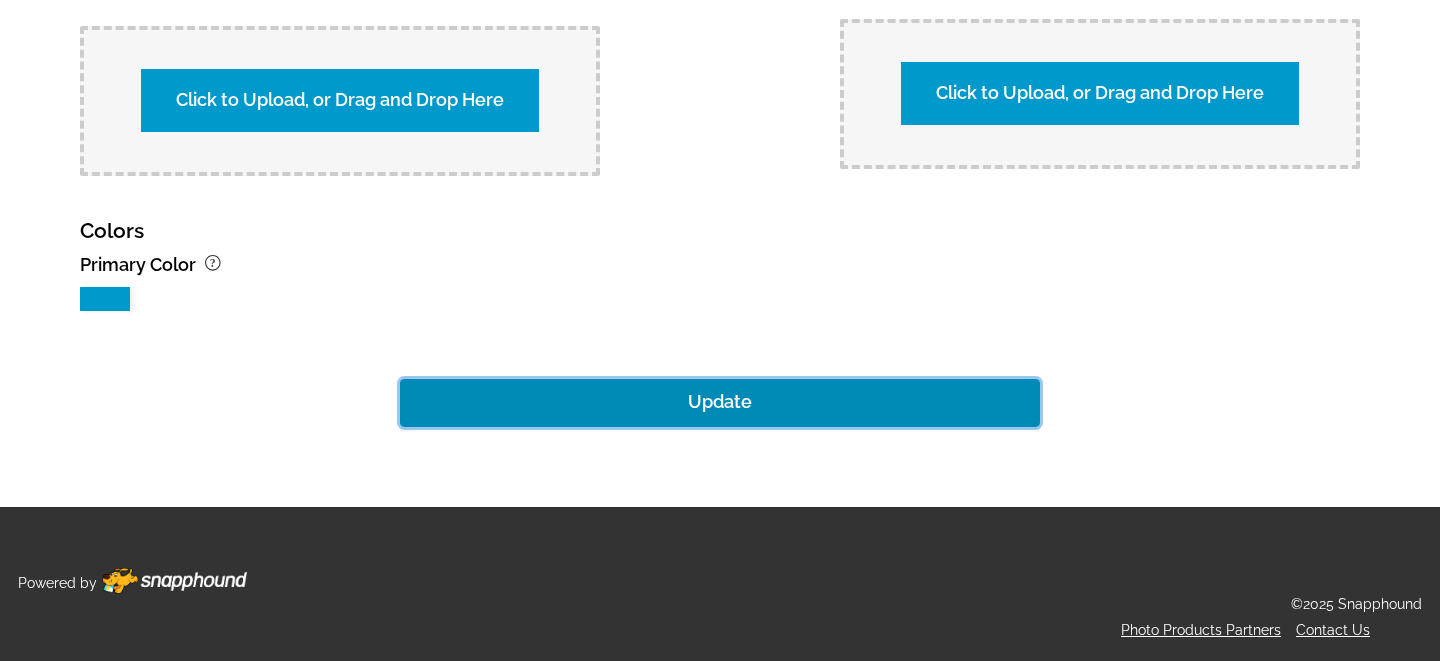 click on "Update" at bounding box center (720, 403) 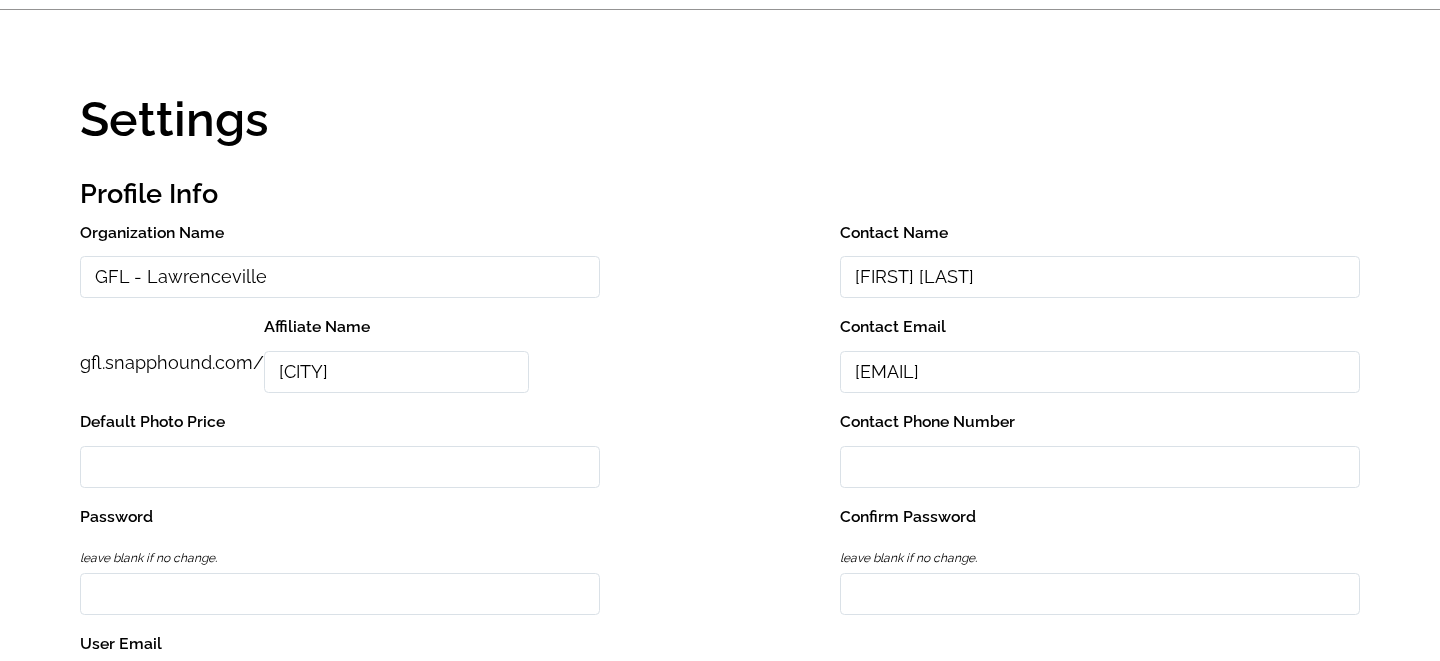 scroll, scrollTop: 0, scrollLeft: 0, axis: both 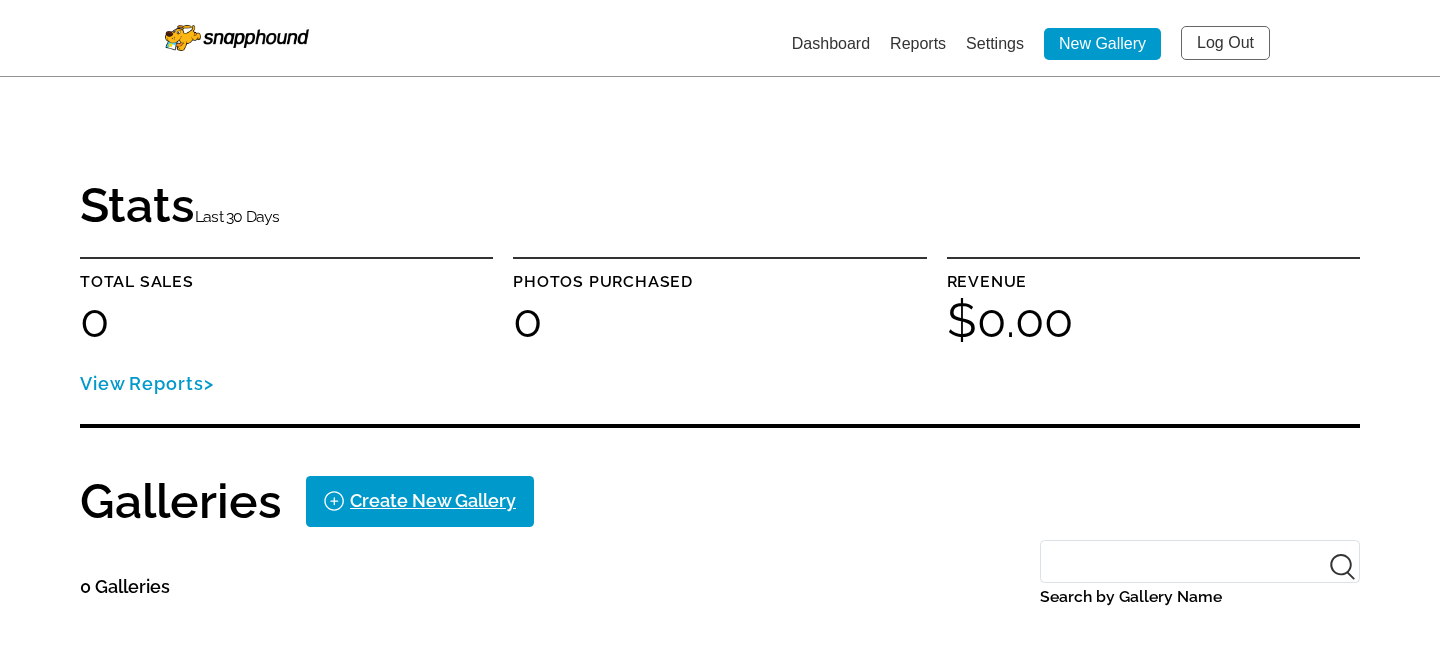 click on "Settings" at bounding box center (995, 43) 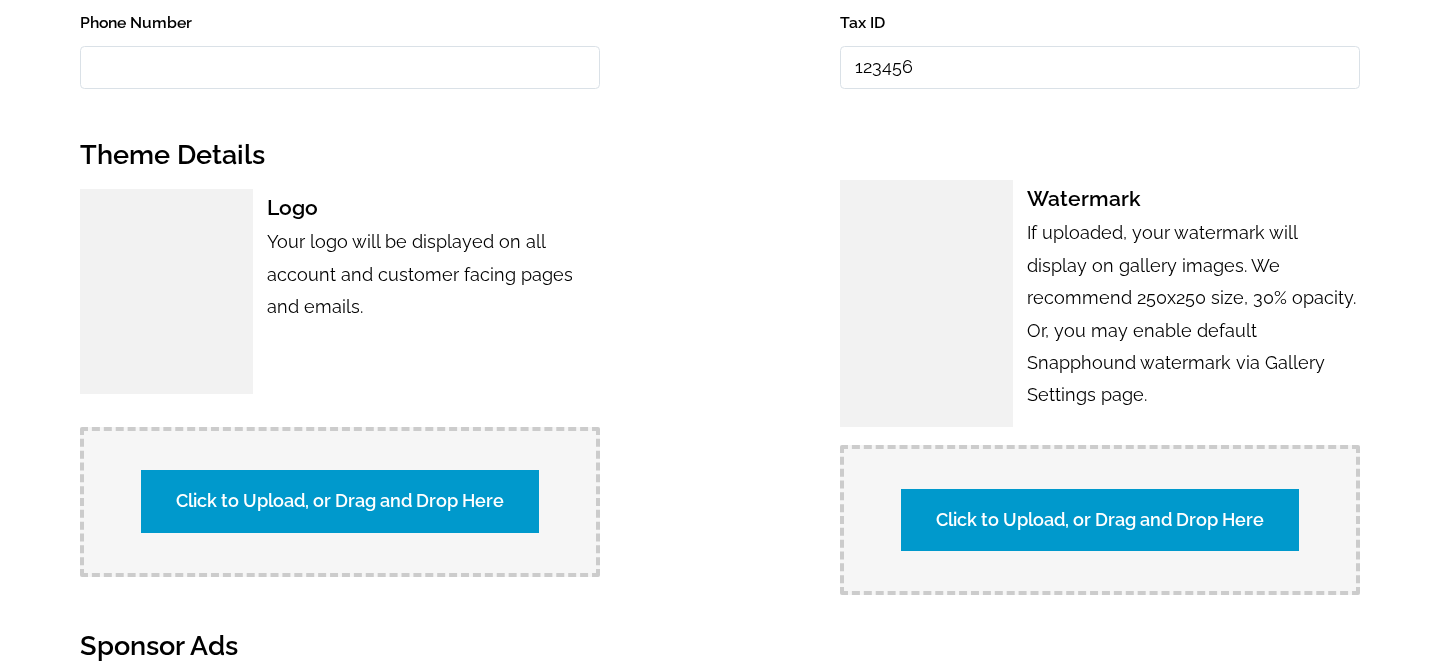 scroll, scrollTop: 1099, scrollLeft: 0, axis: vertical 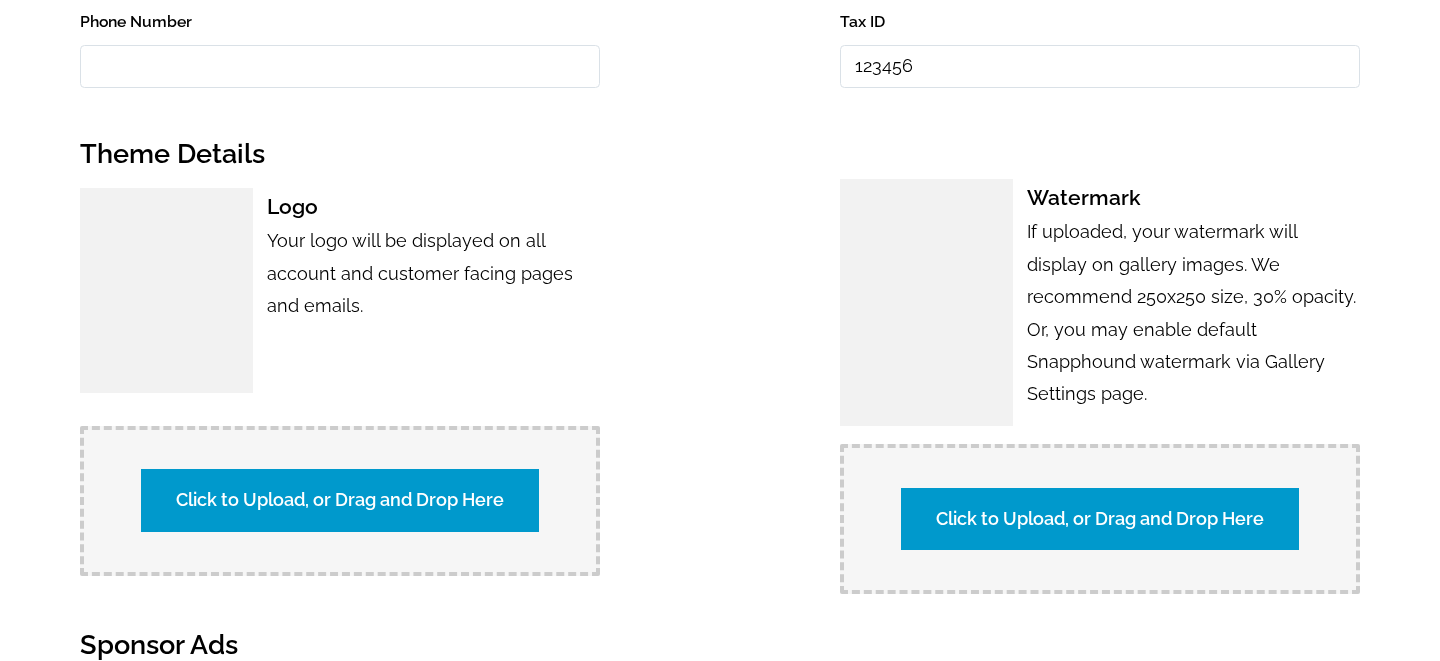 click on "Click to Upload, or Drag and Drop Here" at bounding box center [340, 500] 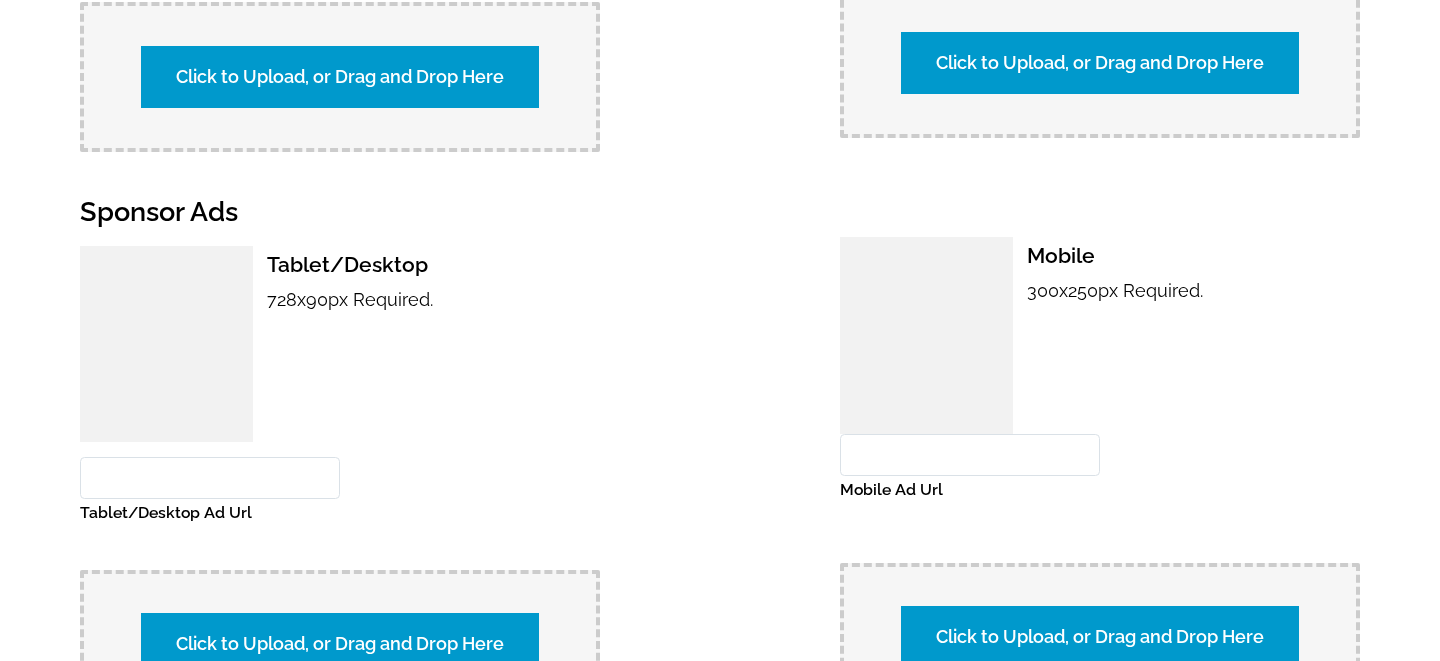 scroll, scrollTop: 2122, scrollLeft: 0, axis: vertical 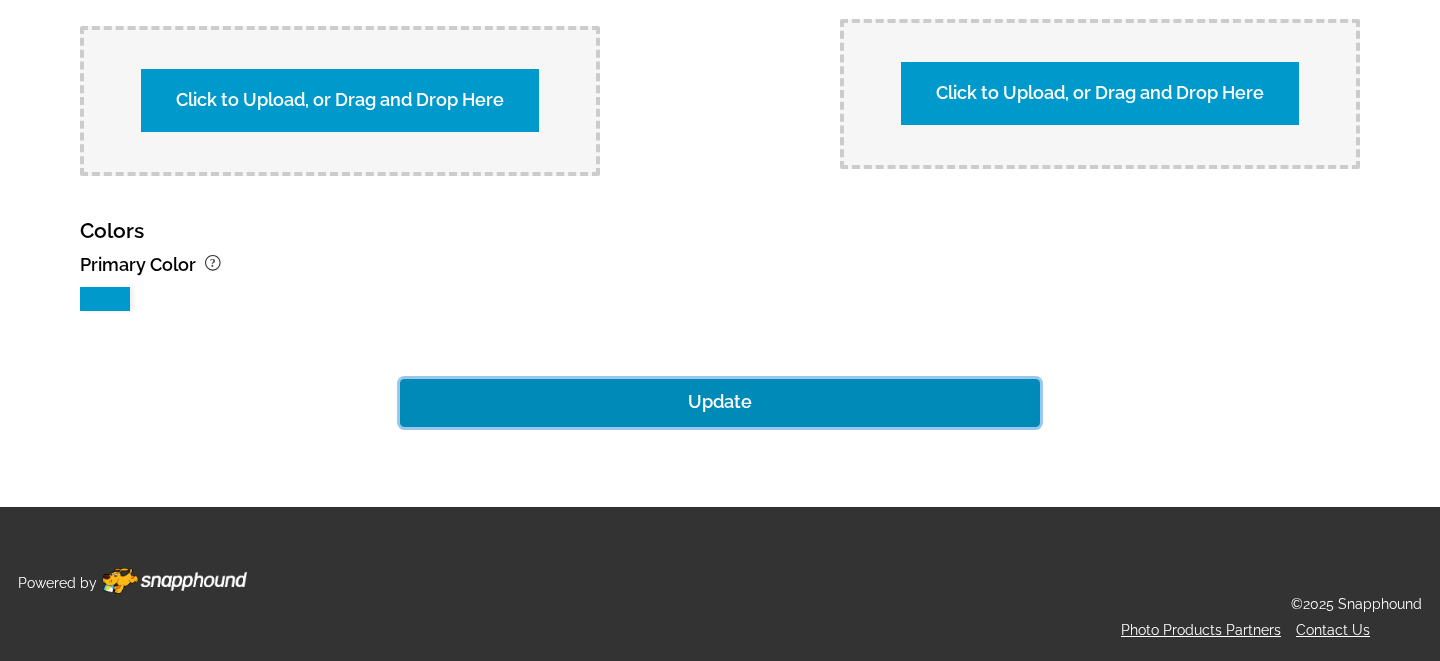 click on "Update" at bounding box center (720, 403) 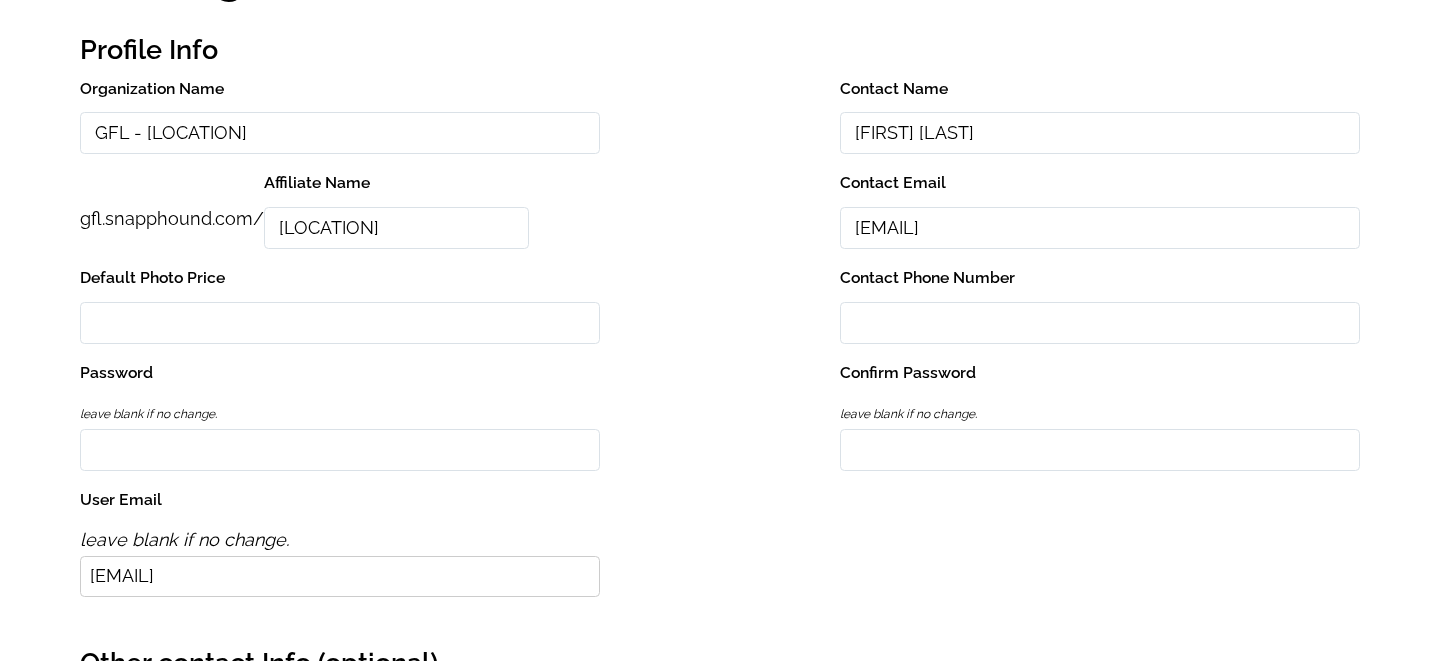 scroll, scrollTop: 0, scrollLeft: 0, axis: both 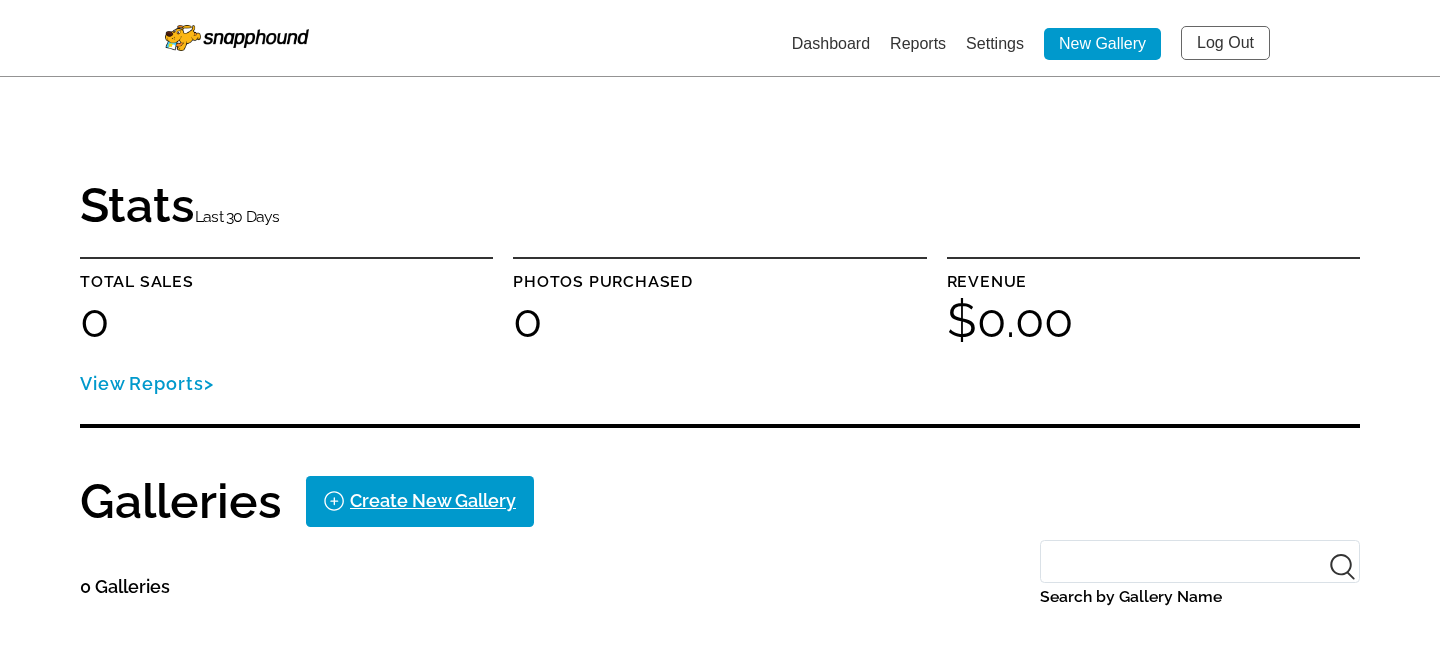 click on "Settings" at bounding box center (995, 43) 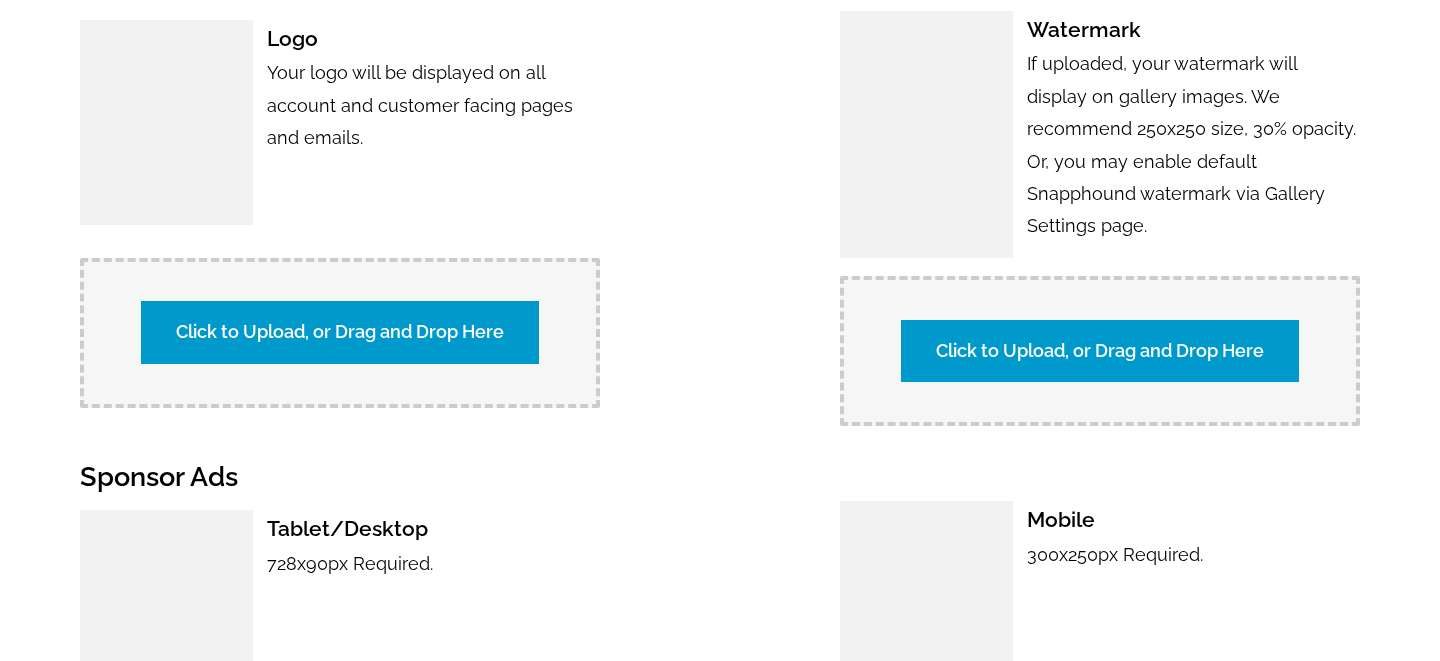 scroll, scrollTop: 1261, scrollLeft: 0, axis: vertical 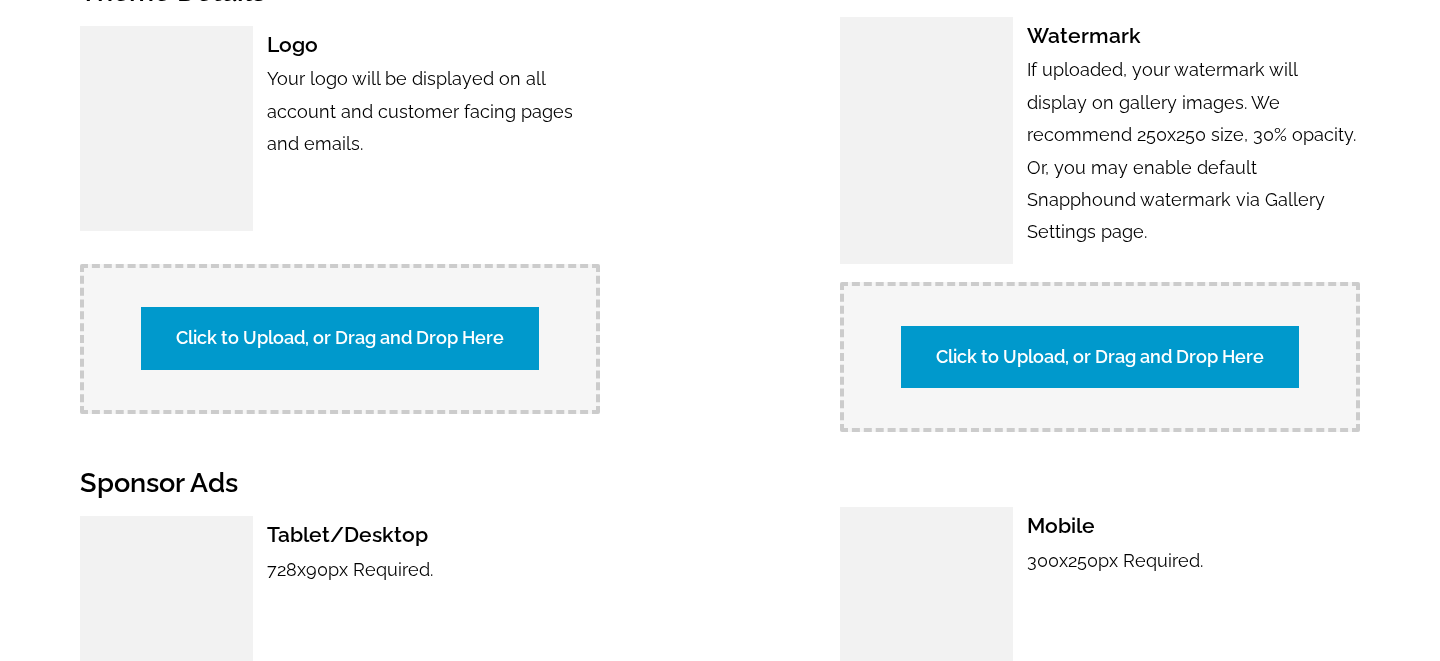 click on "Click to Upload, or Drag and Drop Here" at bounding box center (340, 338) 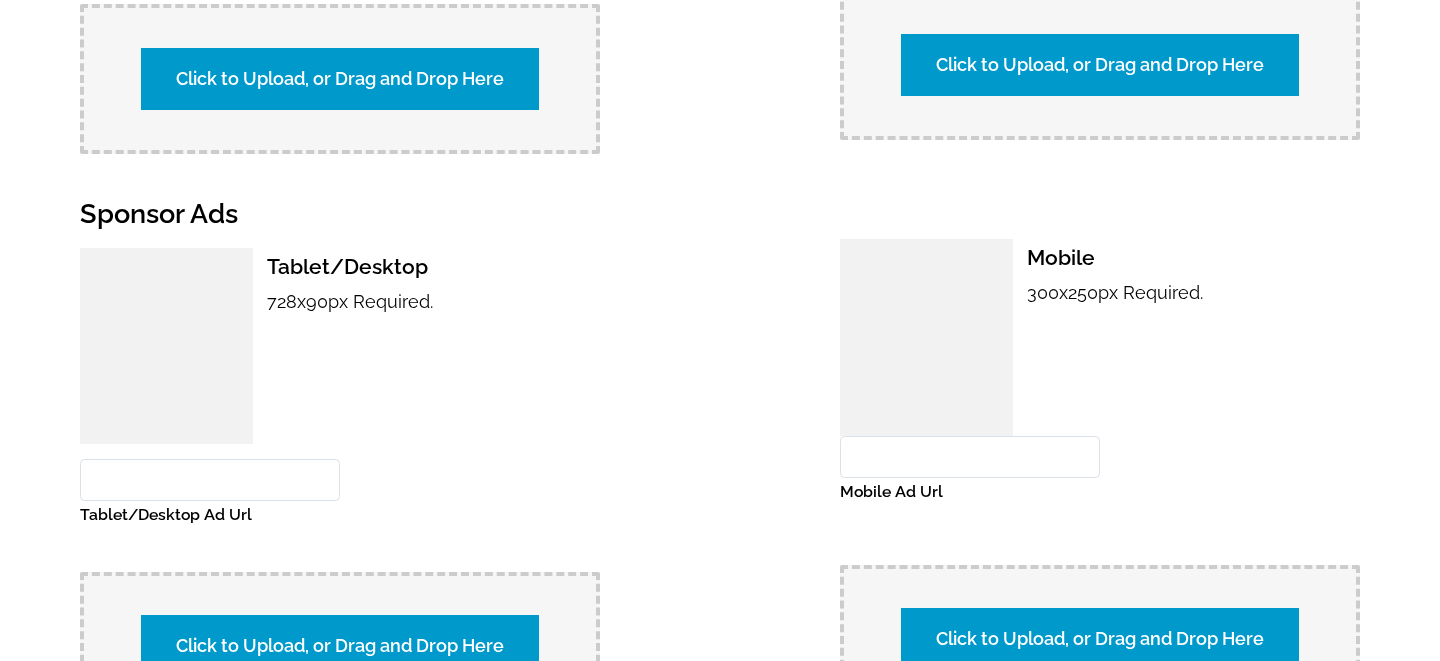scroll, scrollTop: 2122, scrollLeft: 0, axis: vertical 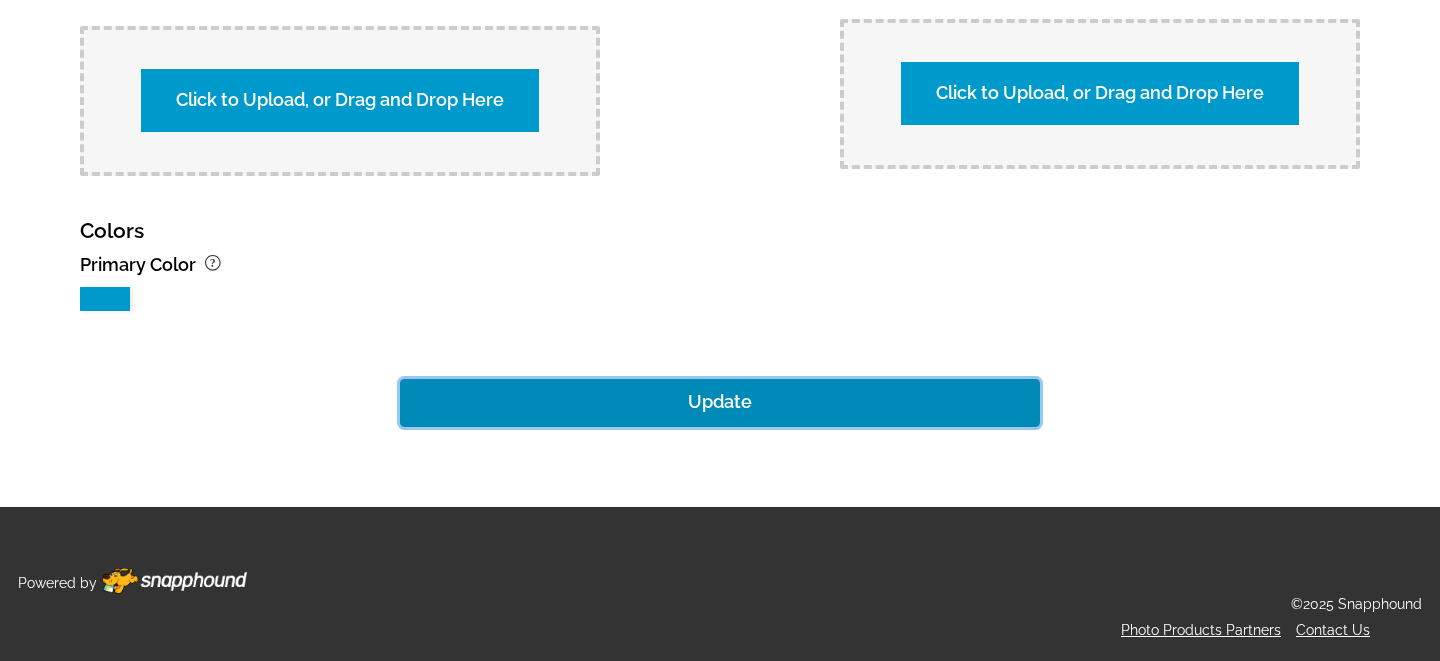 click on "Update" at bounding box center (720, 403) 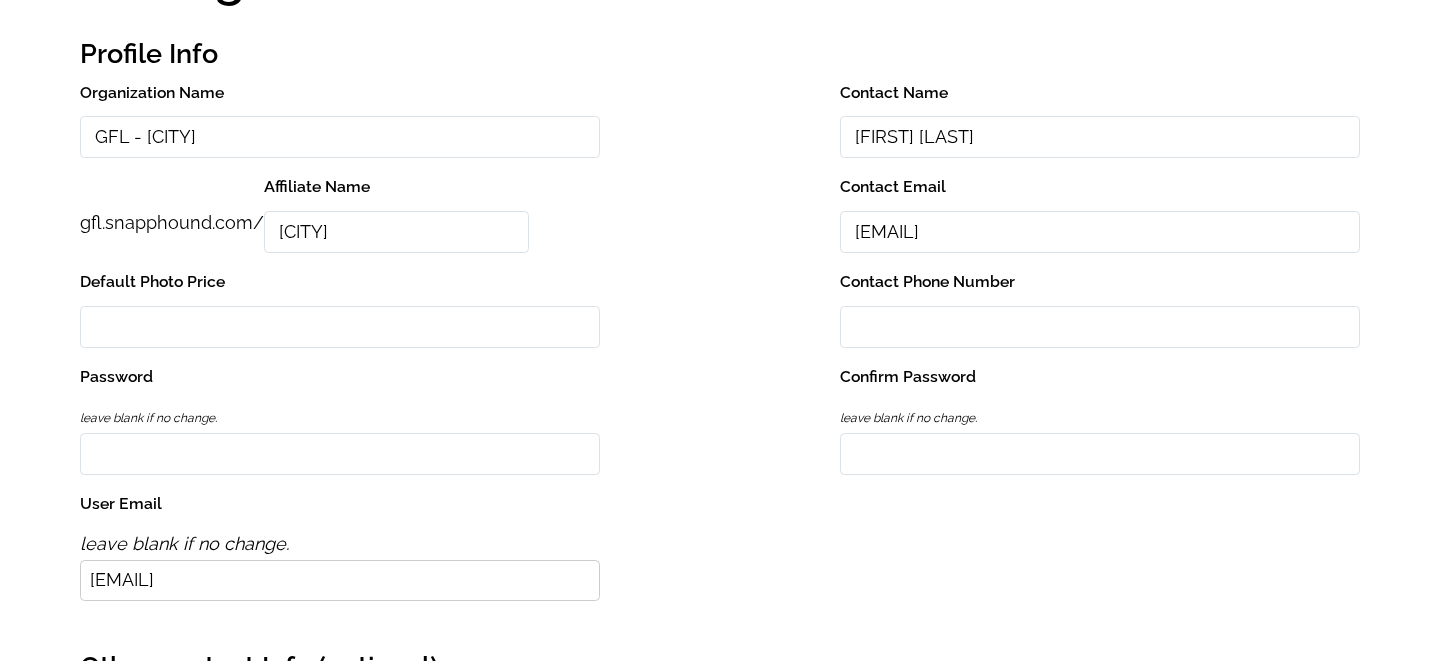 scroll, scrollTop: 0, scrollLeft: 0, axis: both 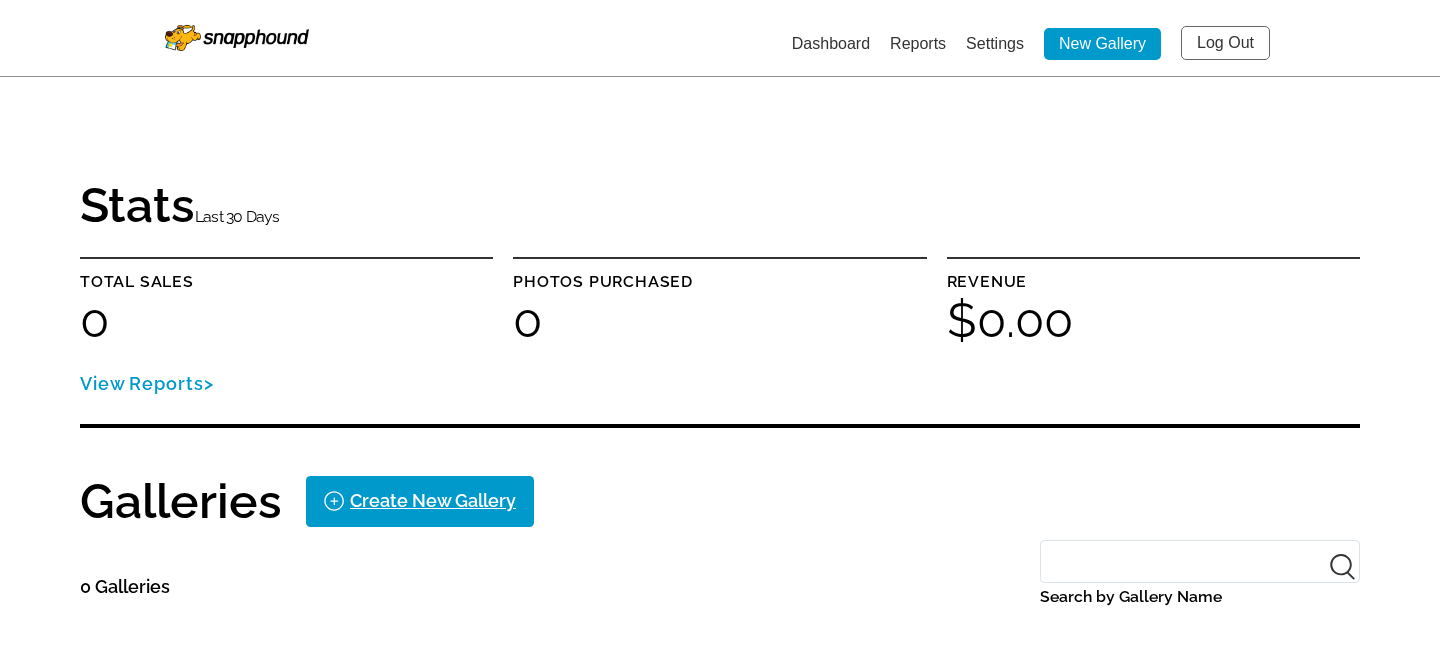 click on "Settings" at bounding box center [995, 43] 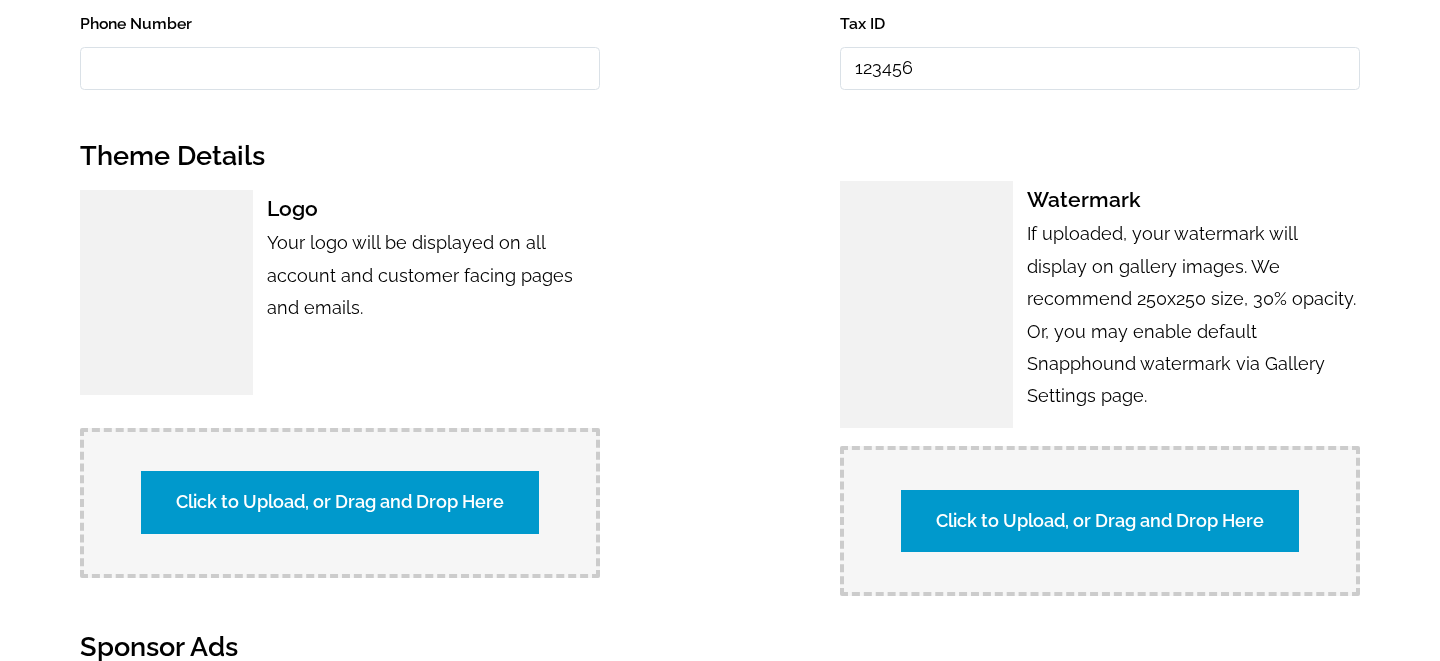 scroll, scrollTop: 1111, scrollLeft: 0, axis: vertical 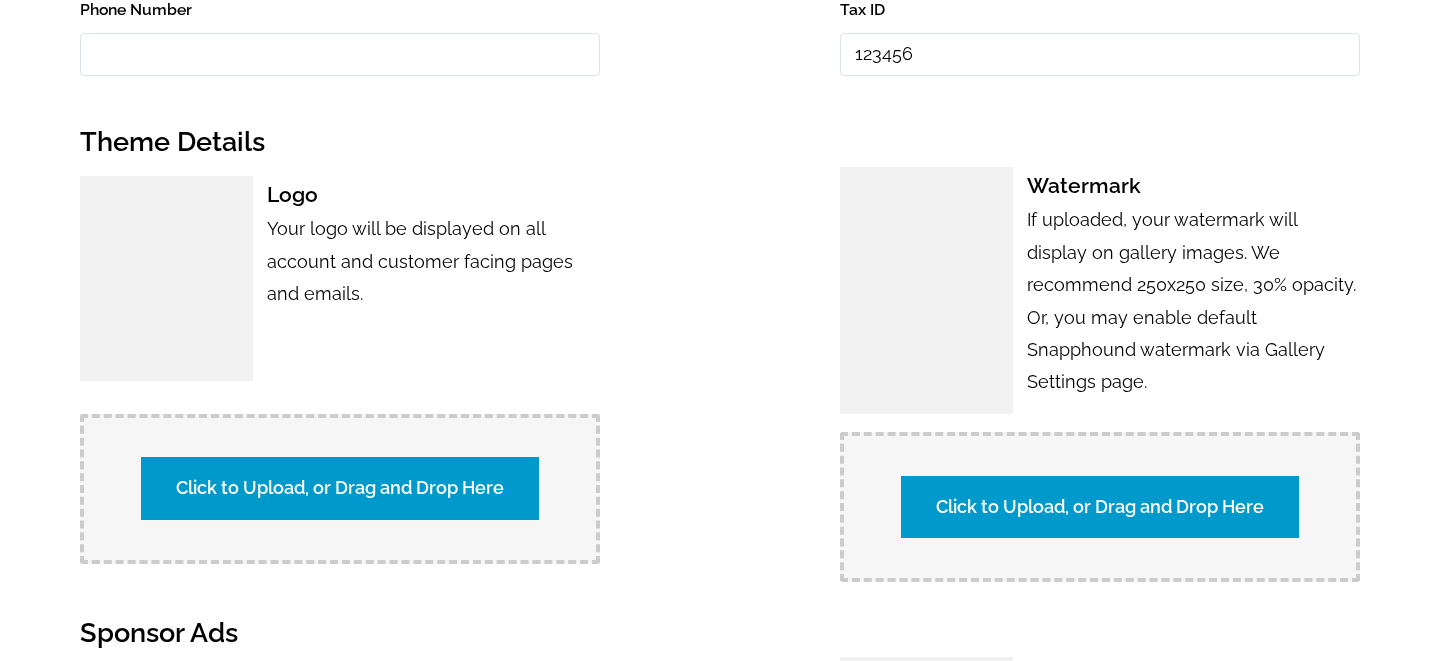 click on "Click to Upload, or Drag and Drop Here" at bounding box center [340, 488] 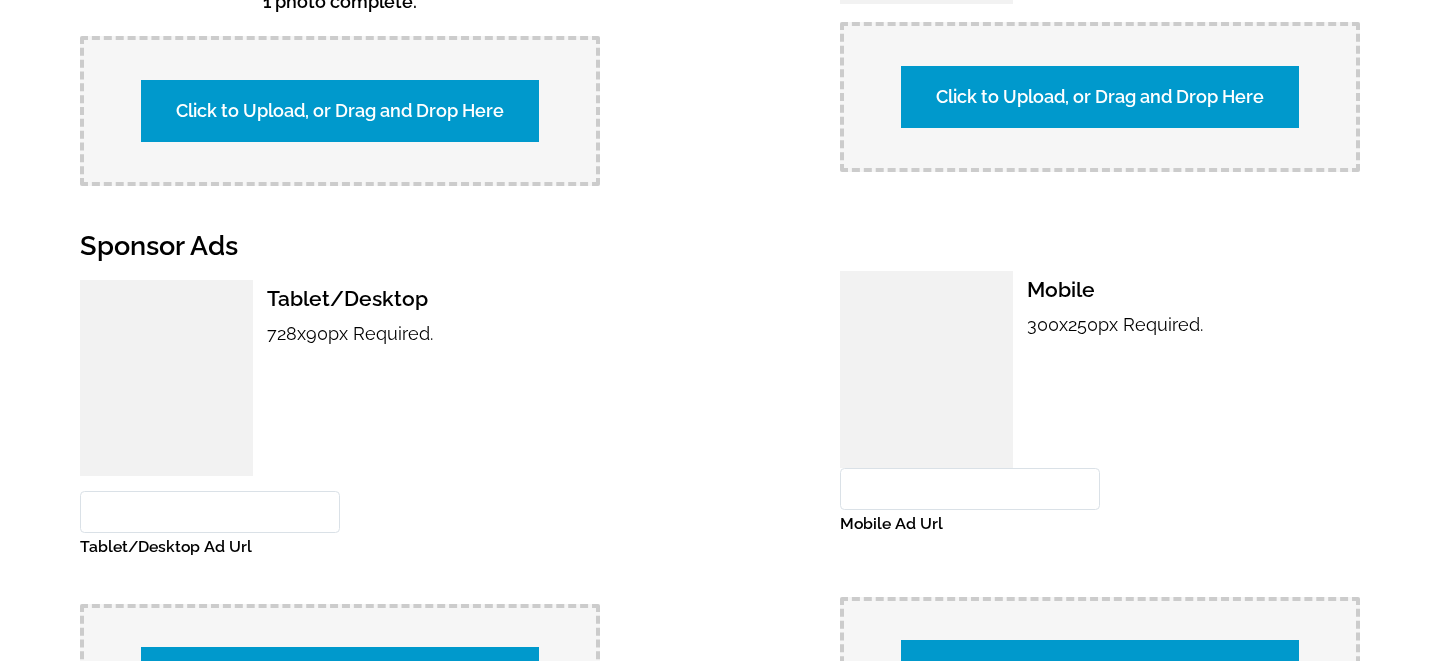 scroll, scrollTop: 2122, scrollLeft: 0, axis: vertical 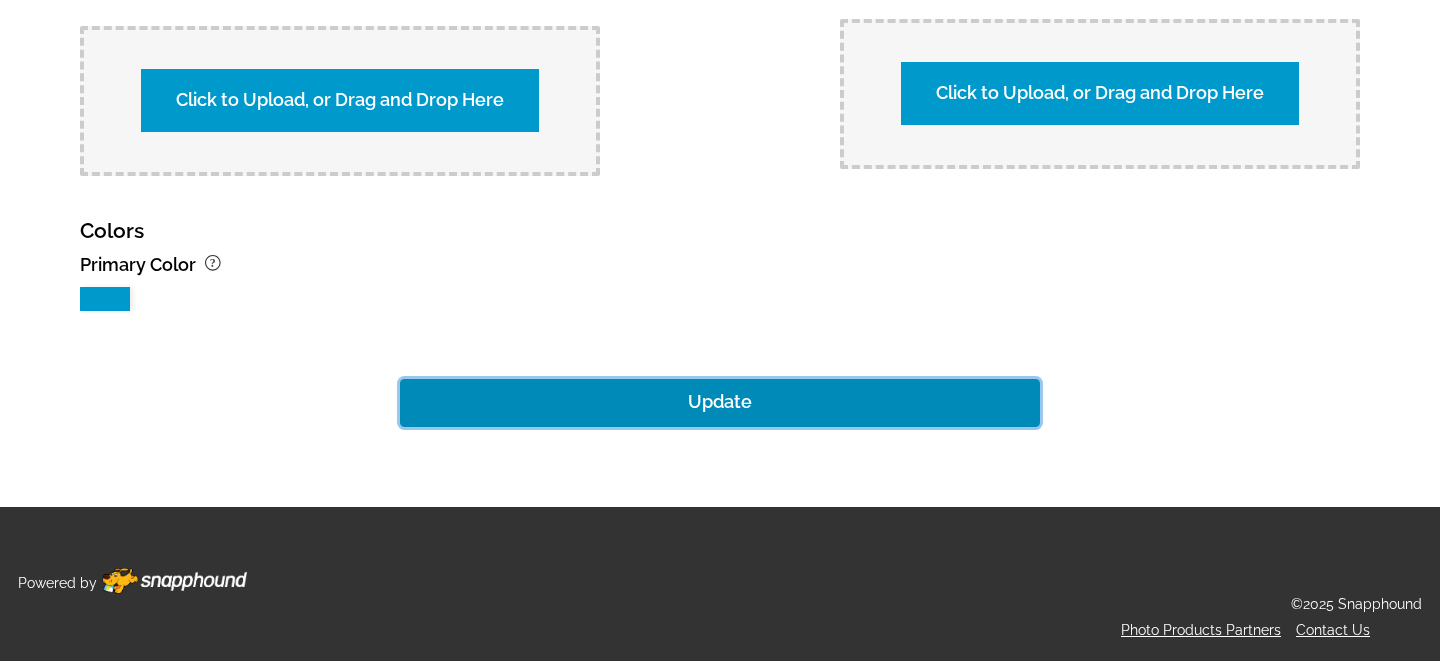 click on "Update" at bounding box center [720, 403] 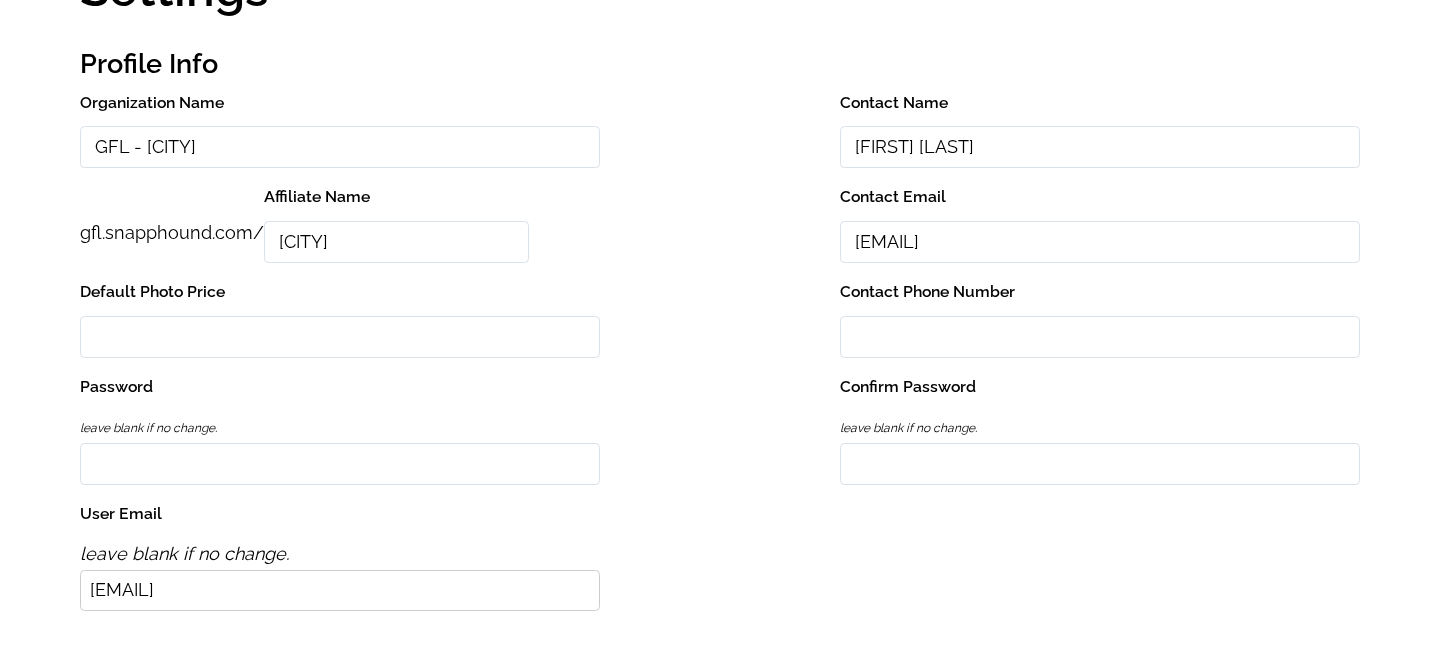 scroll, scrollTop: 0, scrollLeft: 0, axis: both 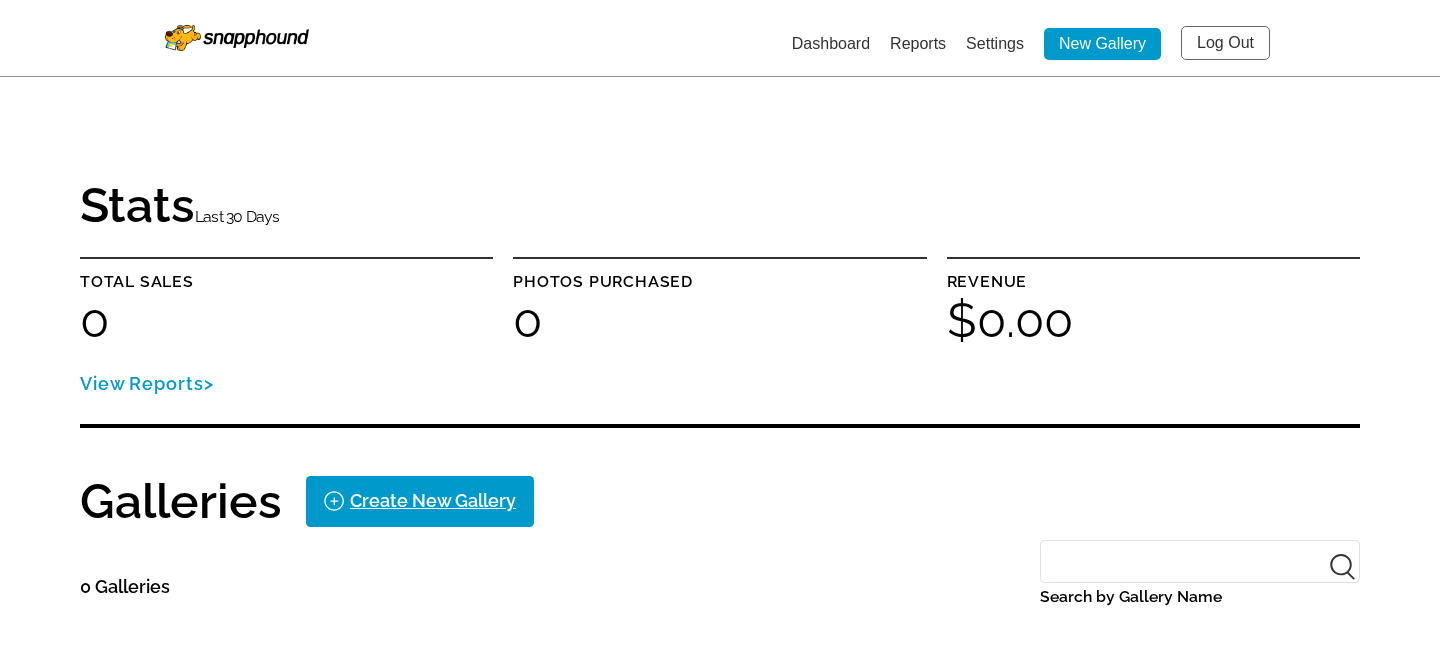 click on "Settings" at bounding box center [995, 43] 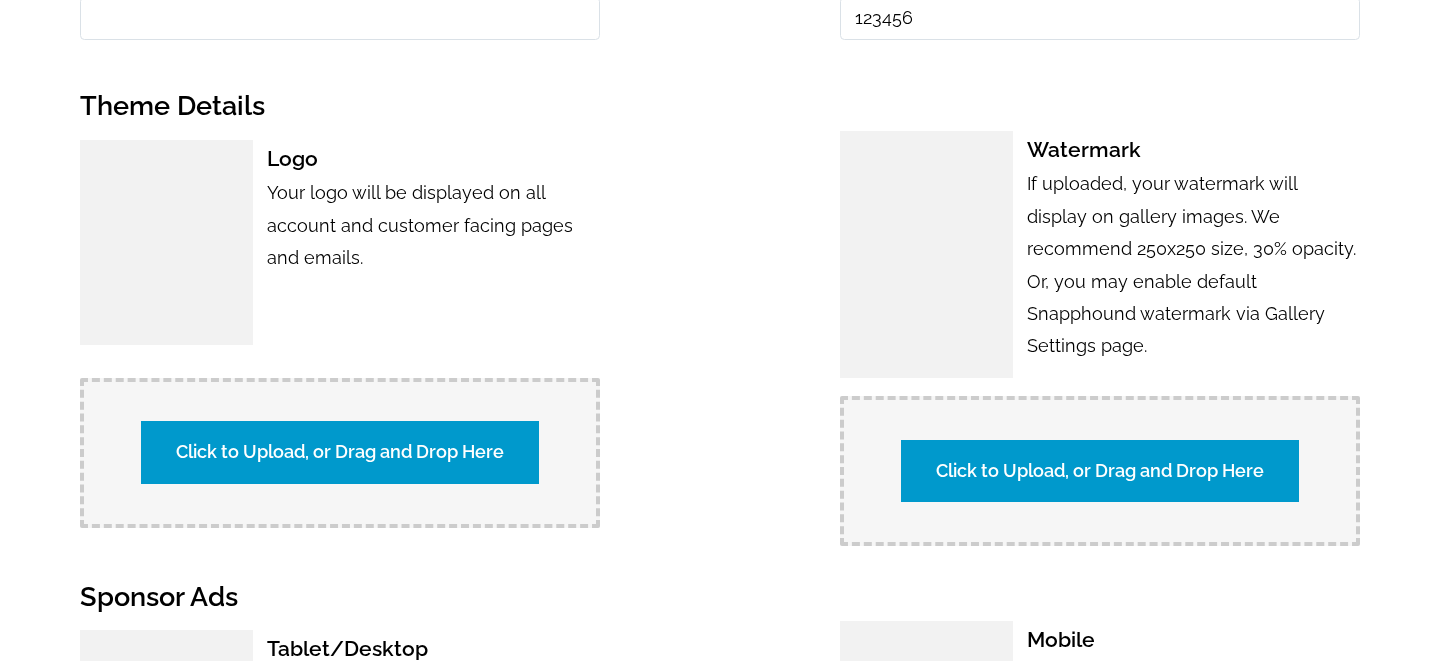 scroll, scrollTop: 1136, scrollLeft: 0, axis: vertical 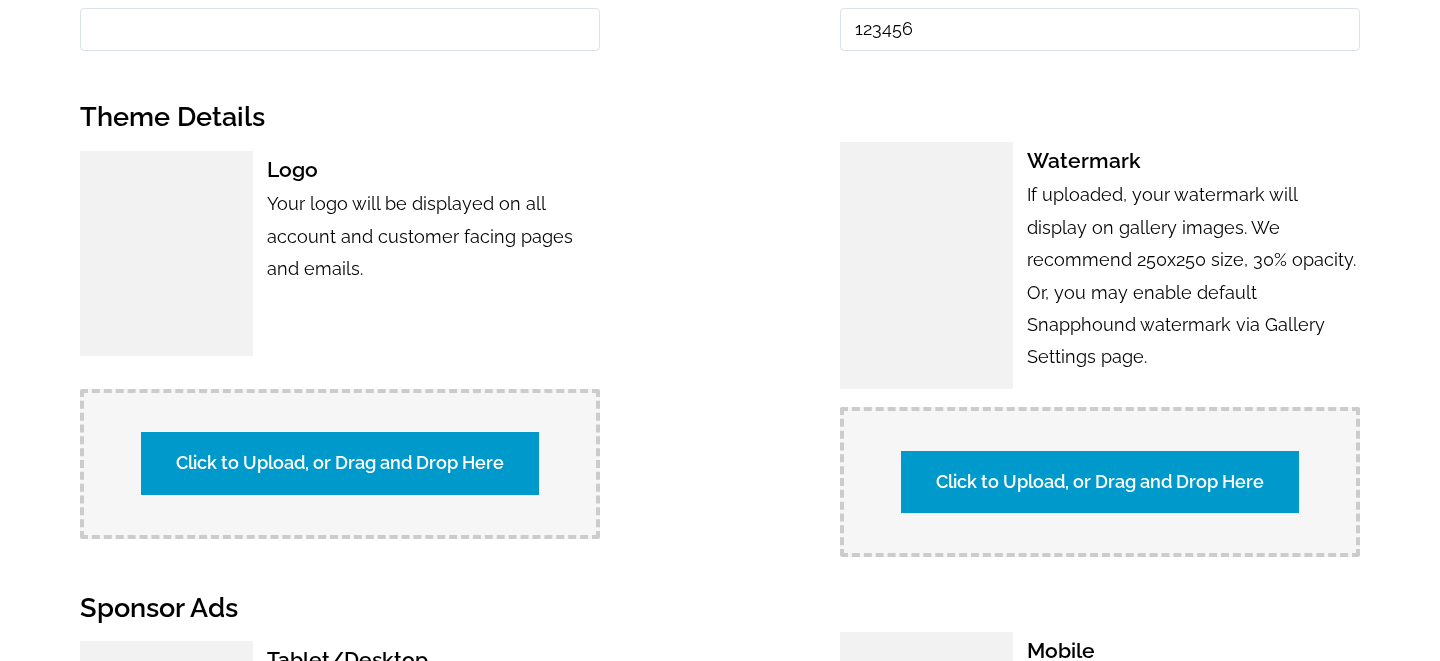 click on "Click to Upload, or Drag and Drop Here" at bounding box center [340, 463] 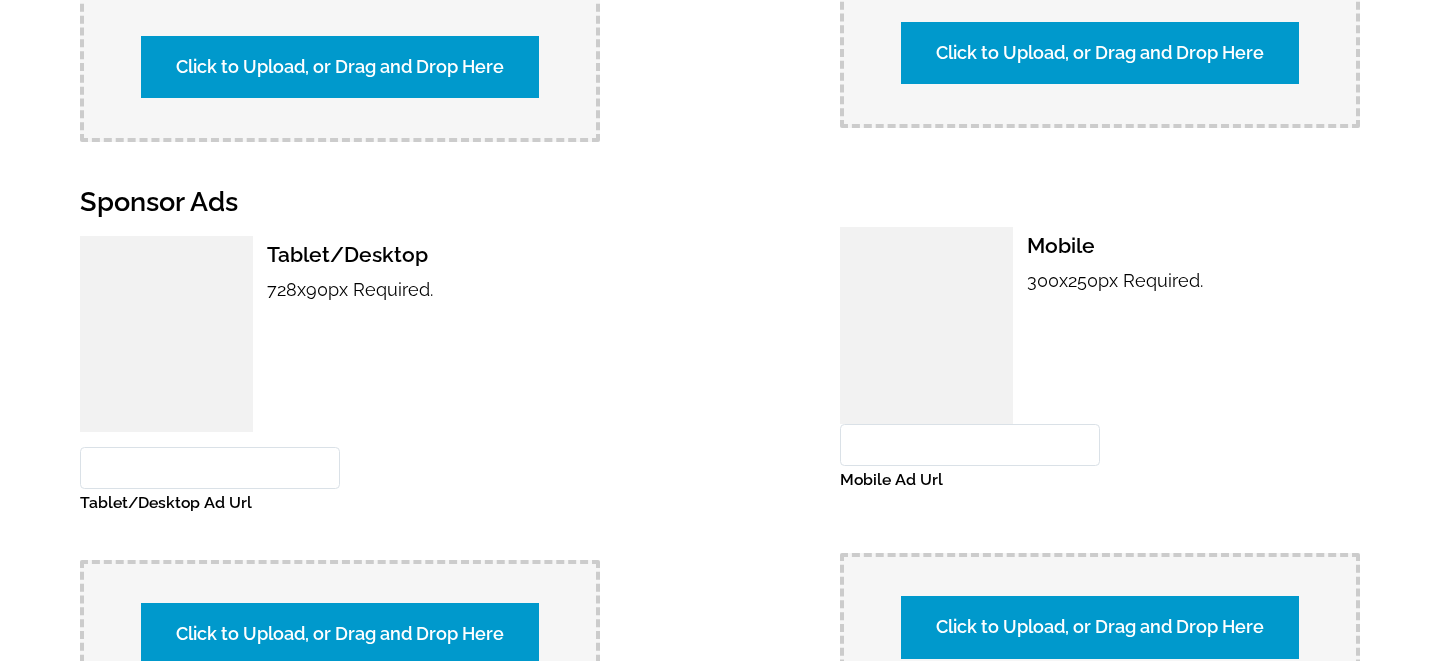 scroll, scrollTop: 2122, scrollLeft: 0, axis: vertical 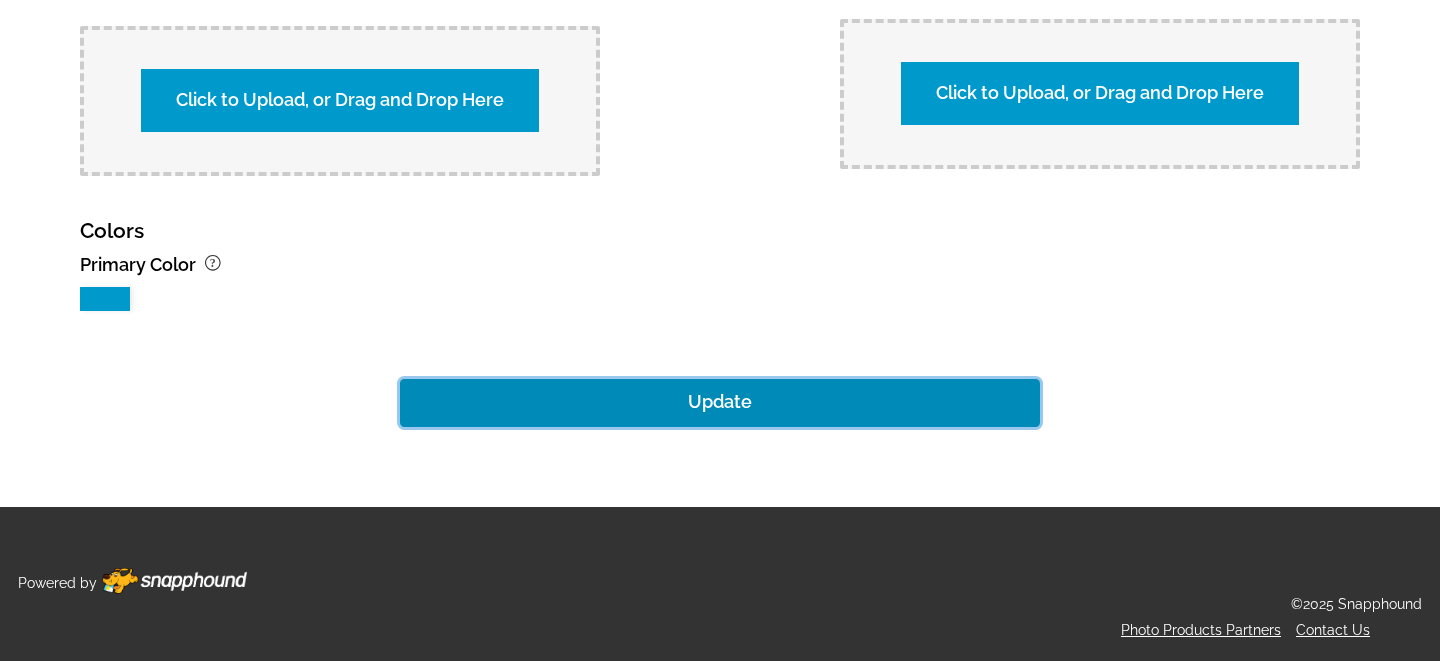 click on "Update" at bounding box center [720, 403] 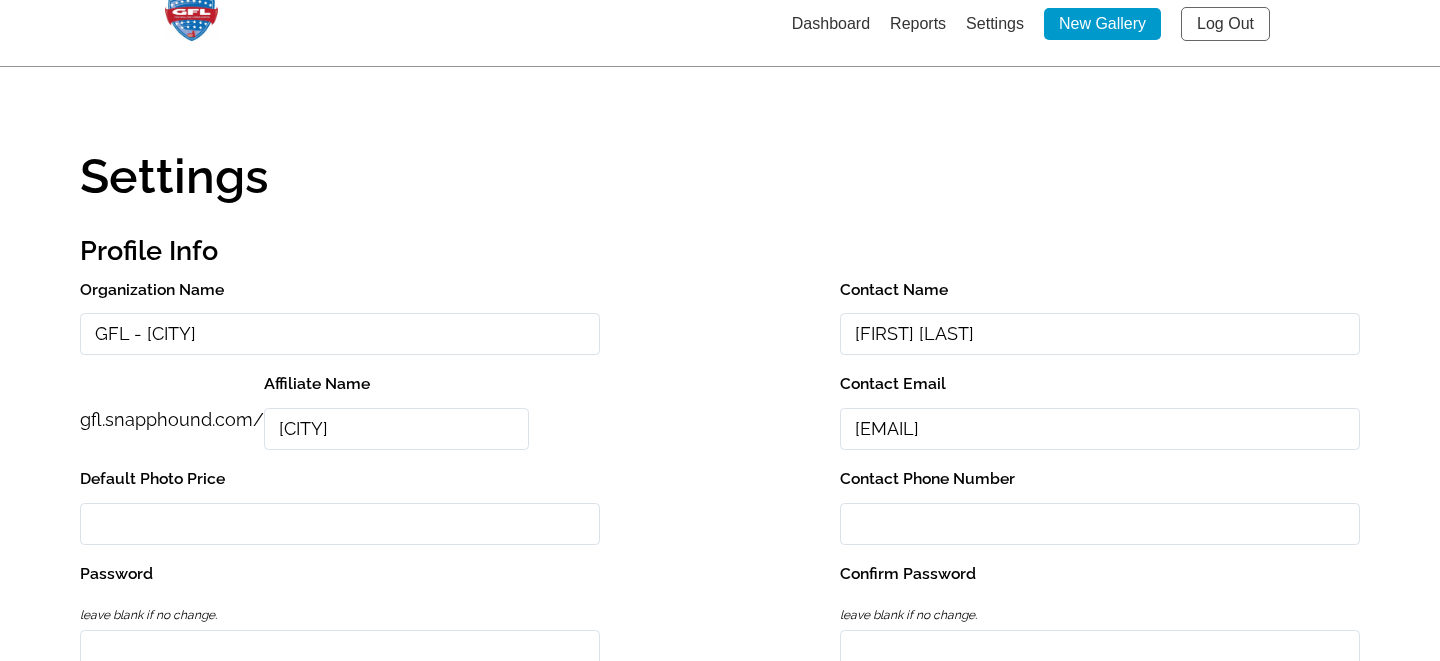 scroll, scrollTop: 0, scrollLeft: 0, axis: both 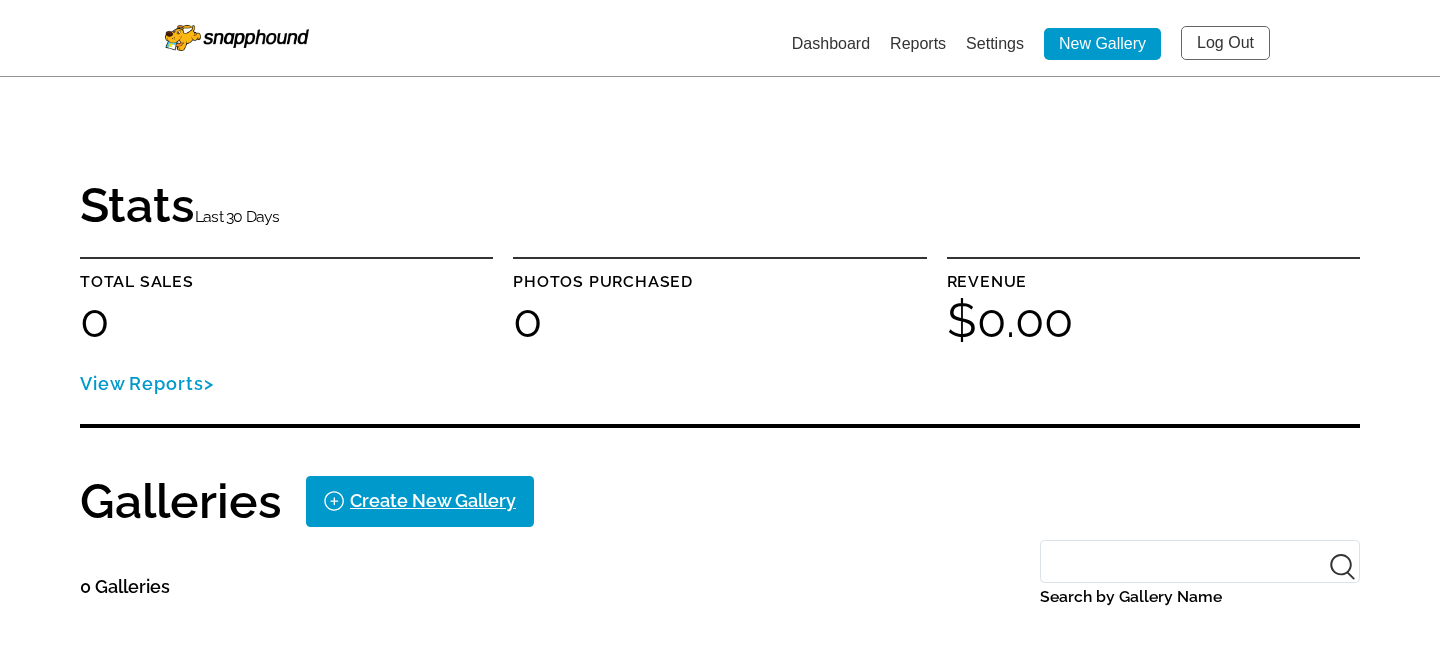 click on "Settings" at bounding box center (995, 43) 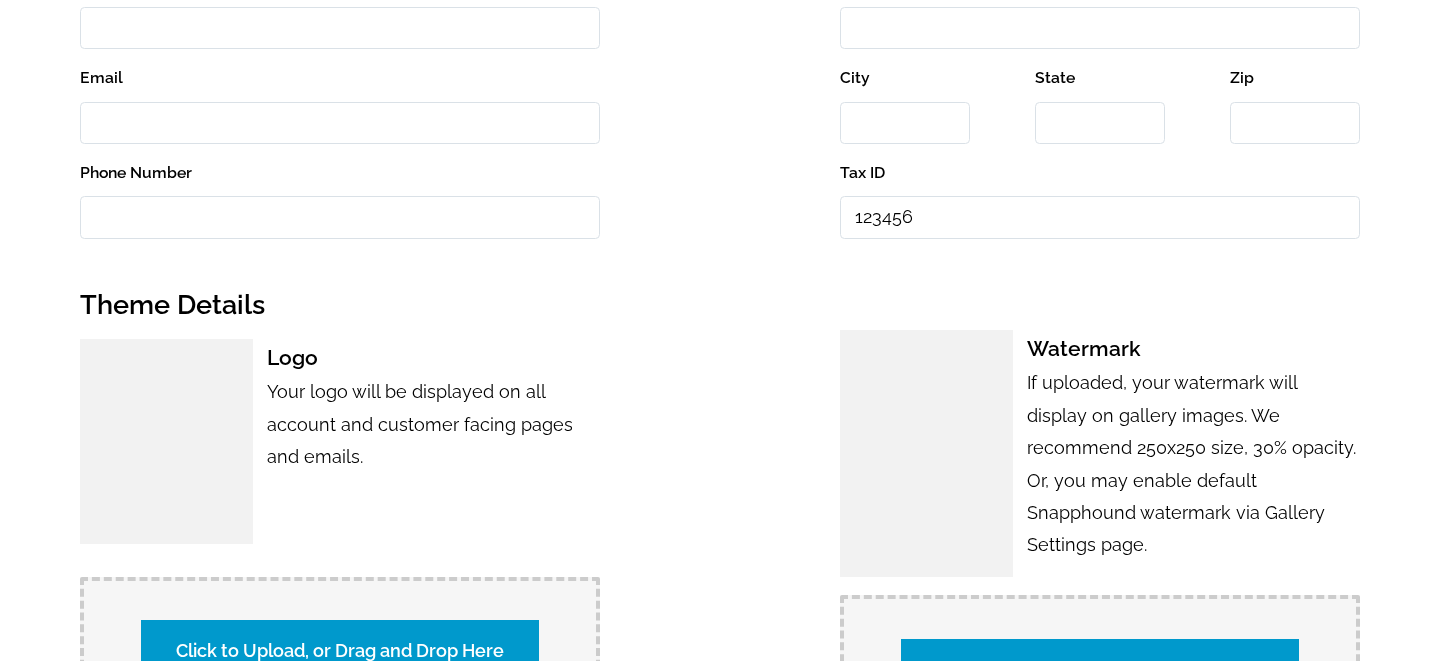 scroll, scrollTop: 1002, scrollLeft: 0, axis: vertical 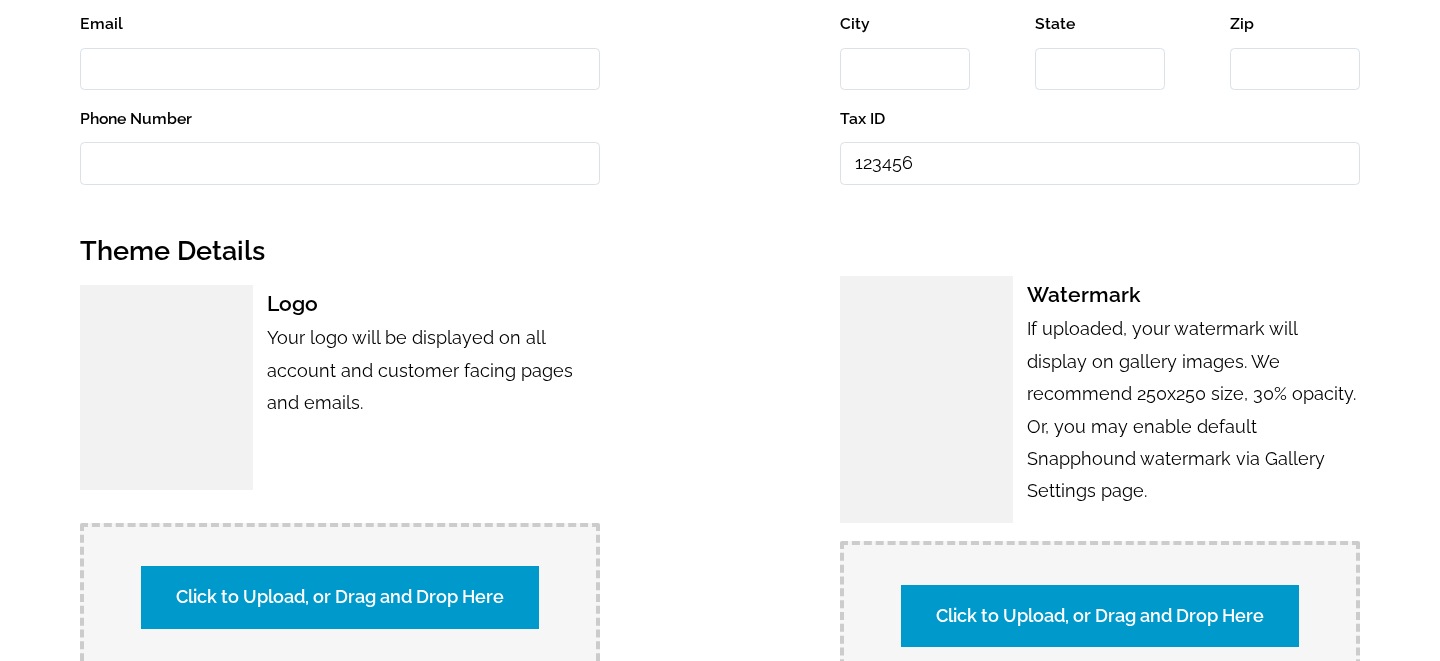 click on "Click to Upload, or Drag and Drop Here" at bounding box center (340, 597) 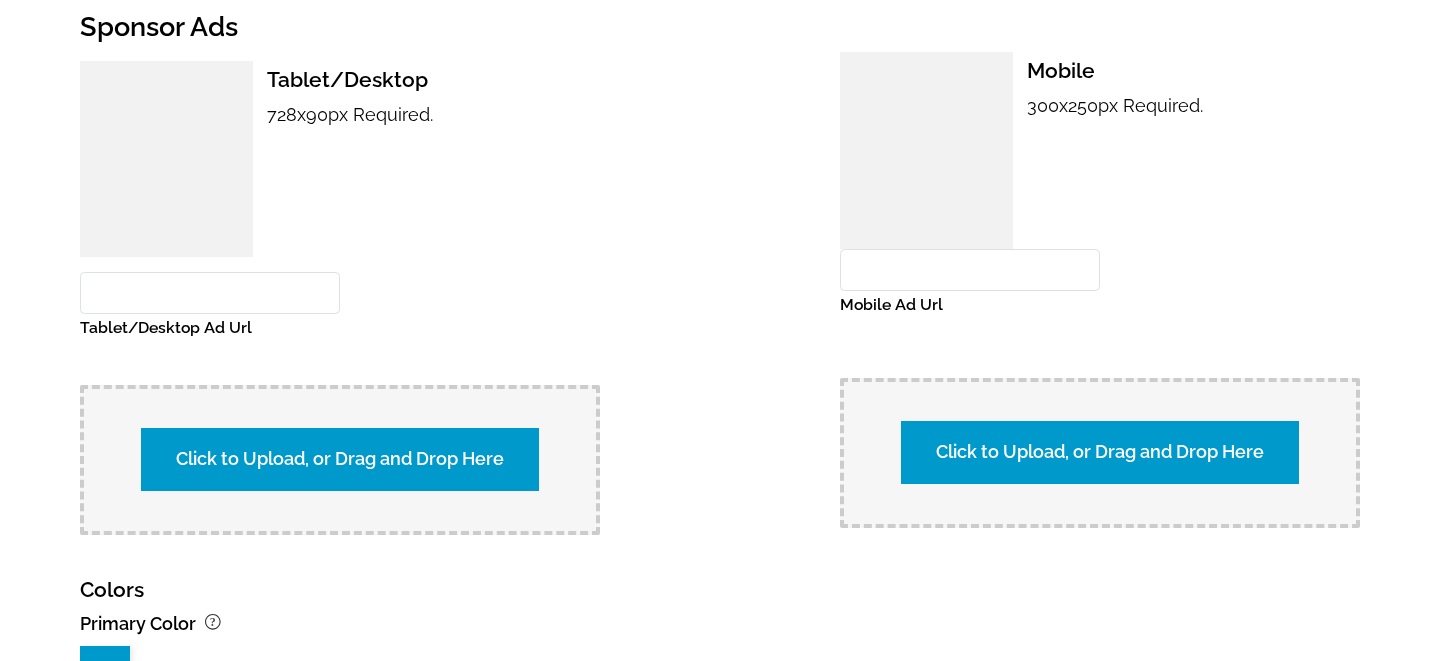 scroll, scrollTop: 2122, scrollLeft: 0, axis: vertical 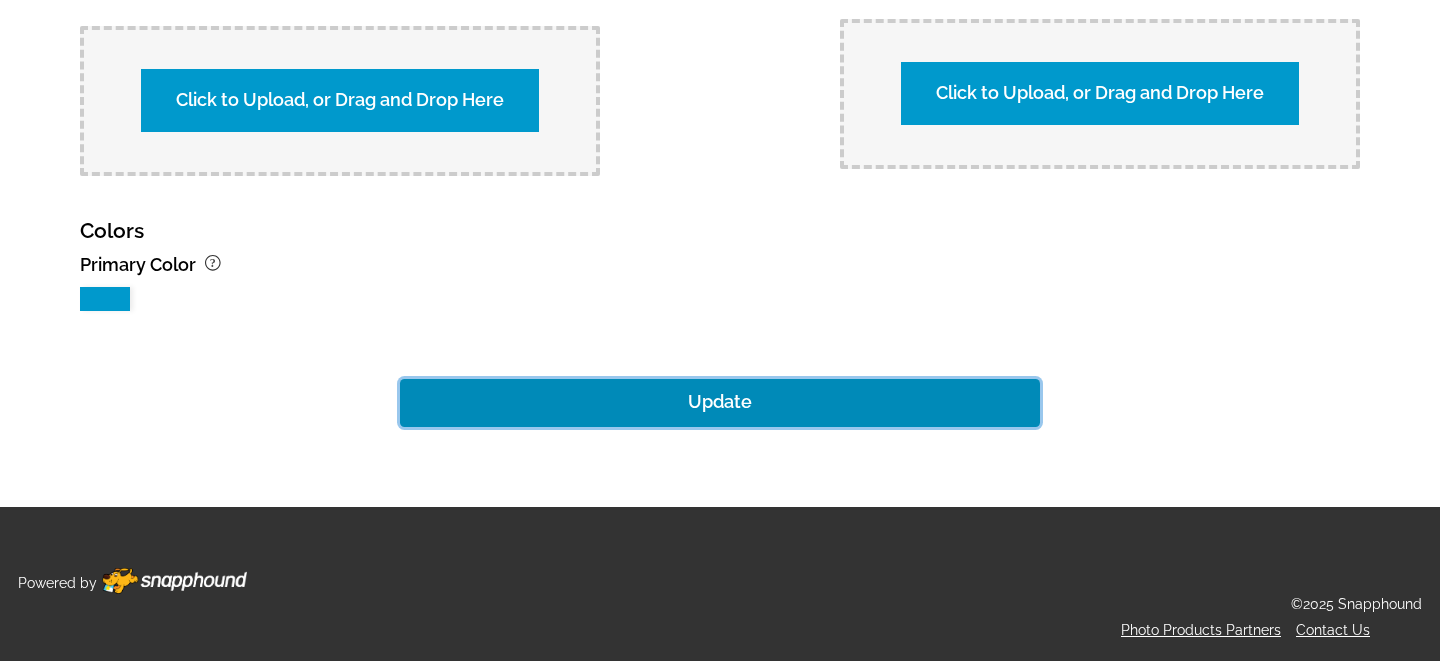 click on "Update" at bounding box center [720, 403] 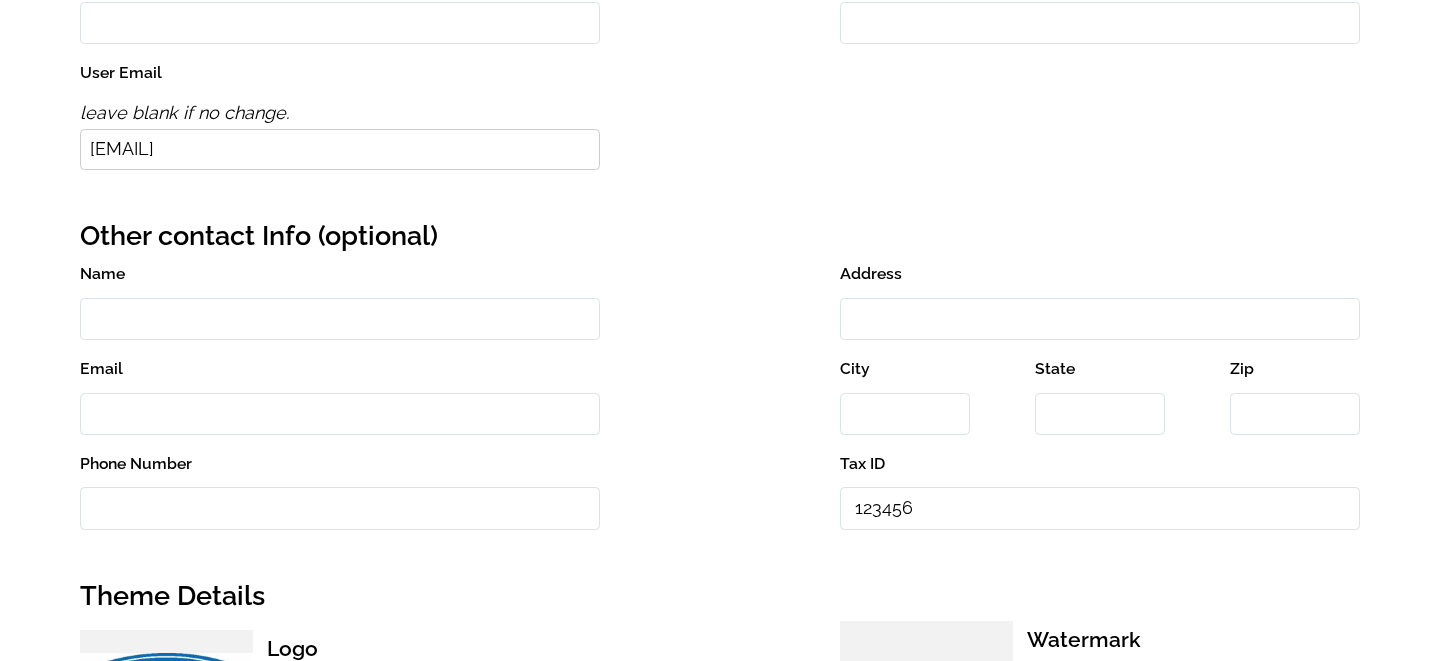 scroll, scrollTop: 0, scrollLeft: 0, axis: both 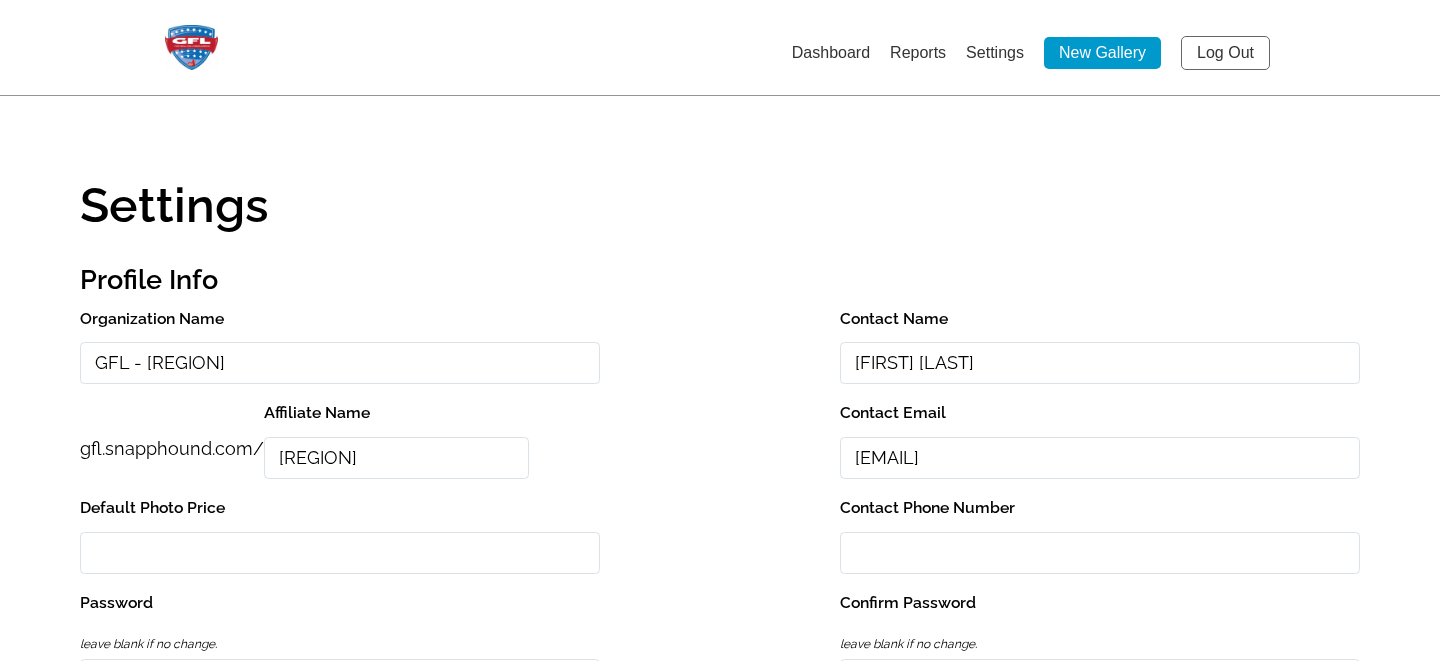 click on "Settings" at bounding box center [995, 52] 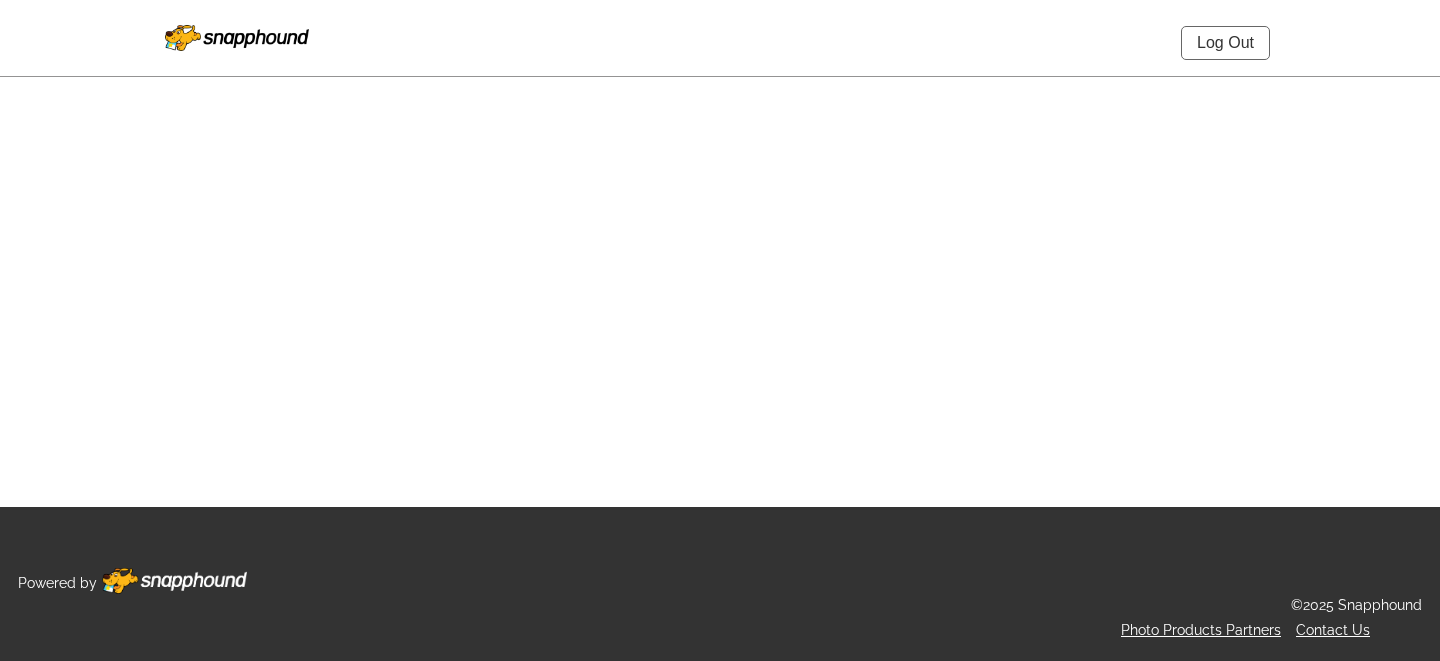 scroll, scrollTop: 0, scrollLeft: 0, axis: both 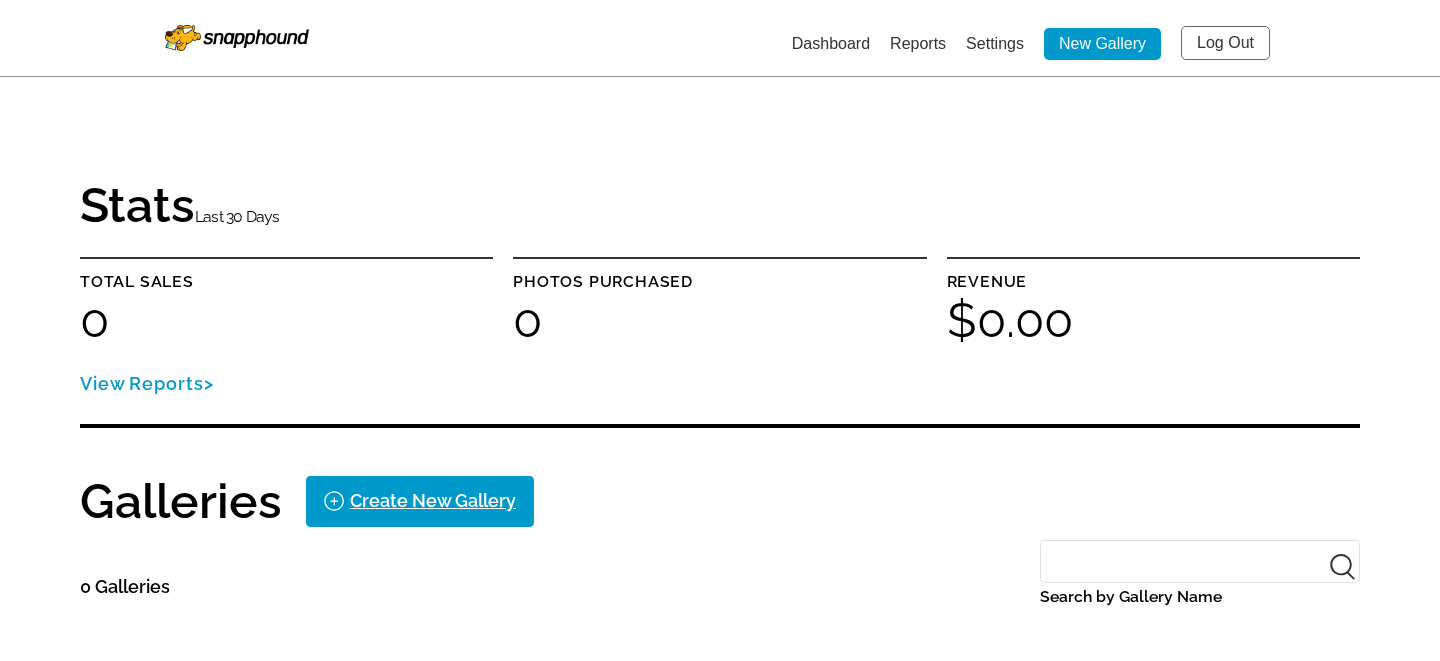 click on "Settings" at bounding box center [995, 43] 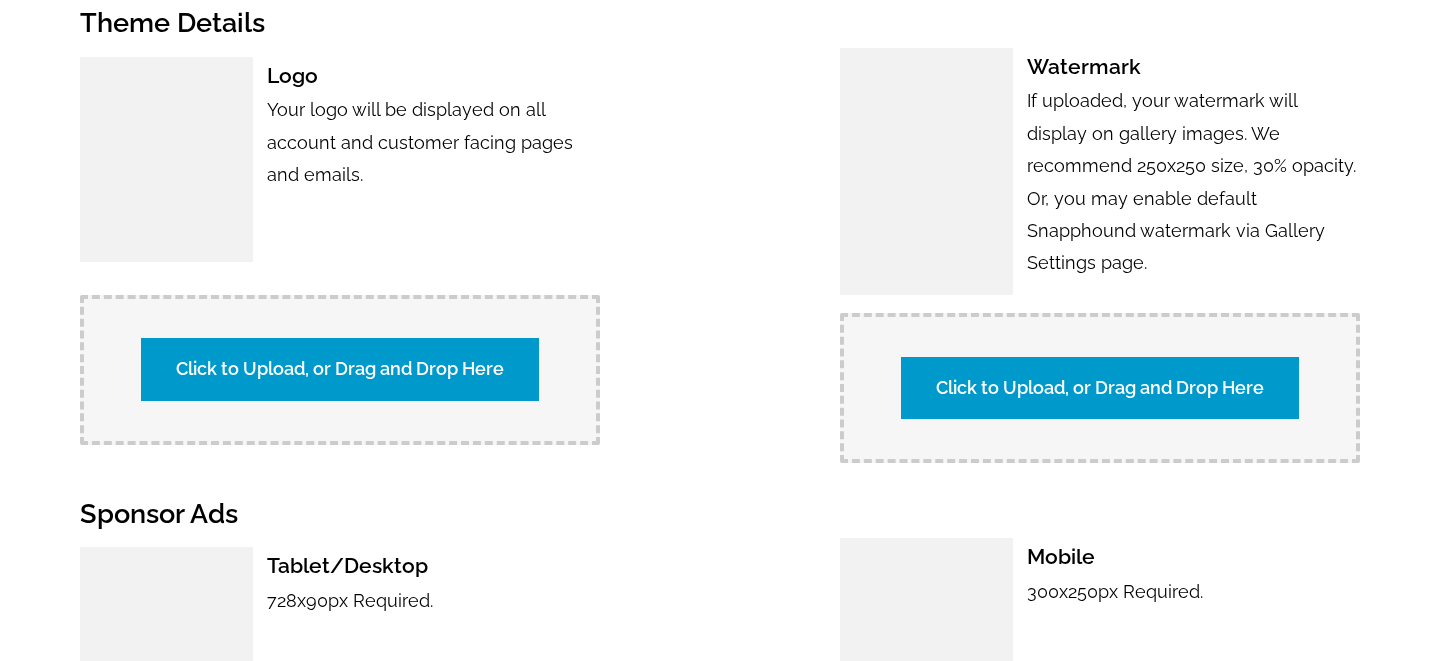 scroll, scrollTop: 973, scrollLeft: 0, axis: vertical 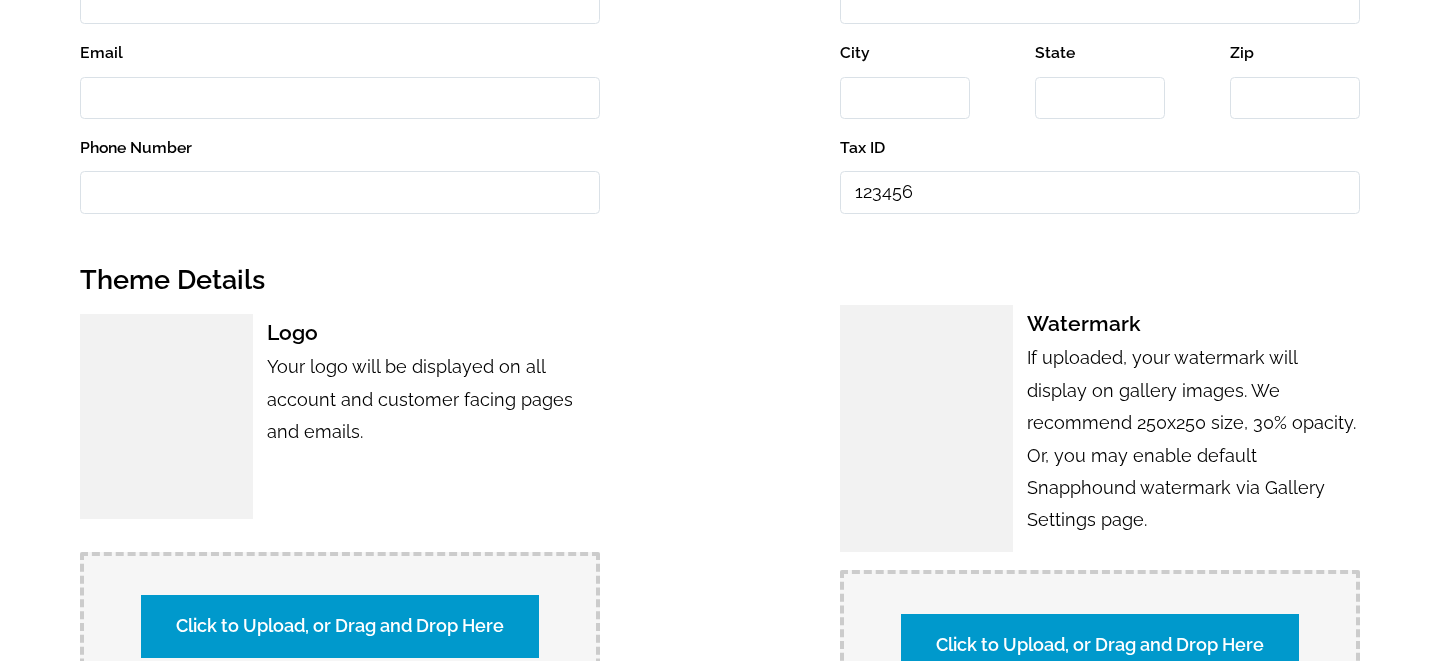 click on "Click to Upload, or Drag and Drop Here" at bounding box center (340, 626) 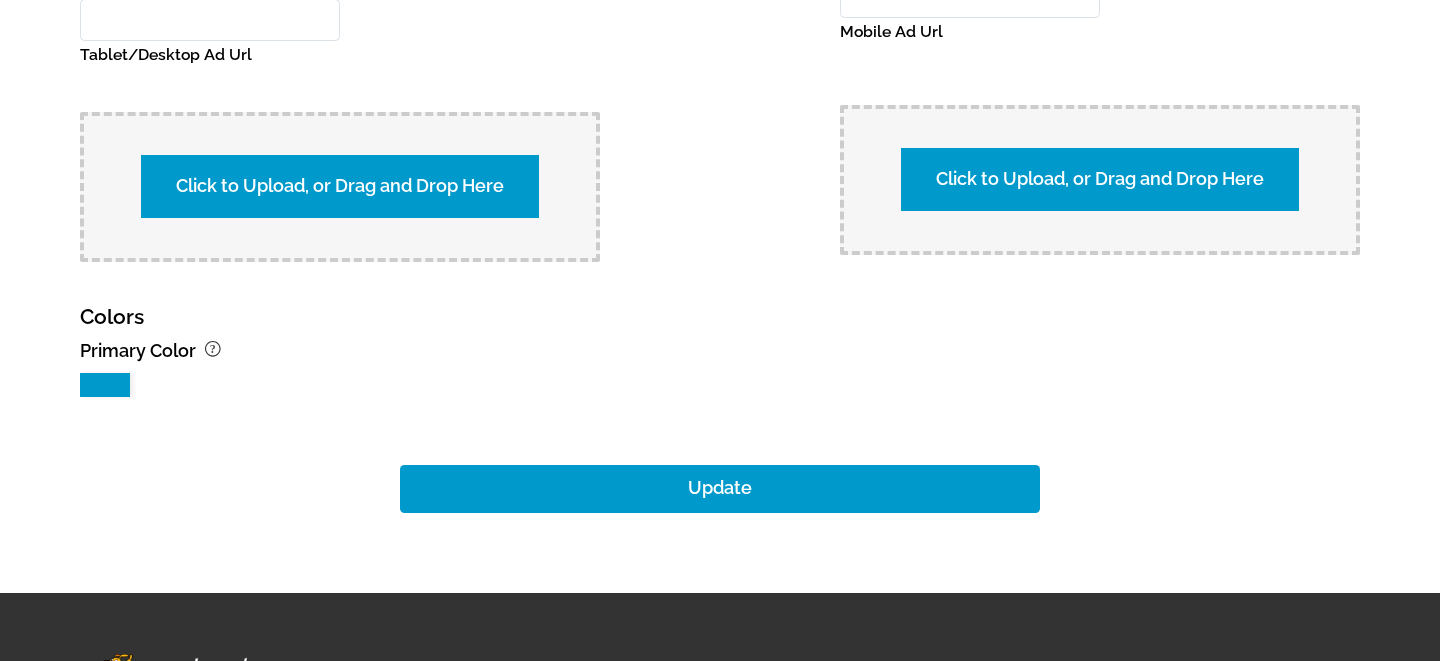 scroll, scrollTop: 2122, scrollLeft: 0, axis: vertical 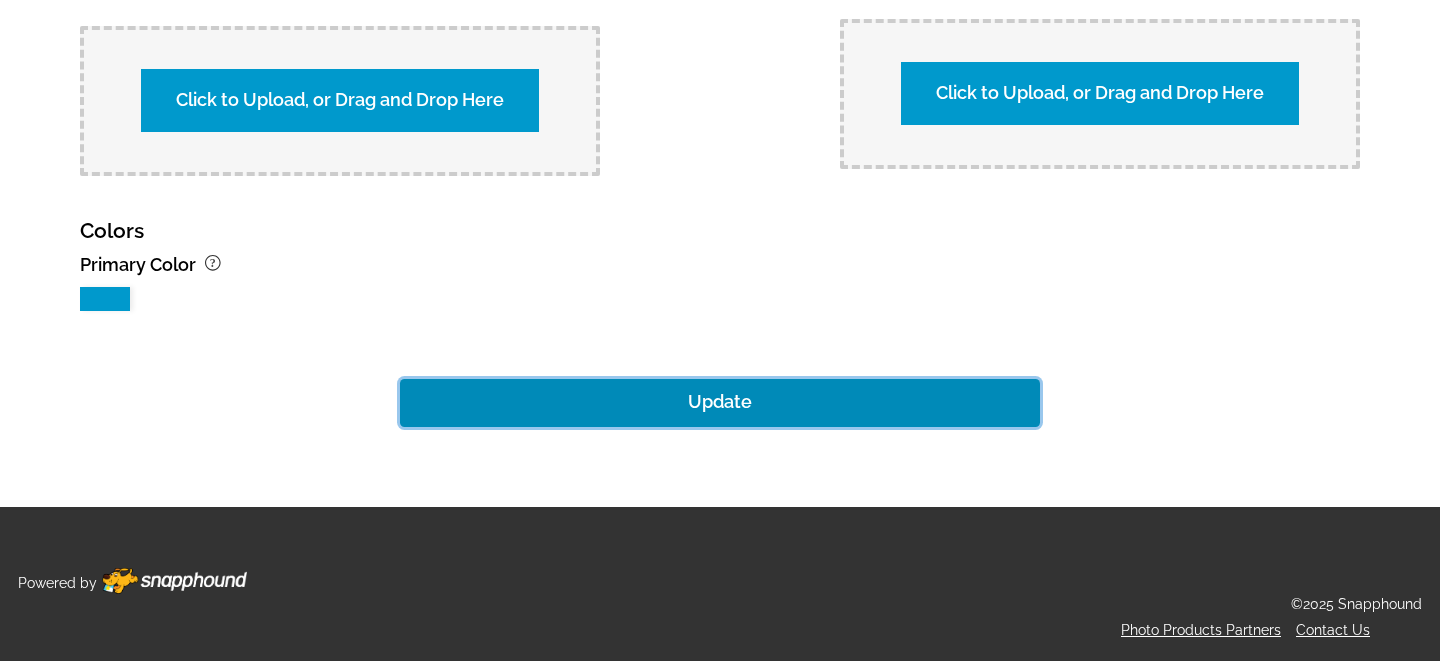 click on "Update" at bounding box center (720, 403) 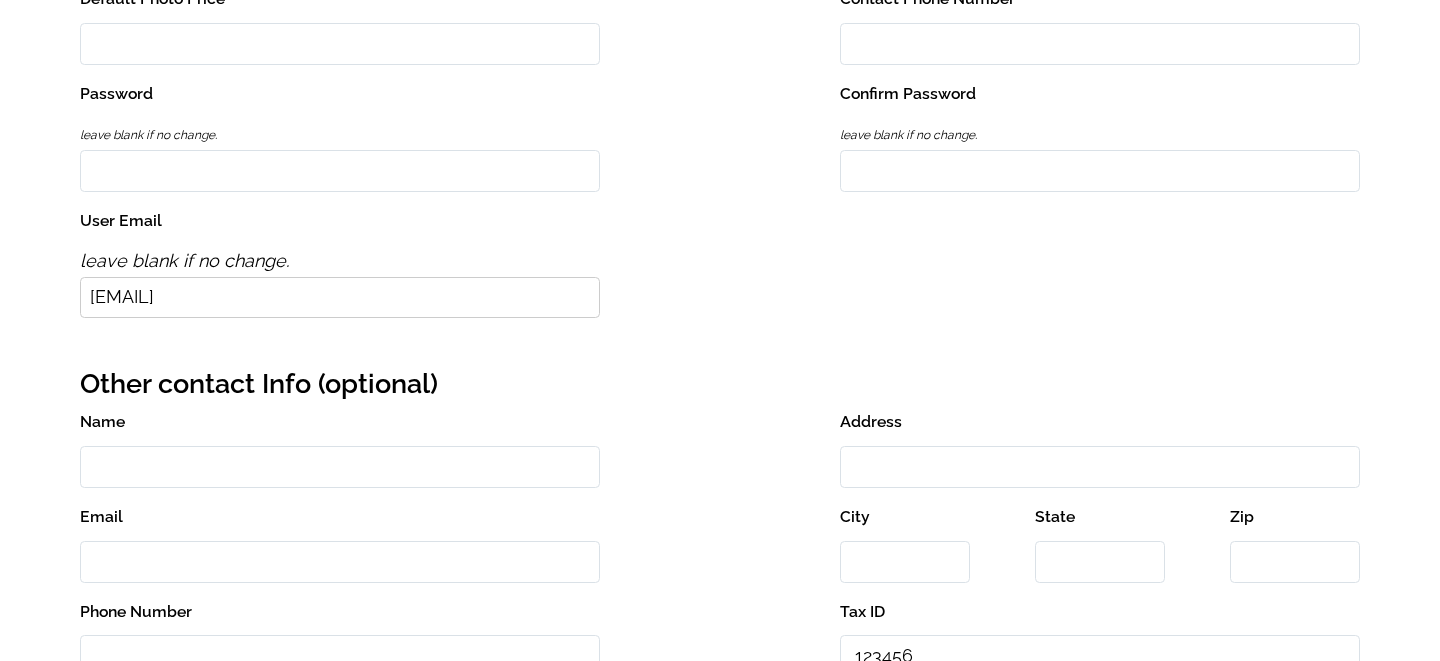 scroll, scrollTop: 0, scrollLeft: 0, axis: both 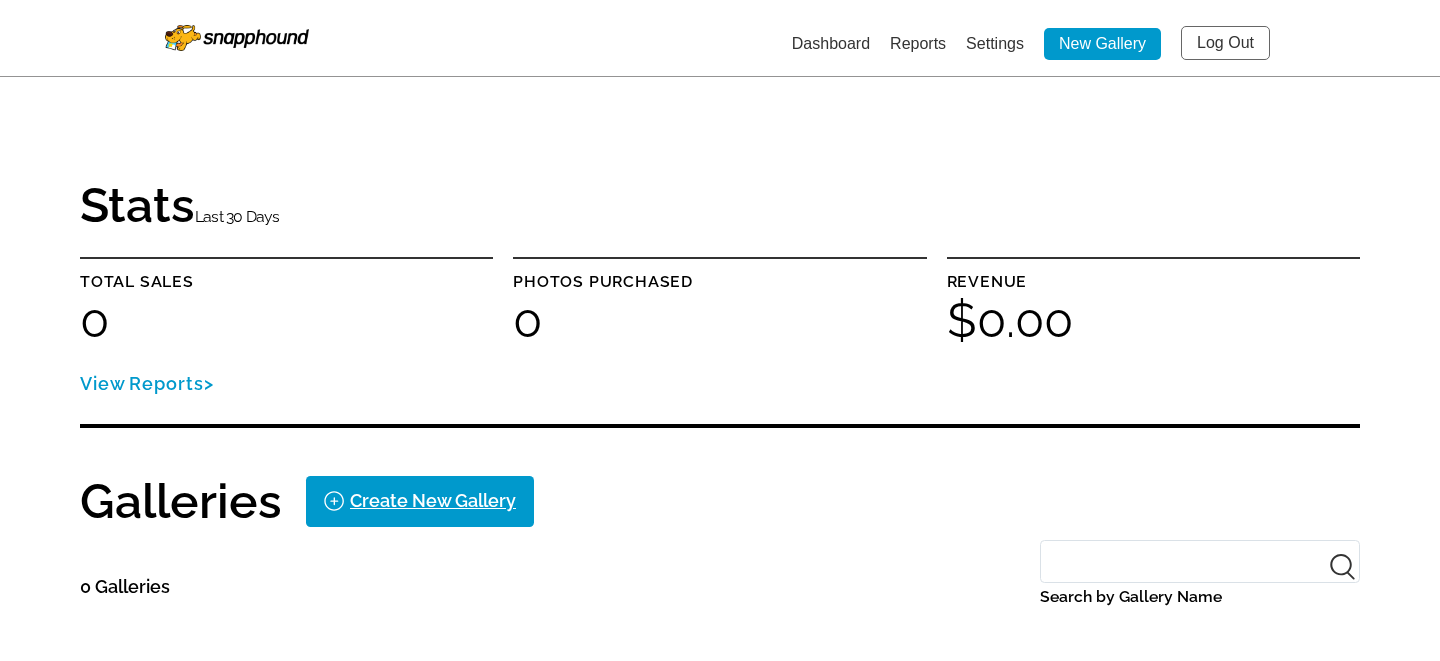 click on "Settings" at bounding box center [995, 43] 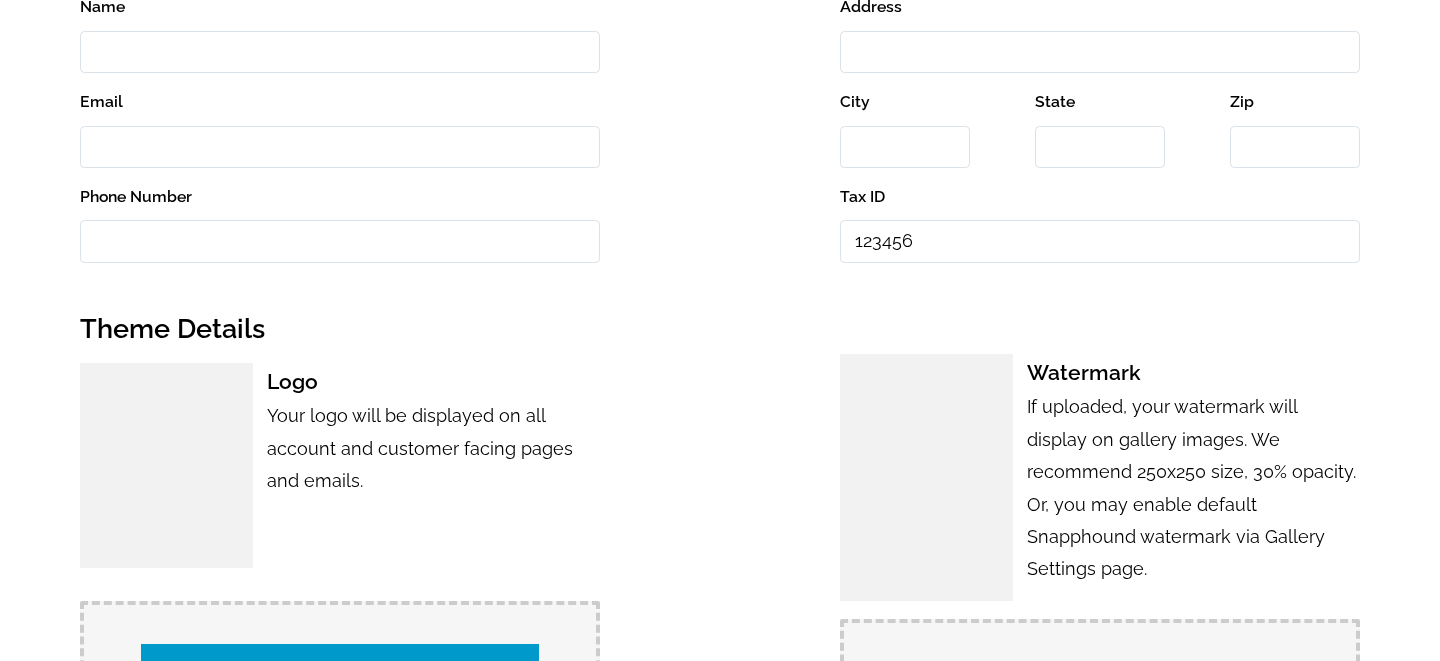 scroll, scrollTop: 998, scrollLeft: 0, axis: vertical 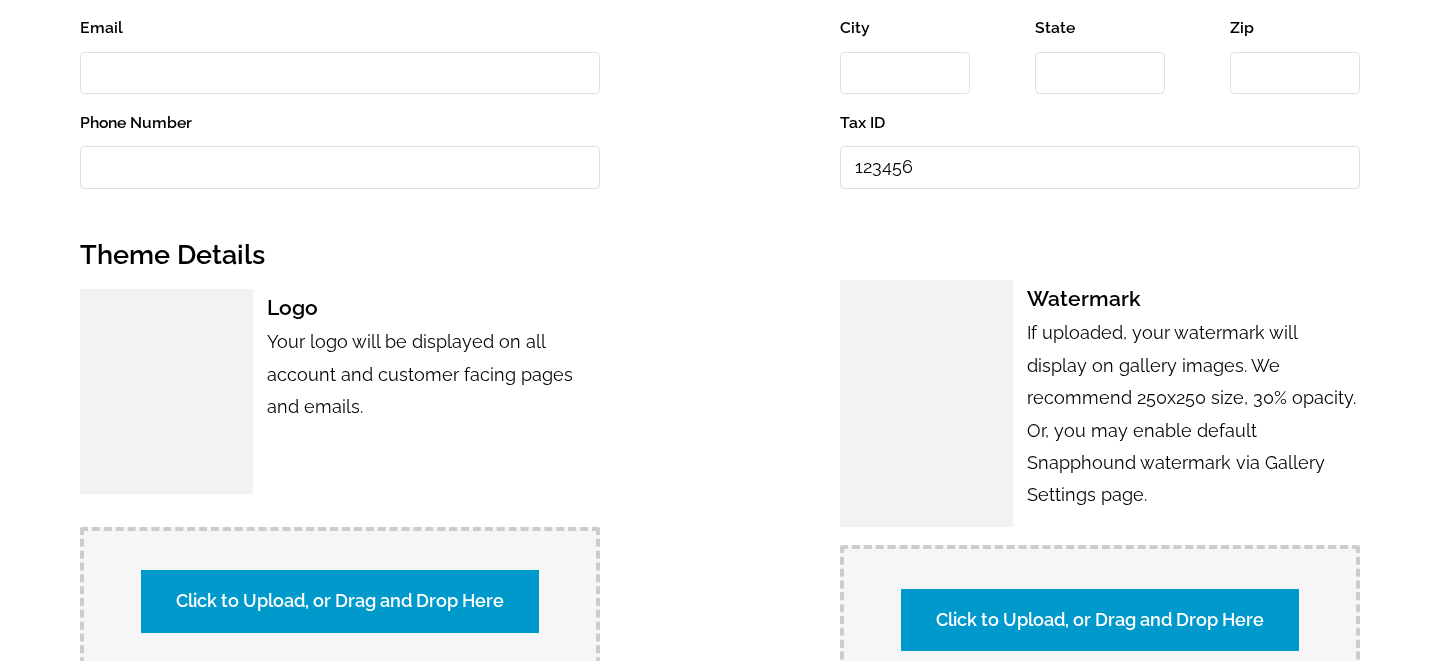 click on "Click to Upload, or Drag and Drop Here" at bounding box center [340, 601] 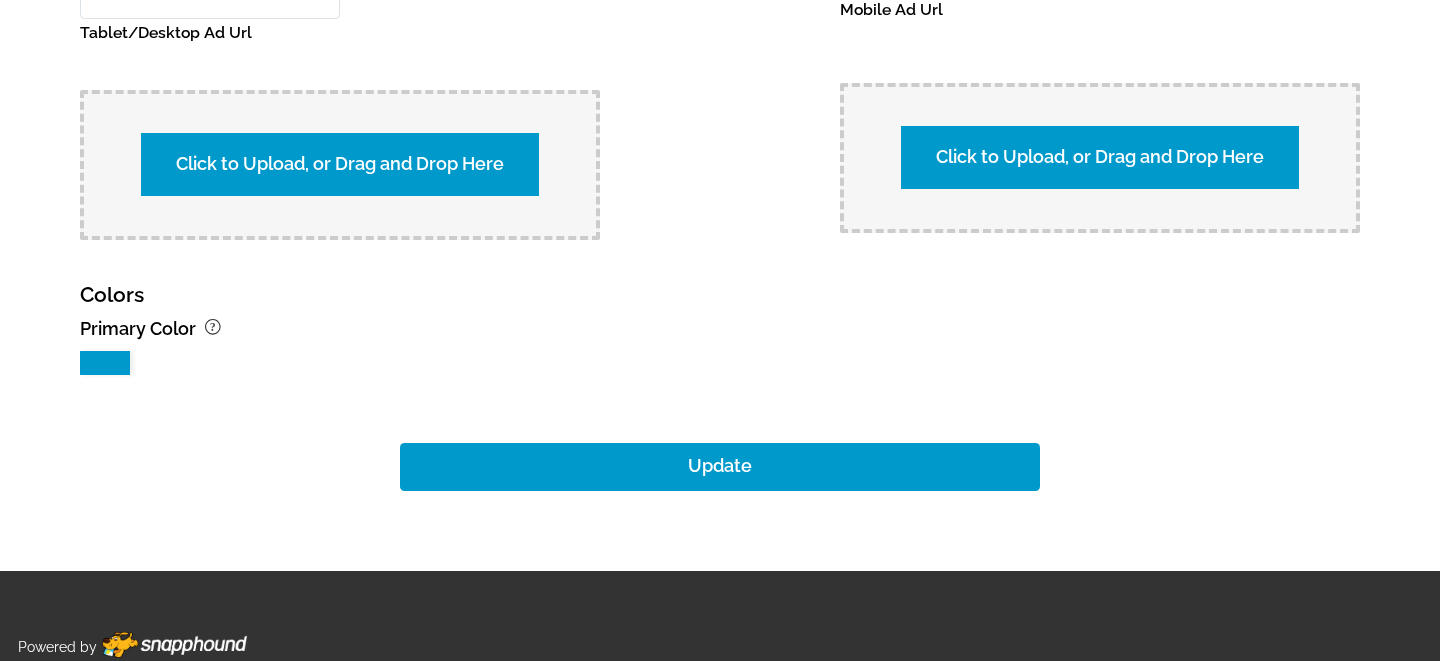 scroll, scrollTop: 2122, scrollLeft: 0, axis: vertical 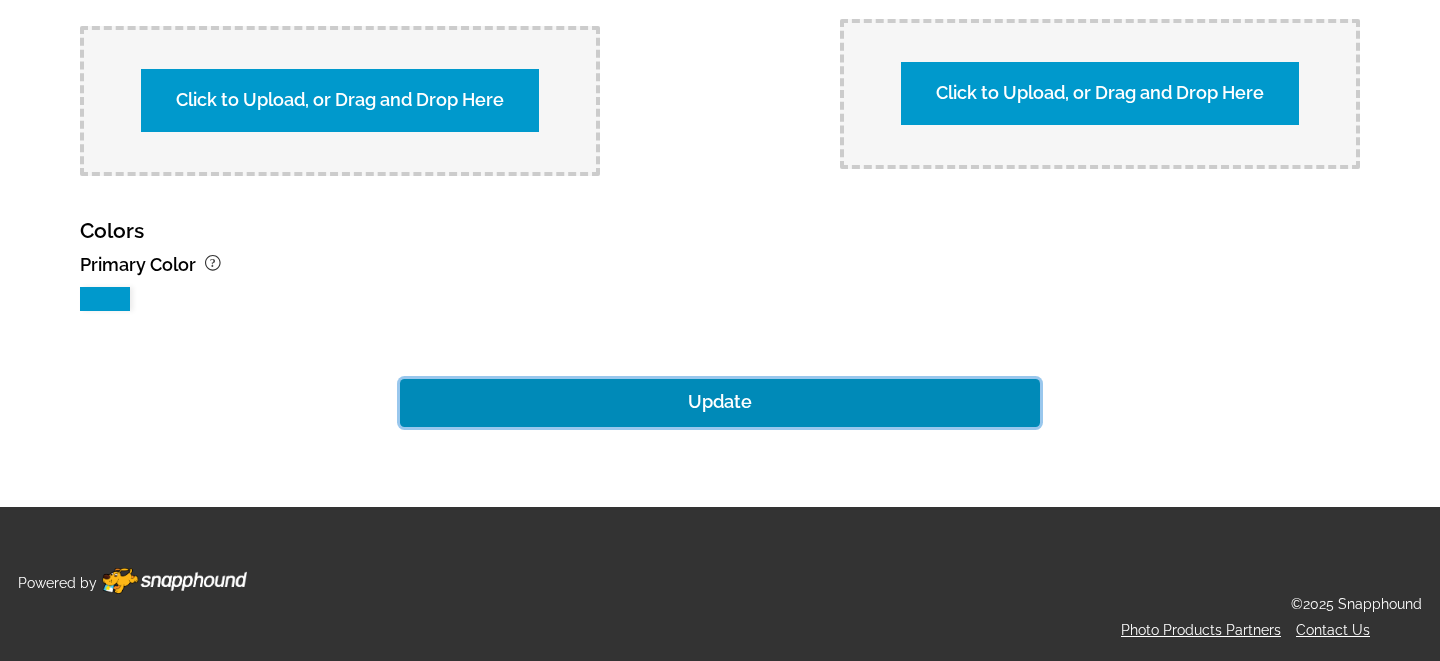 click on "Update" at bounding box center [720, 403] 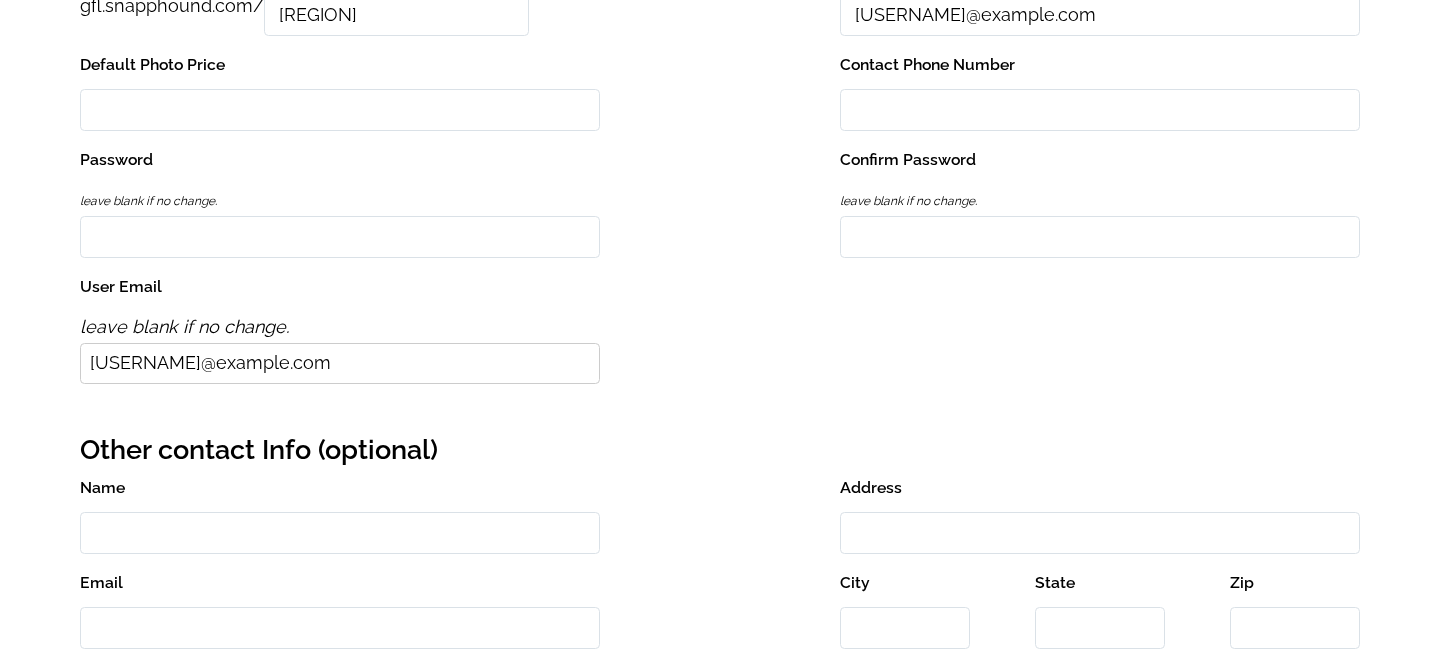 scroll, scrollTop: 0, scrollLeft: 0, axis: both 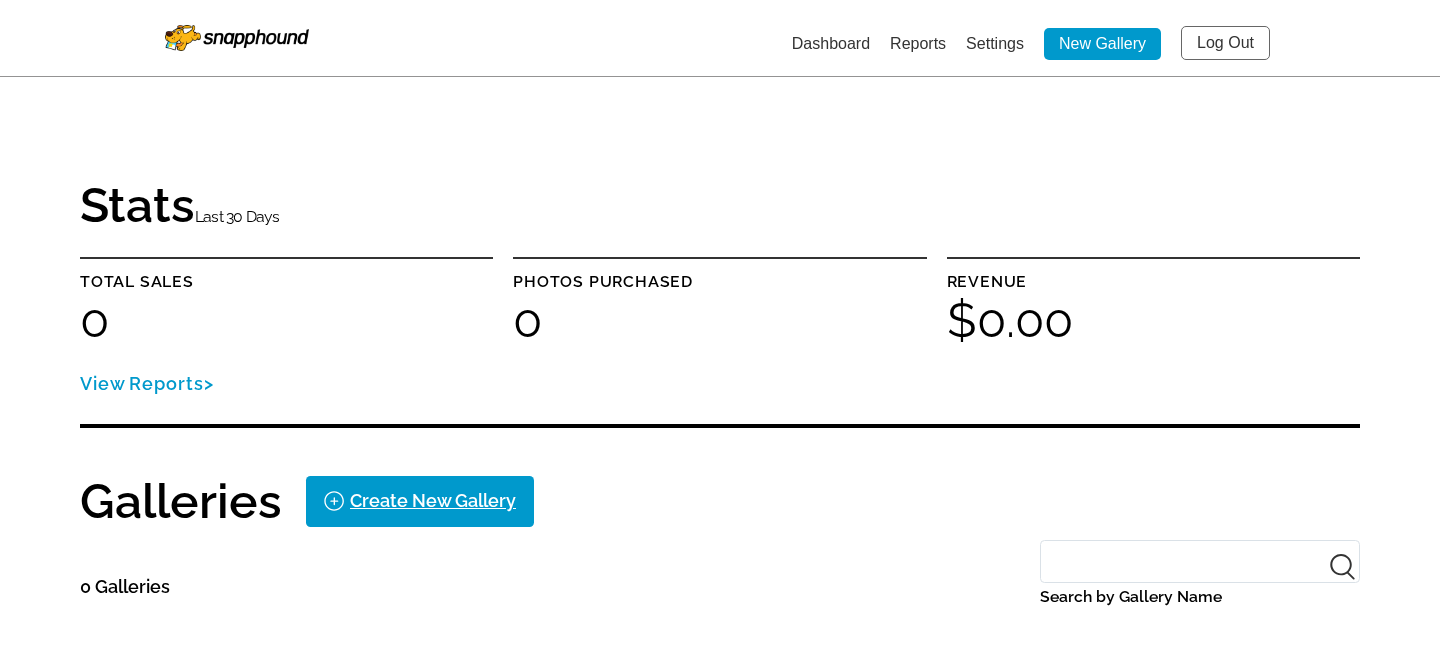click on "Settings" at bounding box center (995, 43) 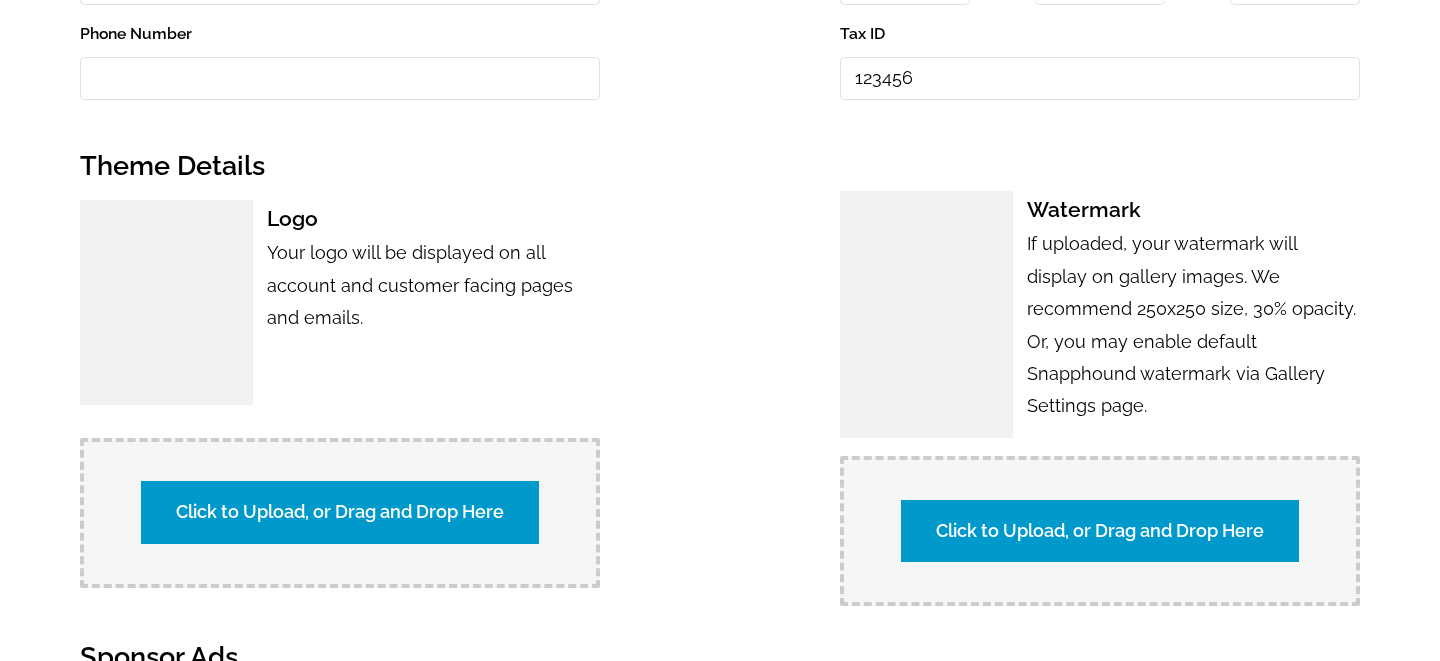 scroll, scrollTop: 1101, scrollLeft: 0, axis: vertical 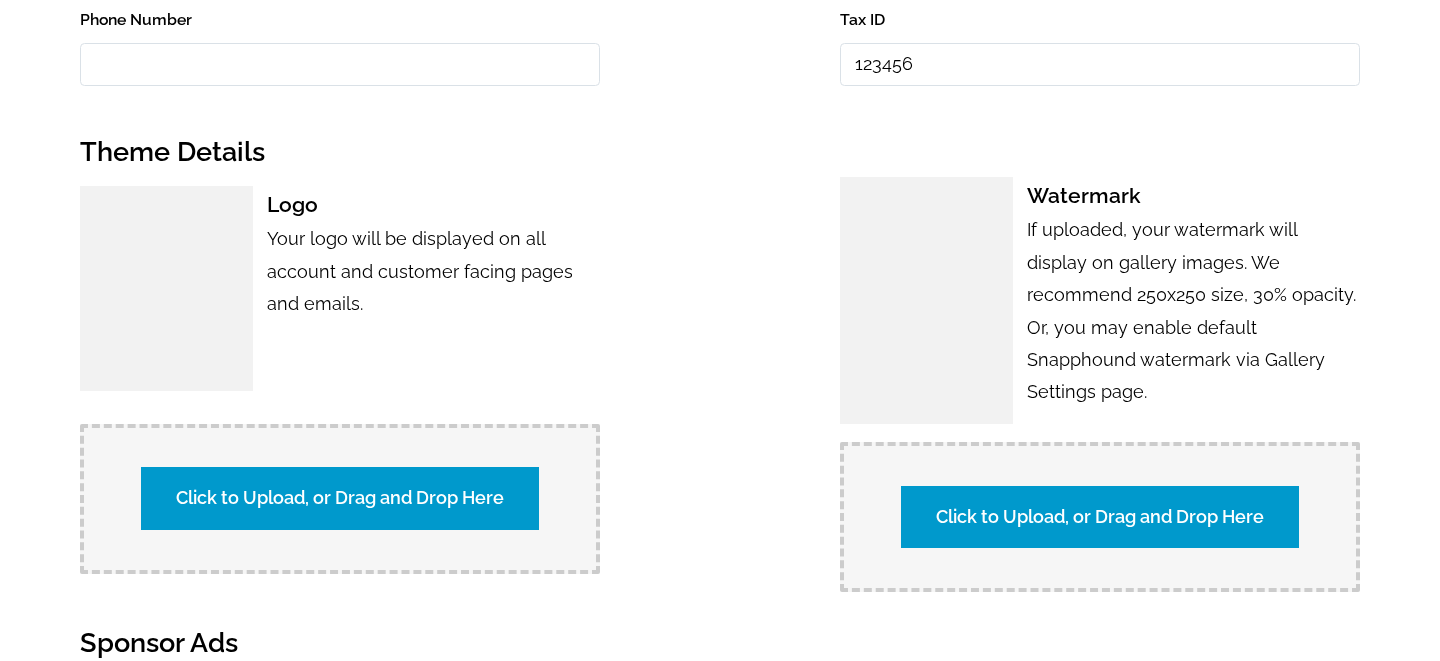click on "Click to Upload, or Drag and Drop Here" at bounding box center [340, 498] 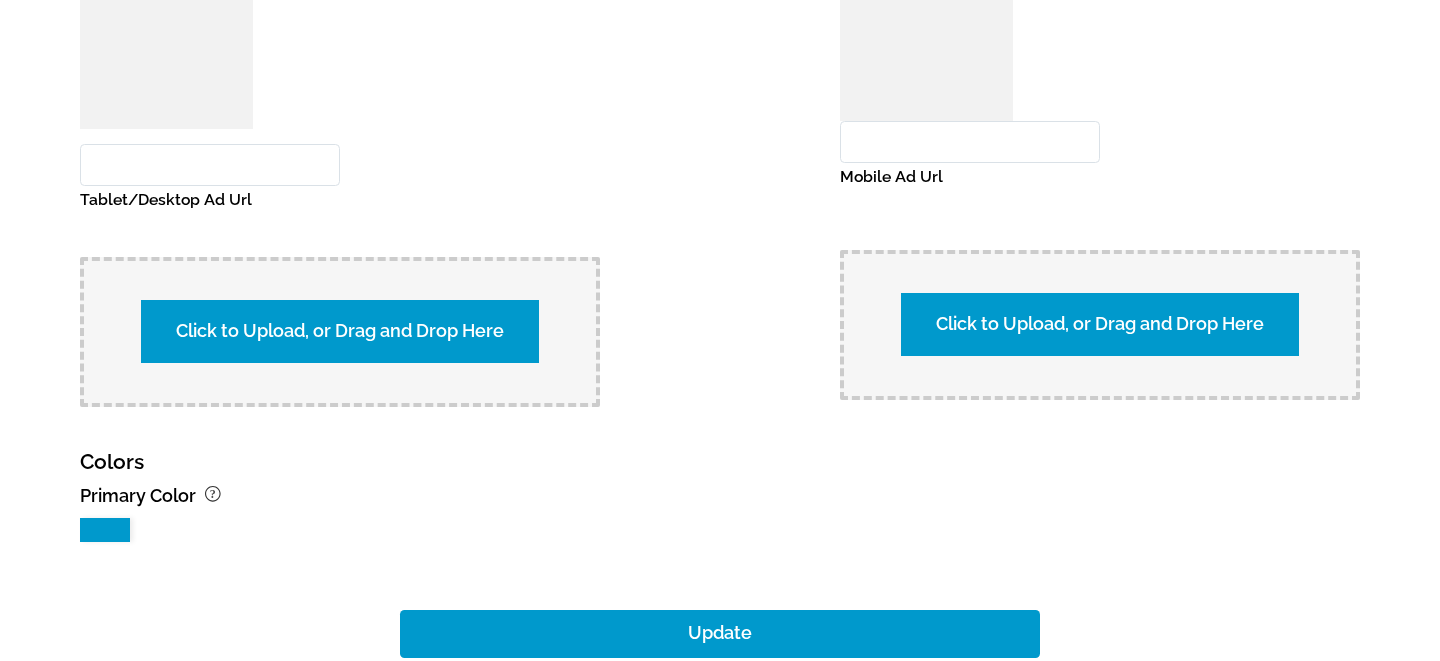 scroll, scrollTop: 2122, scrollLeft: 0, axis: vertical 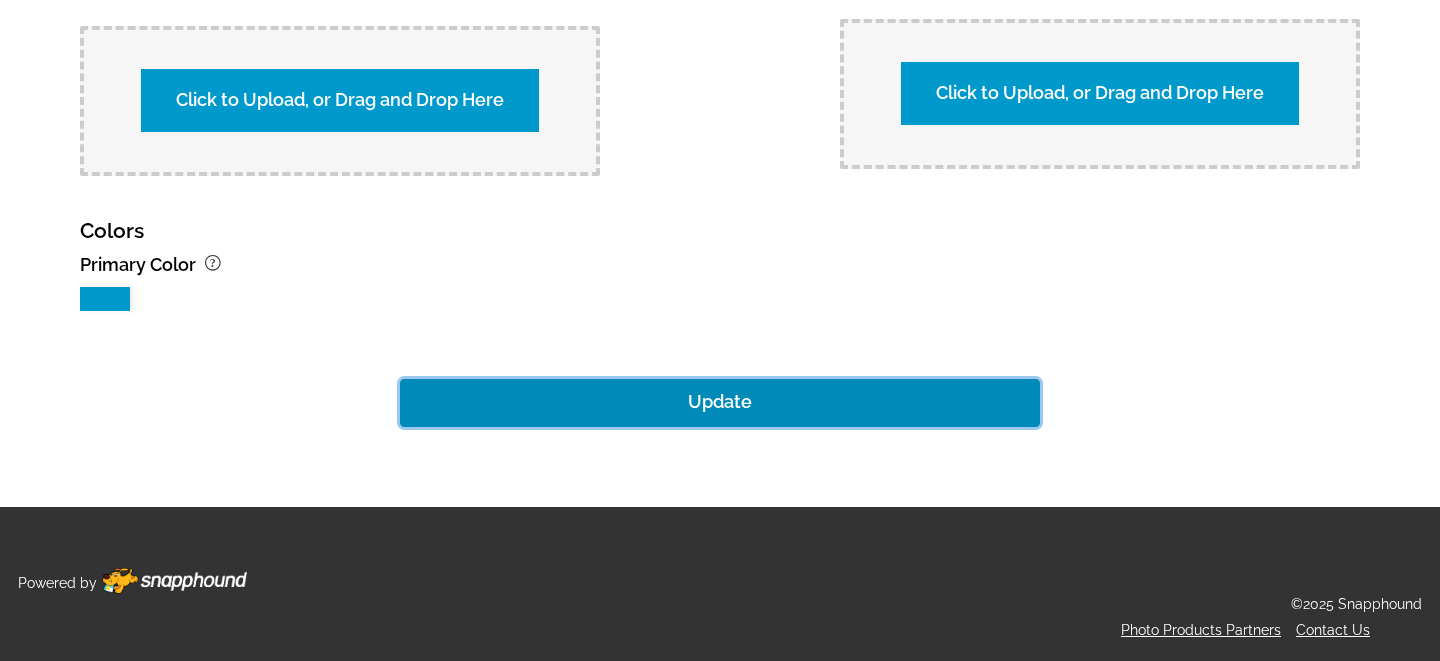 click on "Update" at bounding box center [720, 403] 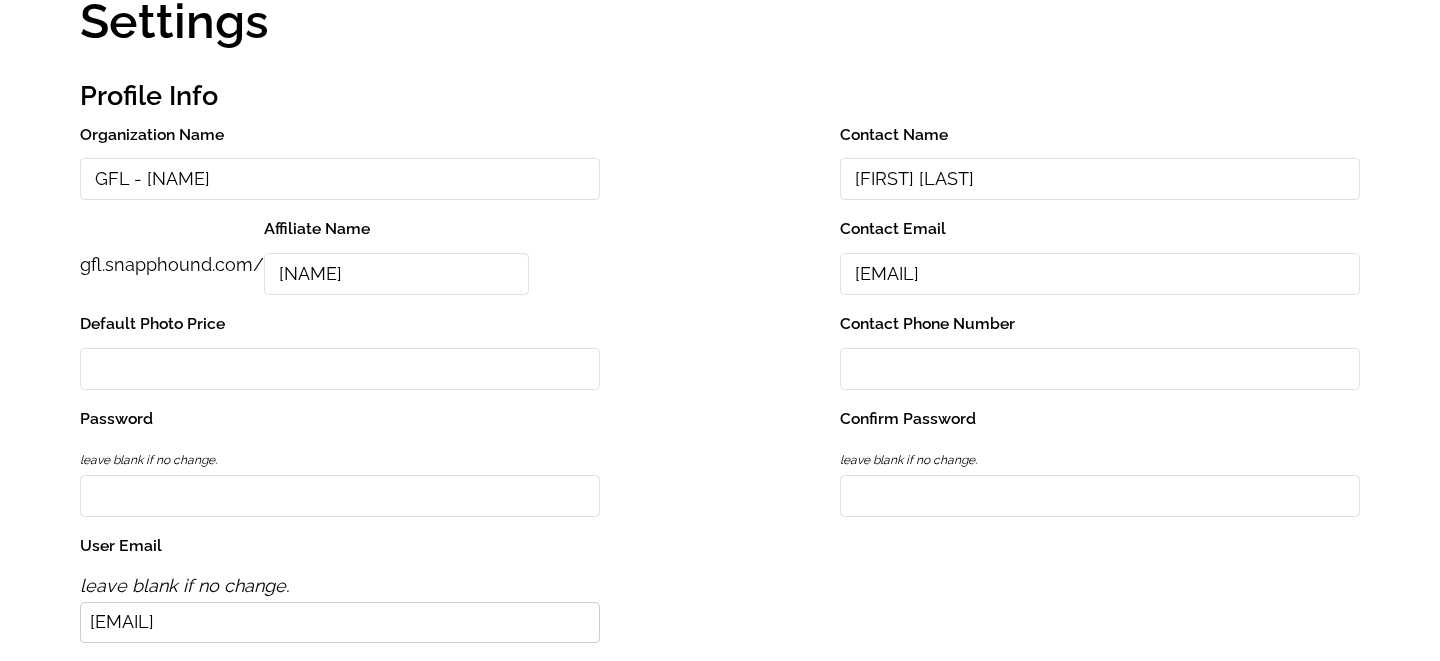scroll, scrollTop: 0, scrollLeft: 0, axis: both 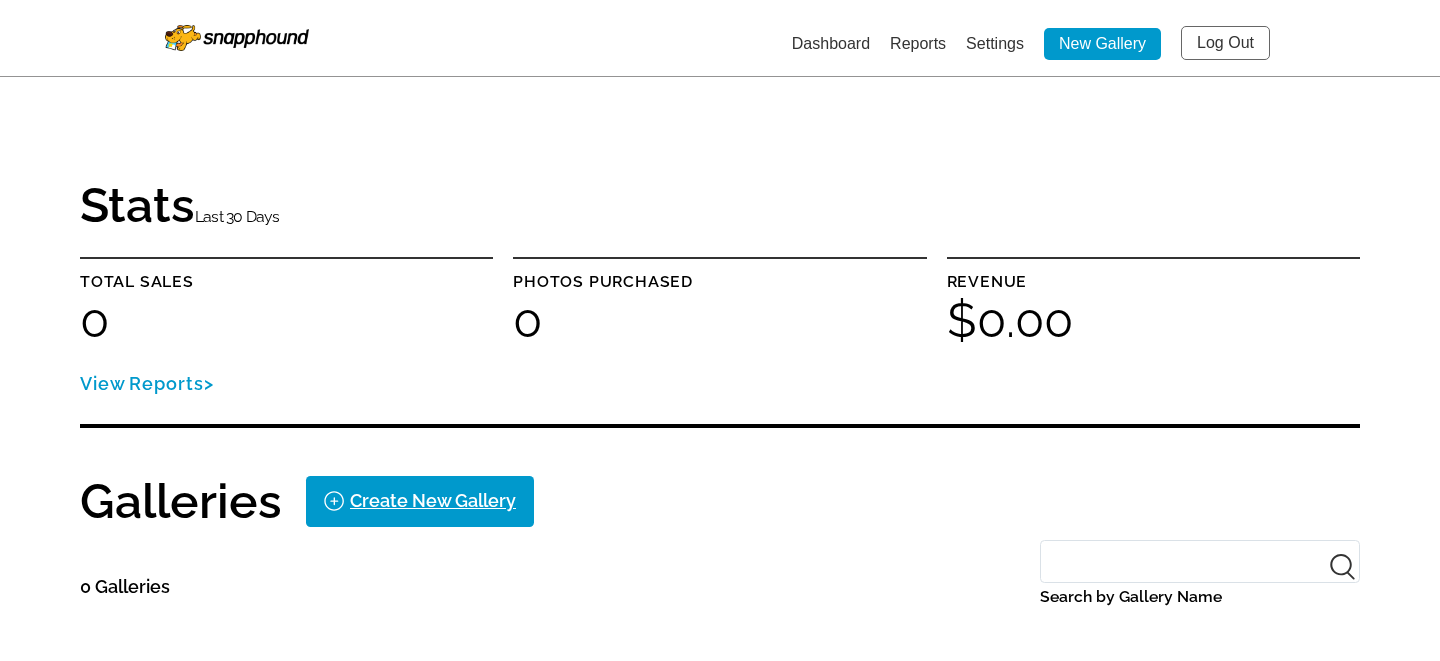 click on "Settings" at bounding box center (995, 43) 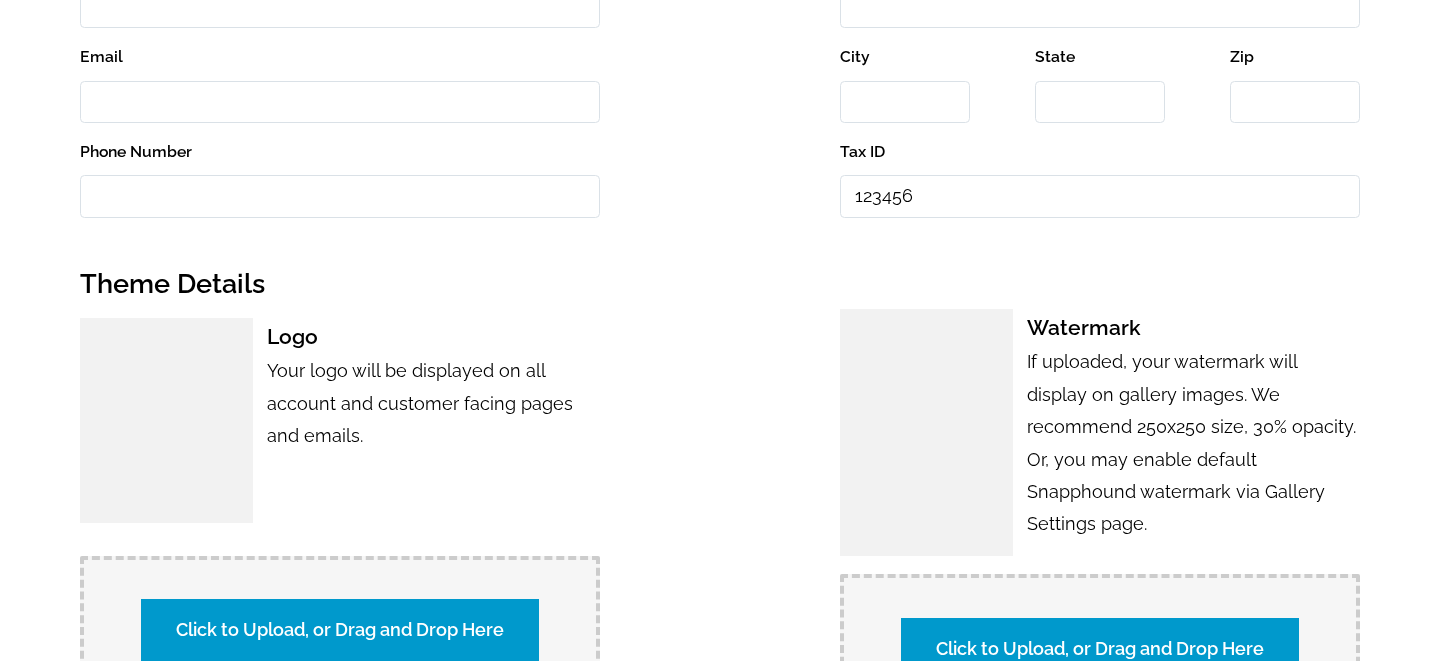 scroll, scrollTop: 978, scrollLeft: 0, axis: vertical 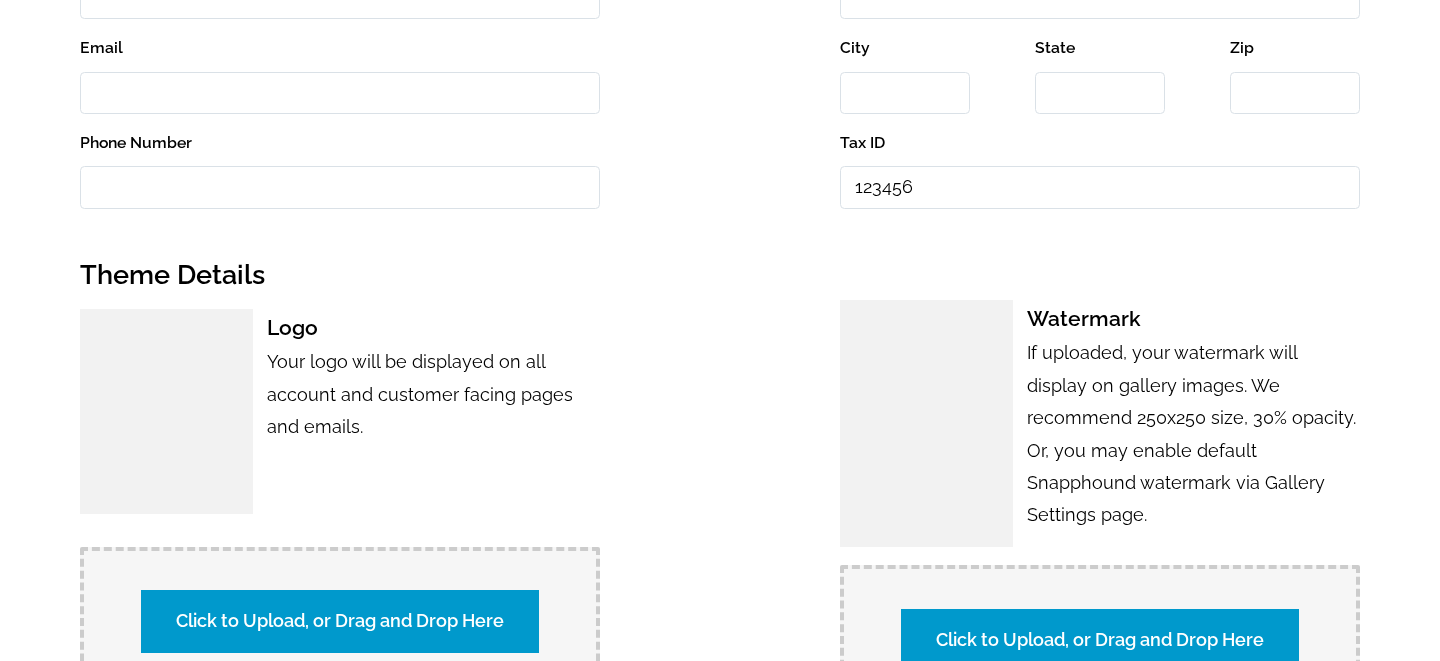 click on "Click to Upload, or Drag and Drop Here" at bounding box center (340, 621) 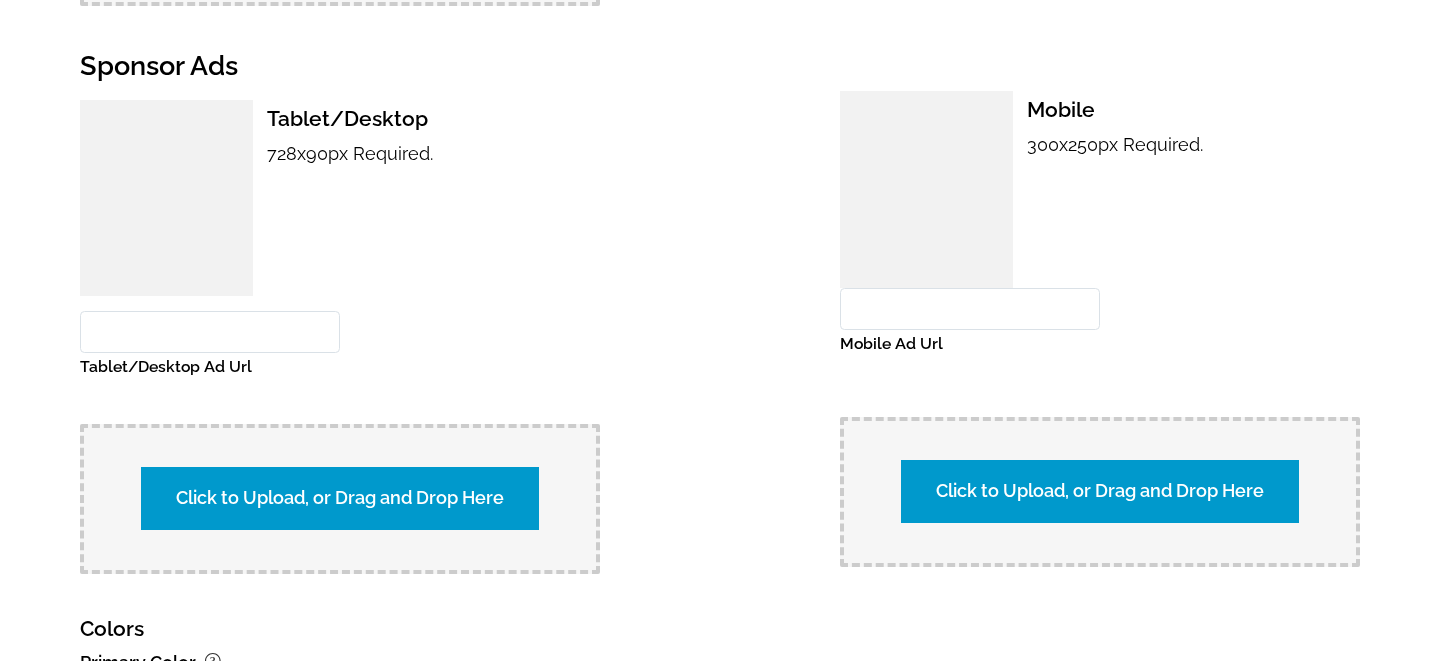 scroll, scrollTop: 2122, scrollLeft: 0, axis: vertical 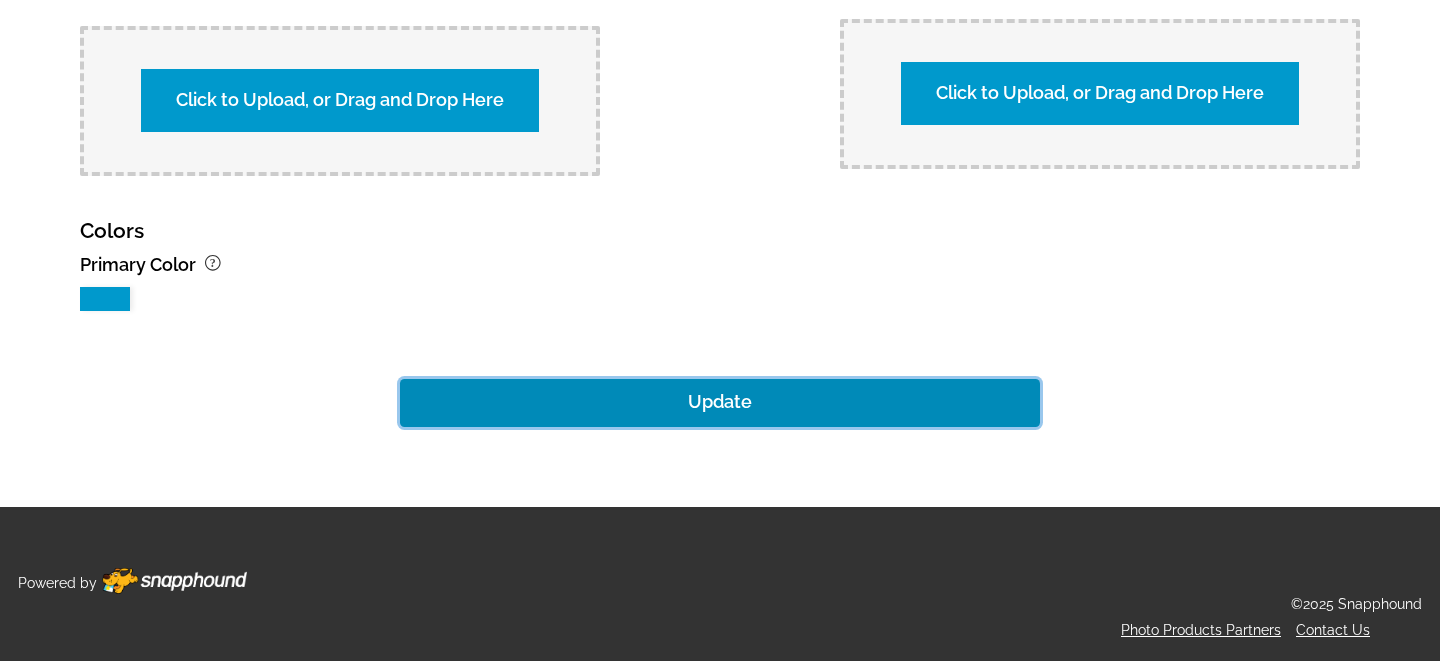 click on "Update" at bounding box center [720, 403] 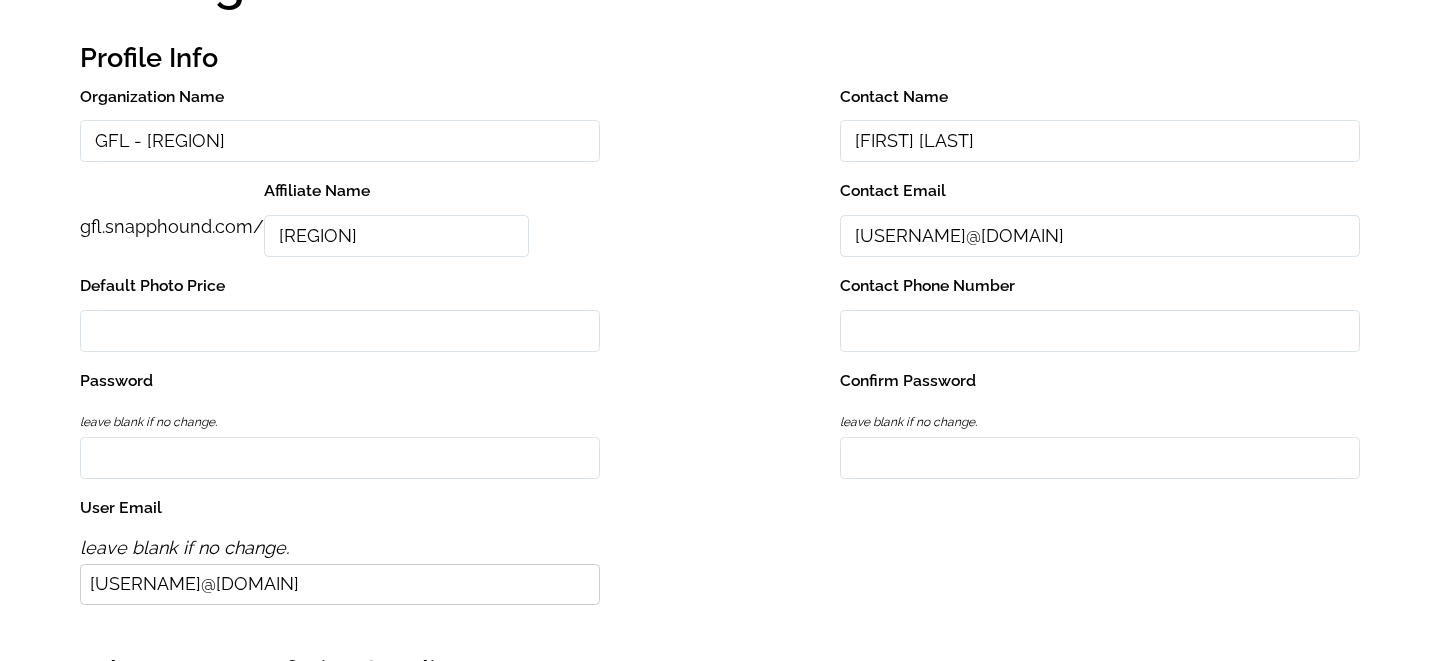 scroll, scrollTop: 0, scrollLeft: 0, axis: both 